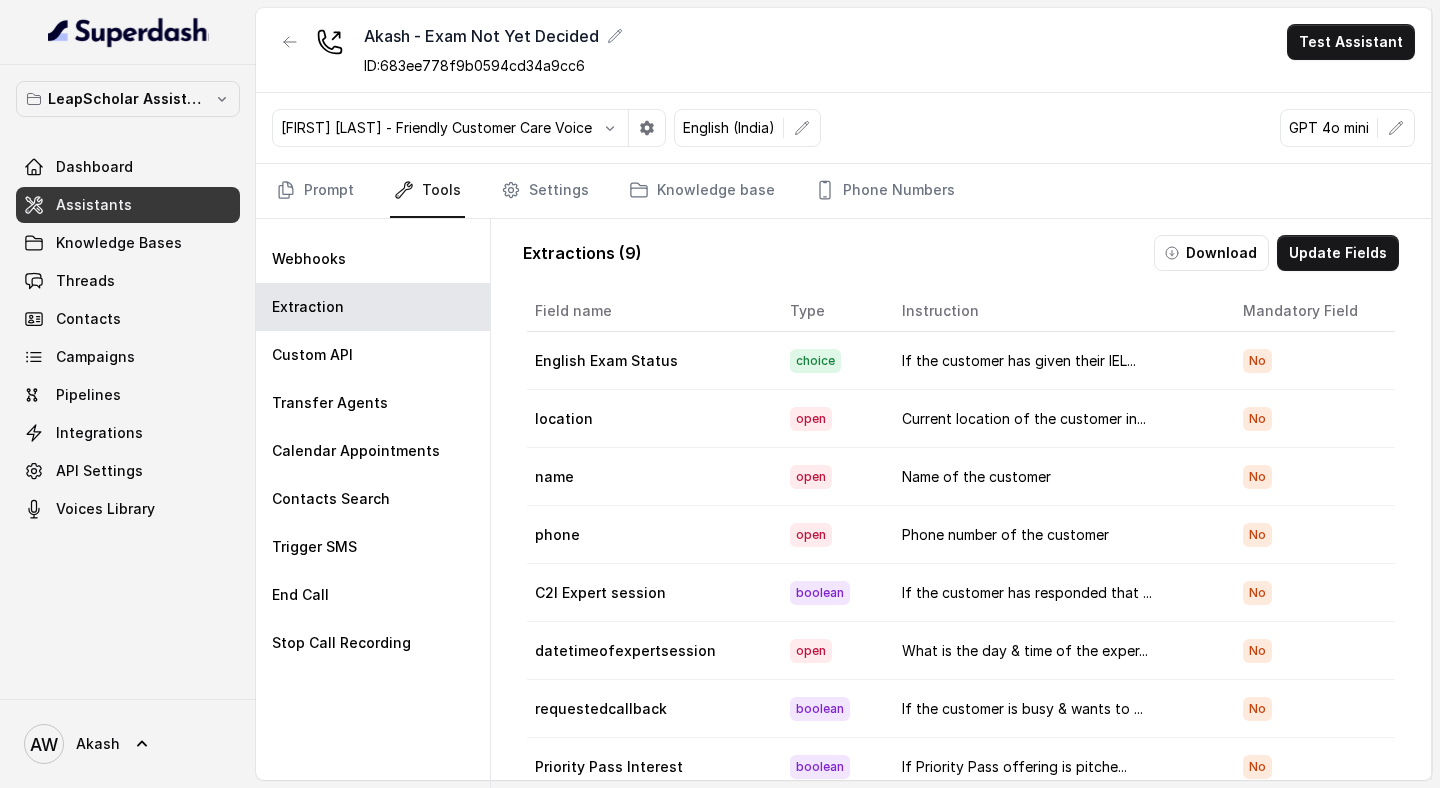 scroll, scrollTop: 0, scrollLeft: 0, axis: both 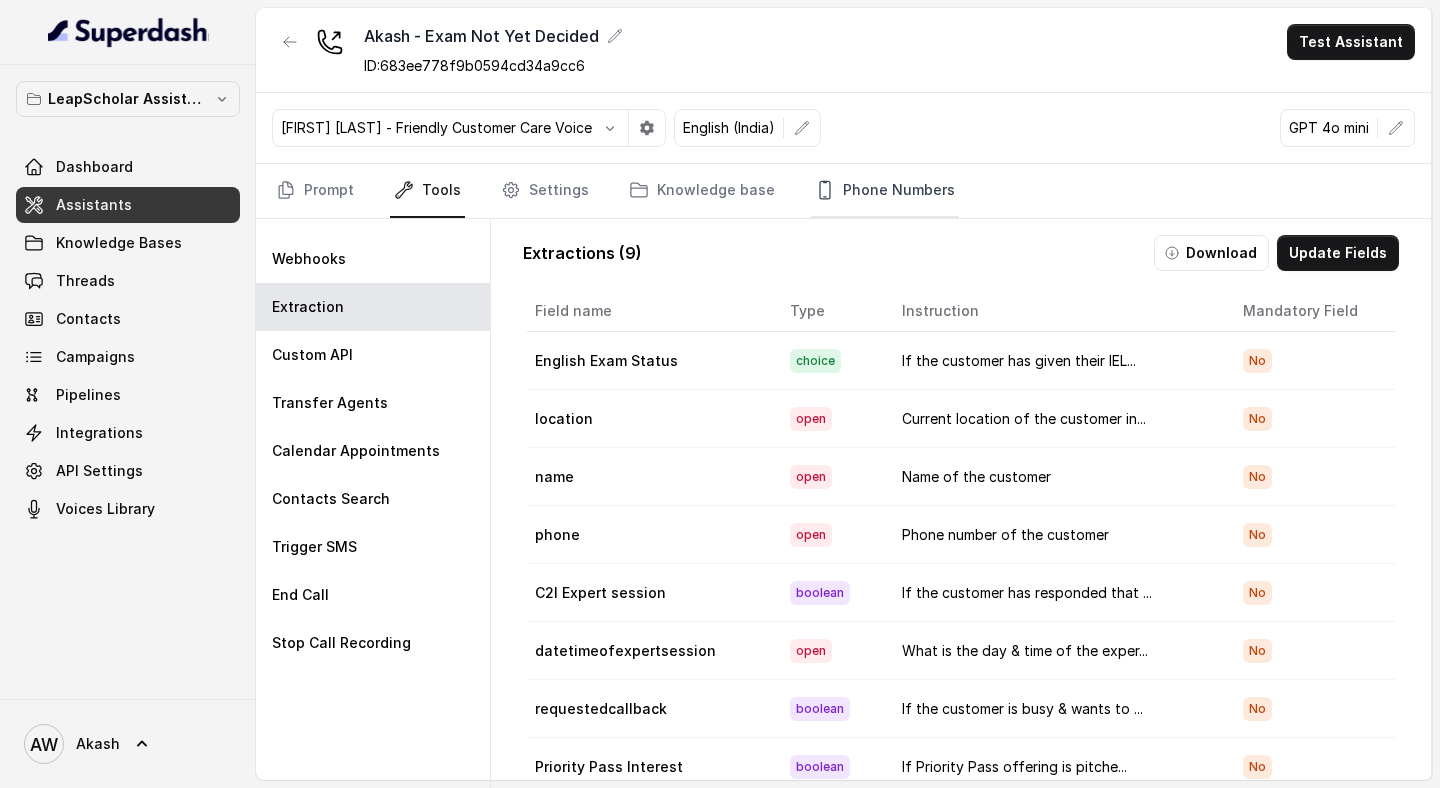 click on "Phone Numbers" at bounding box center (885, 191) 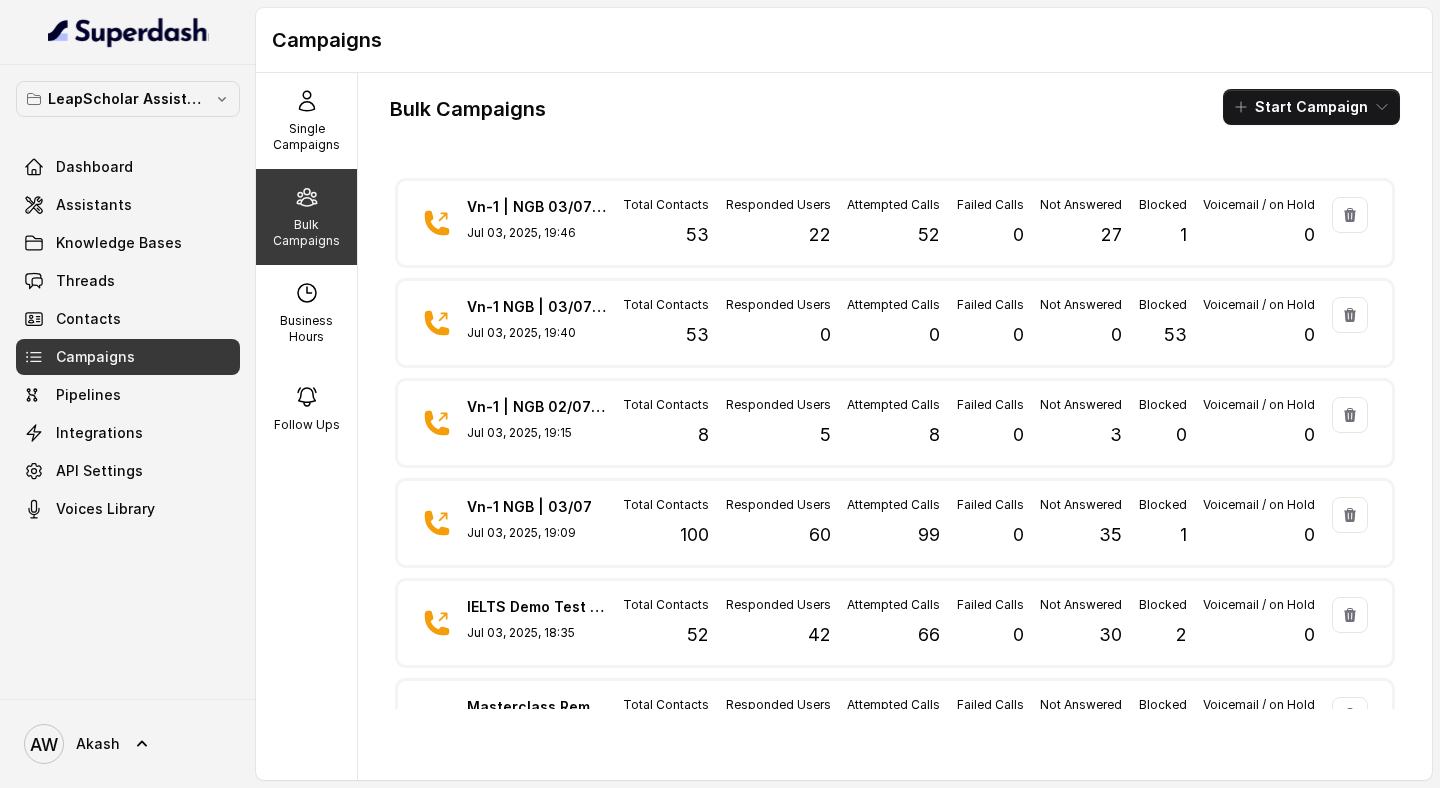 scroll, scrollTop: 0, scrollLeft: 0, axis: both 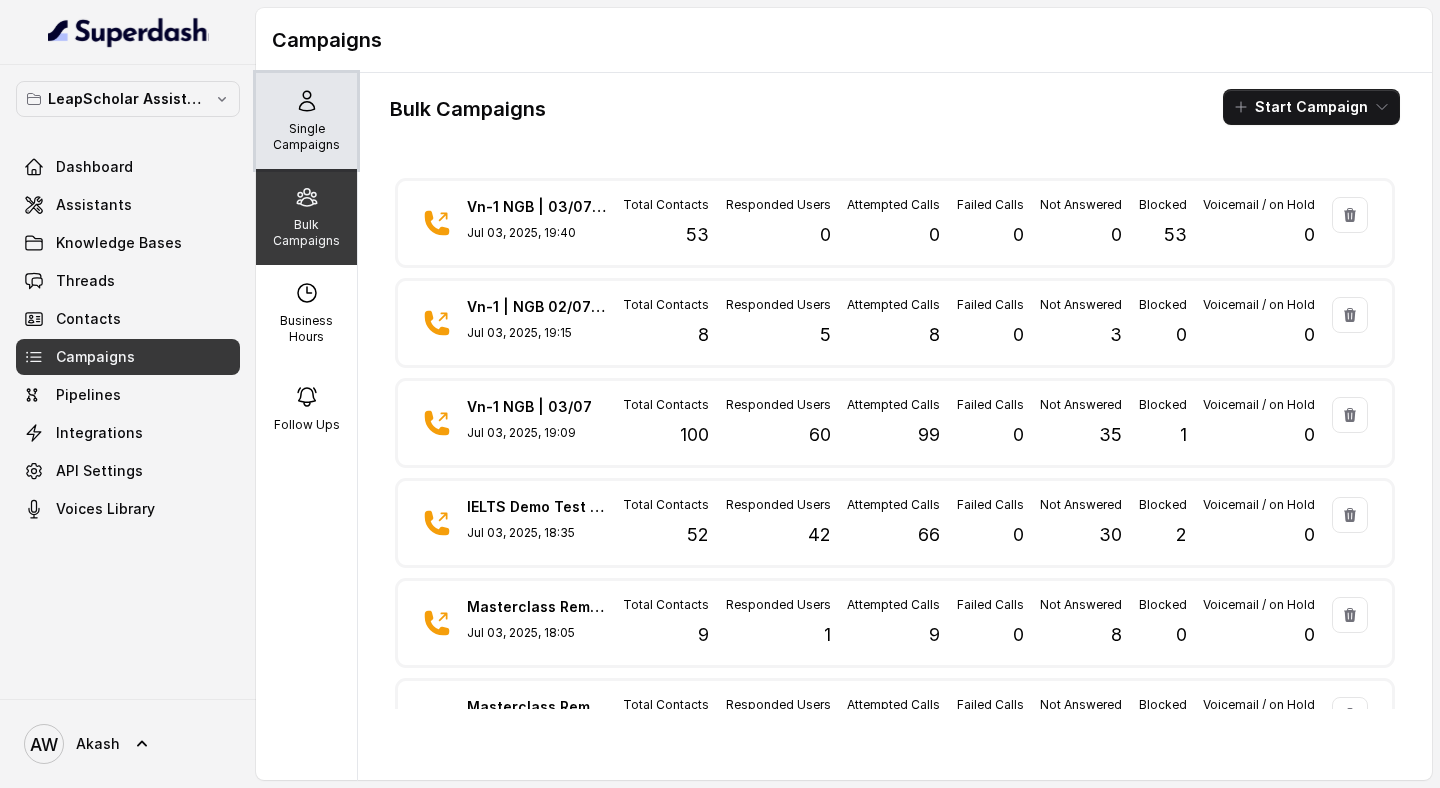 click on "Single Campaigns" at bounding box center [306, 121] 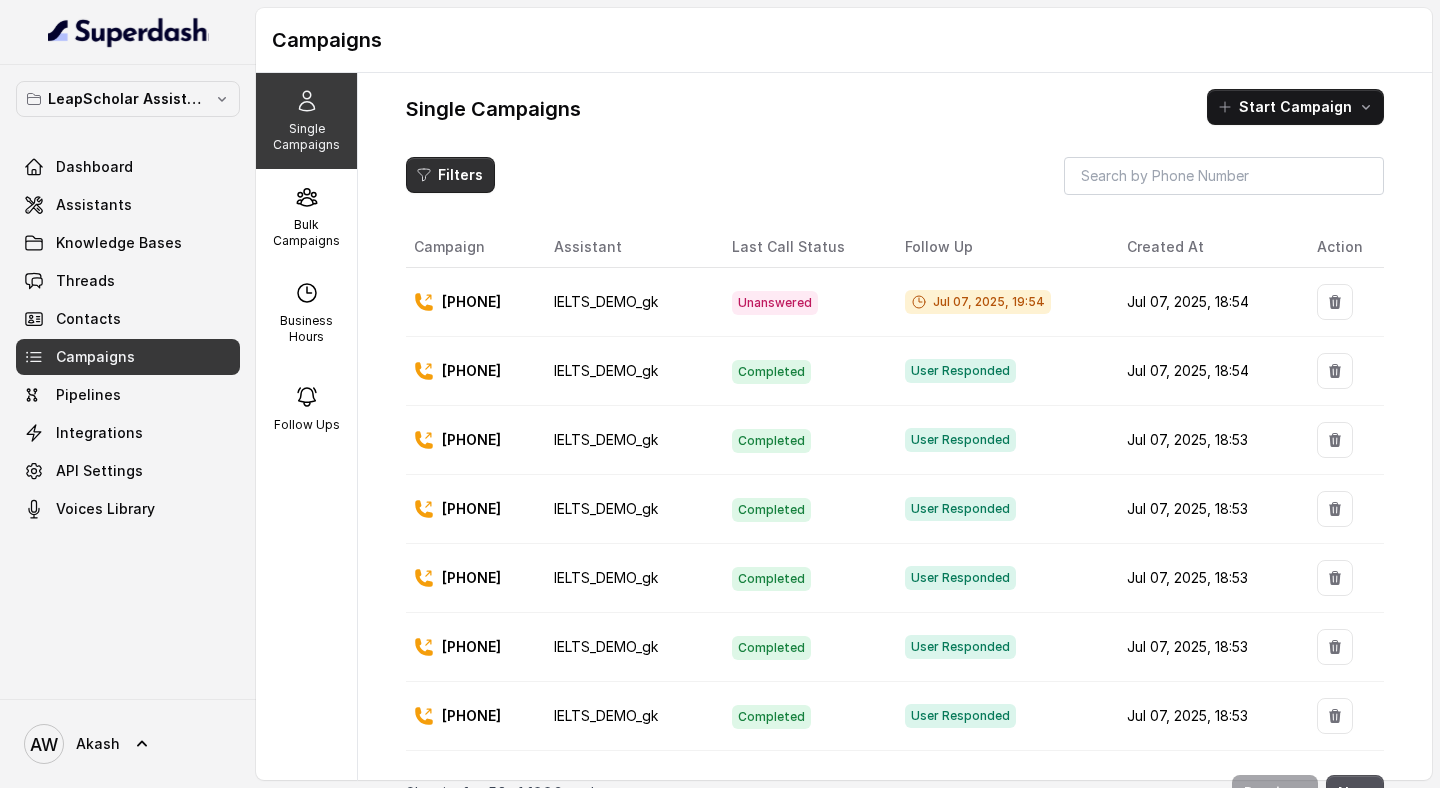 click on "Filters" at bounding box center (450, 175) 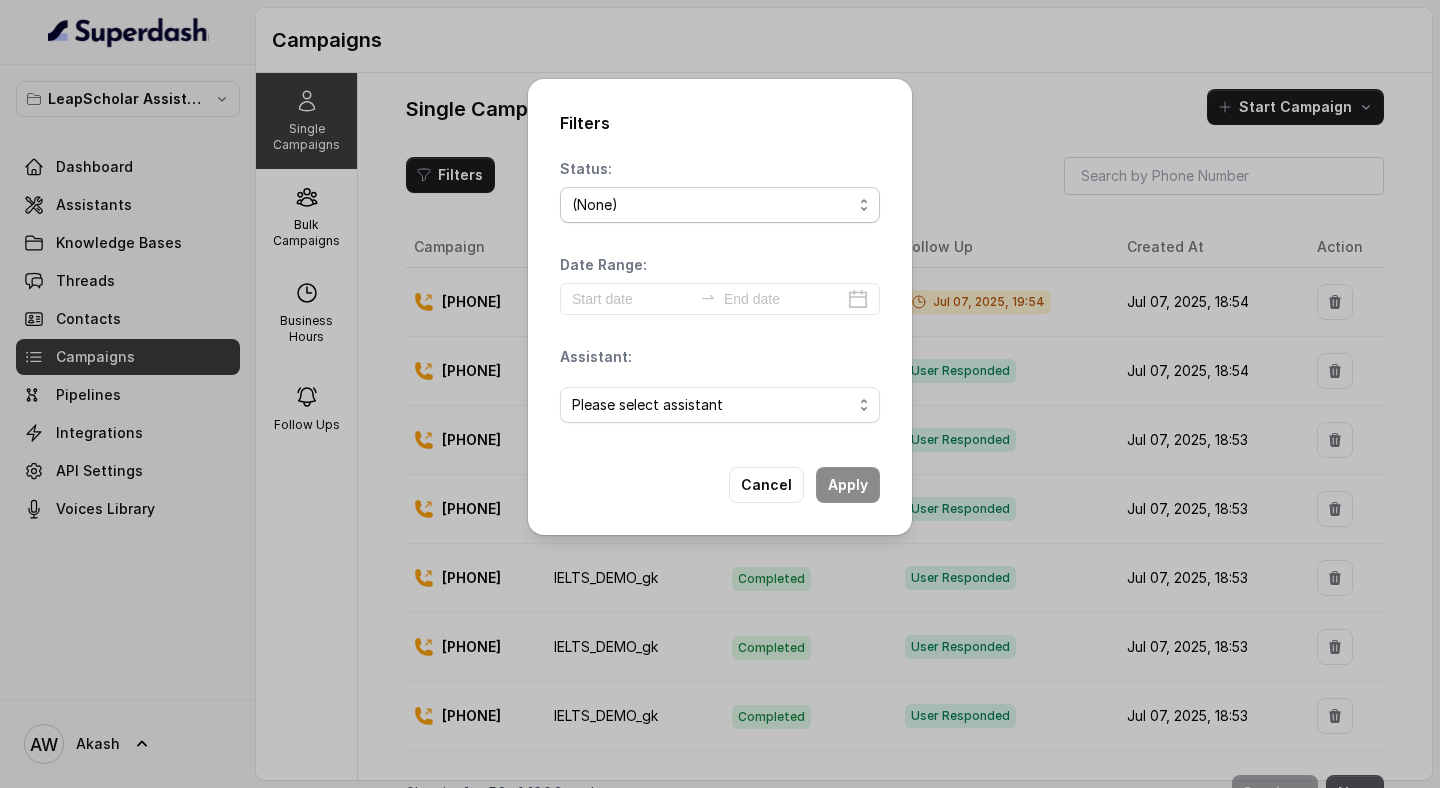 click on "(None) Scheduled Completed Ongoing Failed Unanswered Voicemail Blocked Delivered Rejected Queued CallPutOnHold" at bounding box center (720, 205) 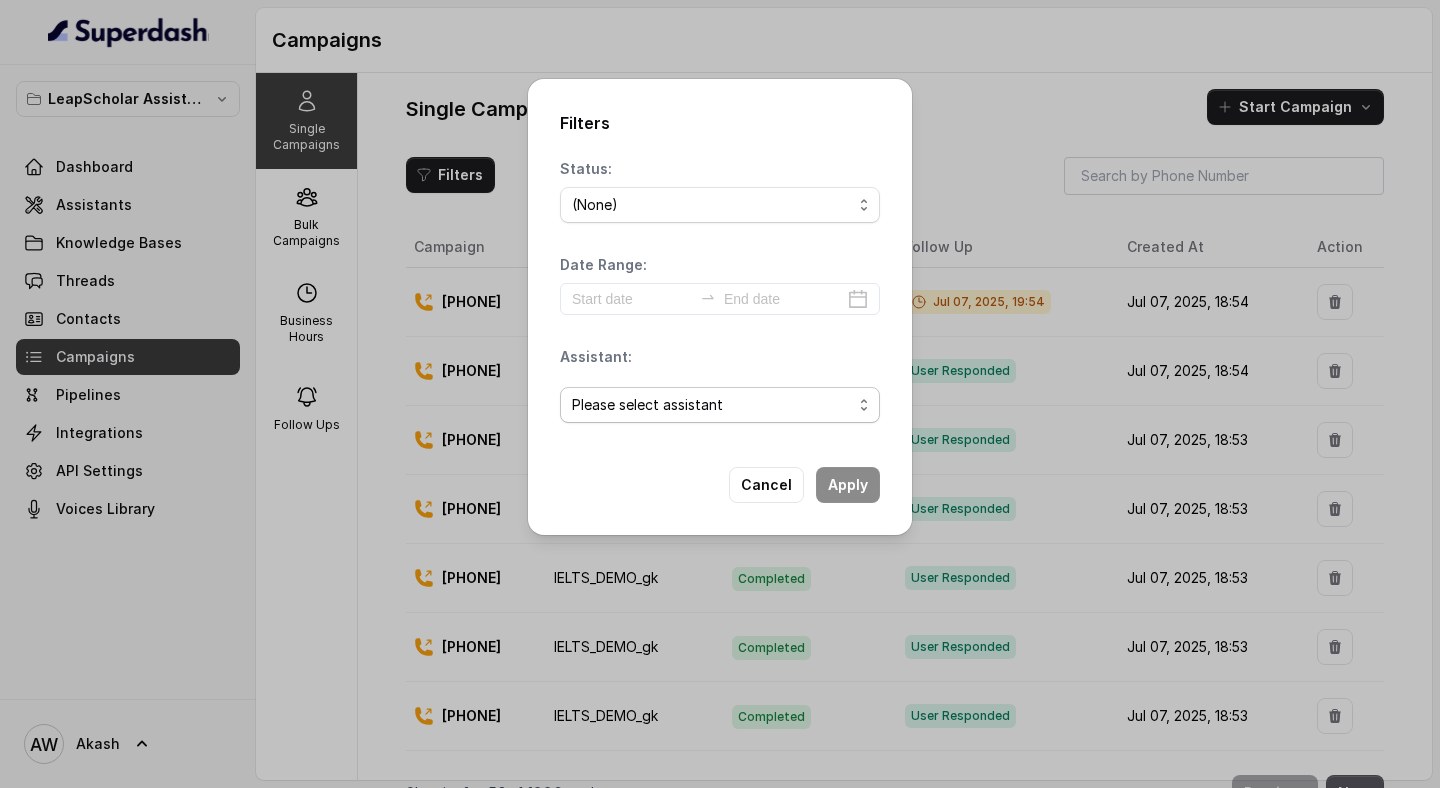 click on "Please select assistant OC-new approach Cohort 2 - IELTS Booked Akash - Not Sure | PP Akash - Not Sure | C2I Session AI Calling for Masterclass - #RK Cohort 4 - Qualified but Meeting not attended Cohort 9 - Future Intake IELTS Given Cohort 5 - Webinar Within 1 month Geebee-Test Cohort 10 - Future Intake Non-IELTS Cohort 11 - IELTS Demo Attended Cohort 14 - Generic Cohort 13 - IELTS Masterclass Attended Cohort 12 - IELTS Demo Not Attended AI-IELTS (Testing) Akash- Exam booked Akash - Exam Given  Akash - Exam Not Yet Decided Deferral BoFu IELTS_DEMO_gk" at bounding box center (720, 405) 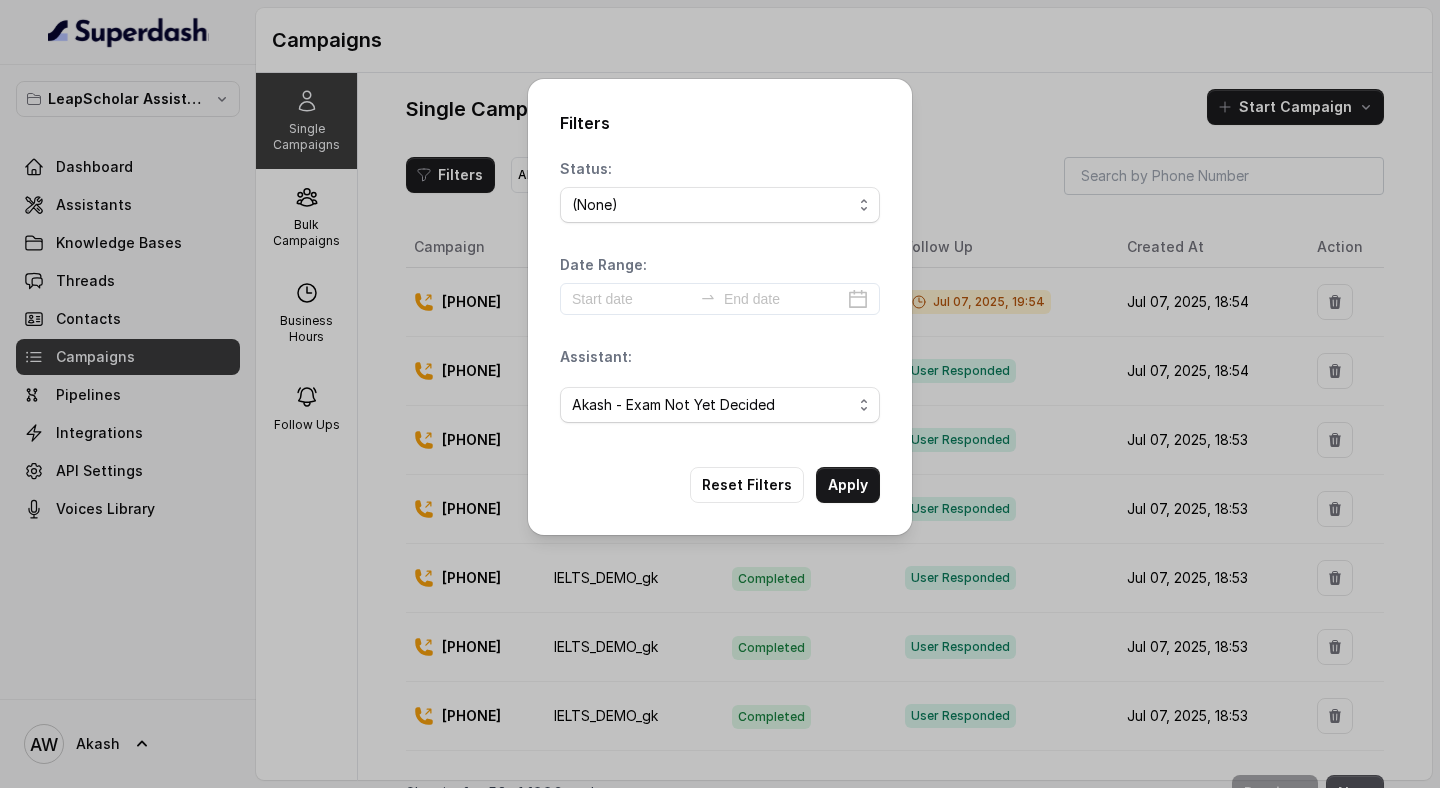 click on "Filters Status: (None) Scheduled Completed Ongoing Failed Unanswered Voicemail Blocked Delivered Rejected Queued CallPutOnHold Date Range: Assistant: Please select assistant OC-new approach Cohort 2 - IELTS Booked Akash - Not Sure | PP Akash - Not Sure | C2I Session AI Calling for Masterclass - #RK Cohort 4 - Qualified but Meeting not attended Cohort 9 - Future Intake IELTS Given Cohort 5 - Webinar Within 1 month Geebee-Test Cohort 10 - Future Intake Non-IELTS Cohort 11 - IELTS Demo Attended Cohort 14 - Generic Cohort 13 - IELTS Masterclass Attended Cohort 12 - IELTS Demo Not Attended AI-IELTS (Testing) Akash- Exam booked Akash - Exam Given  Akash - Exam Not Yet Decided Deferral BoFu IELTS_DEMO_gk Reset Filters Apply" at bounding box center (720, 307) 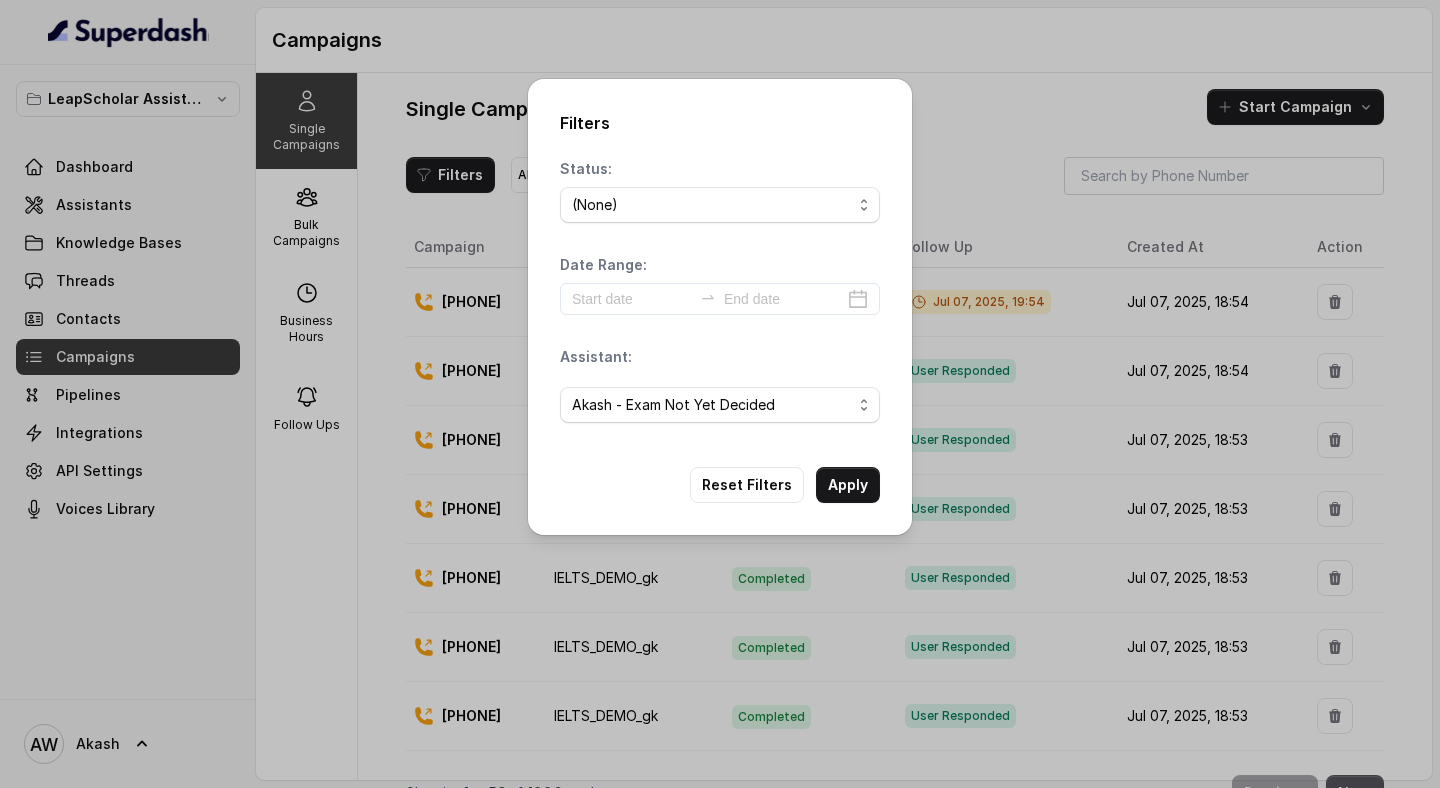 click on "Reset Filters Apply" at bounding box center (720, 485) 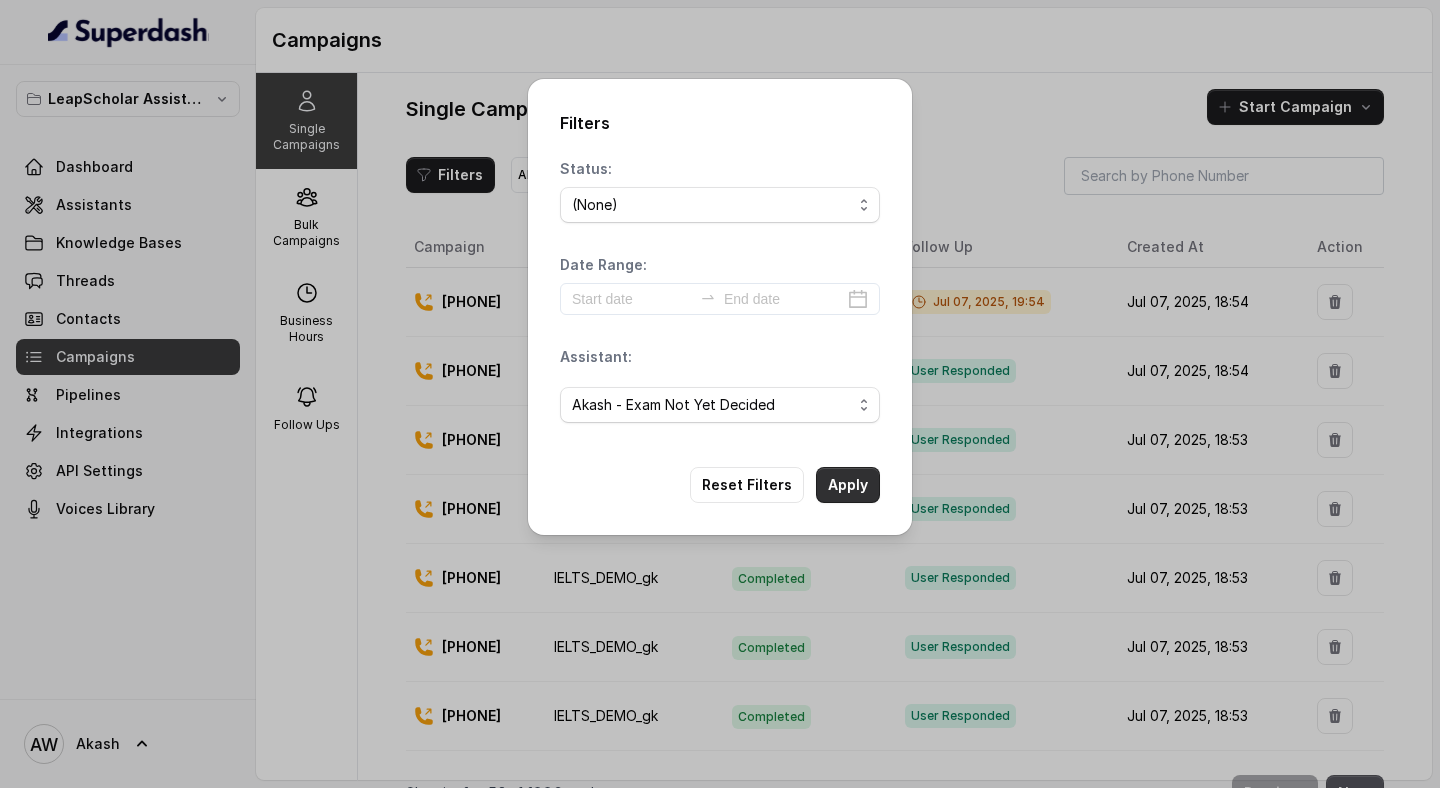 click on "Apply" at bounding box center [848, 485] 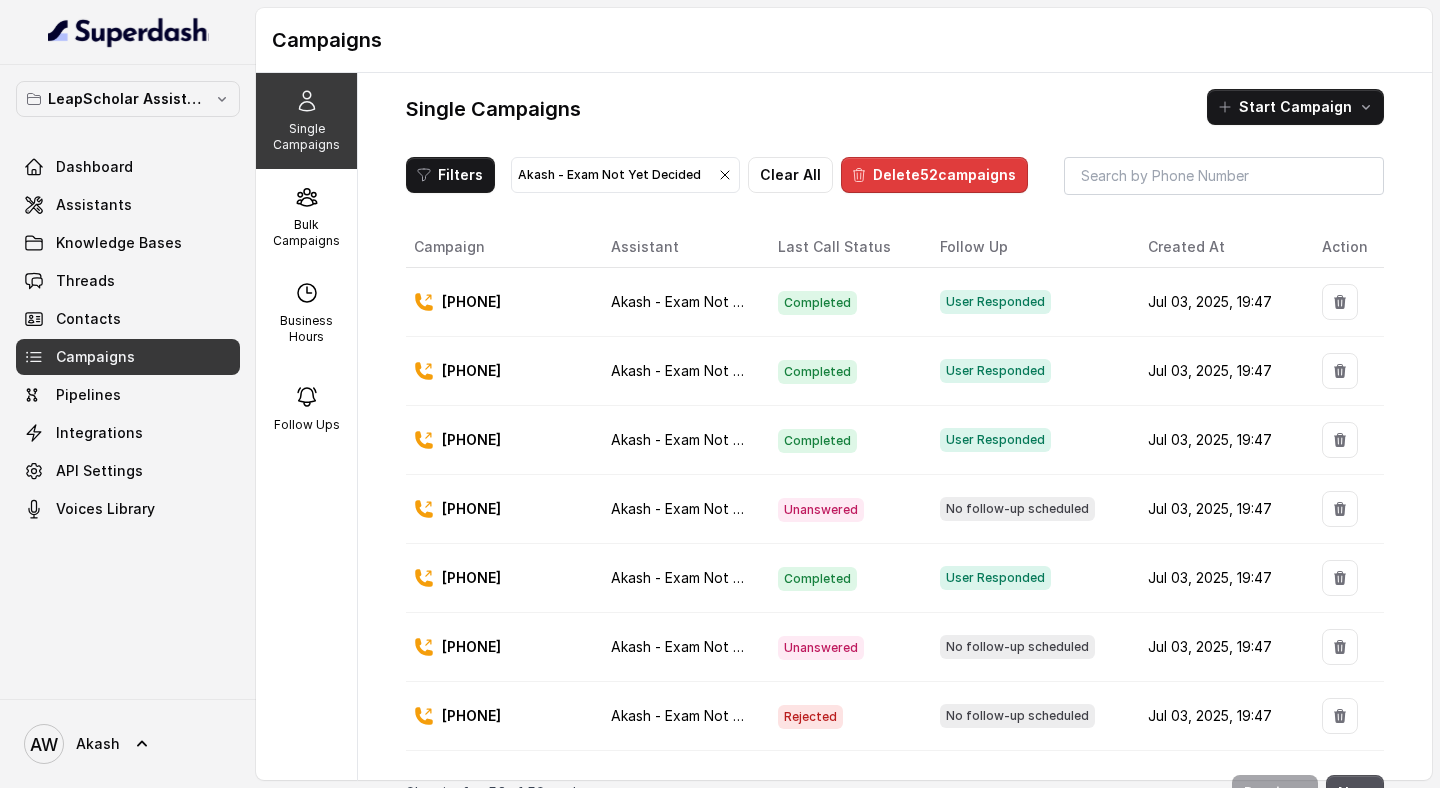 click on "Delete  52  campaigns" at bounding box center (934, 175) 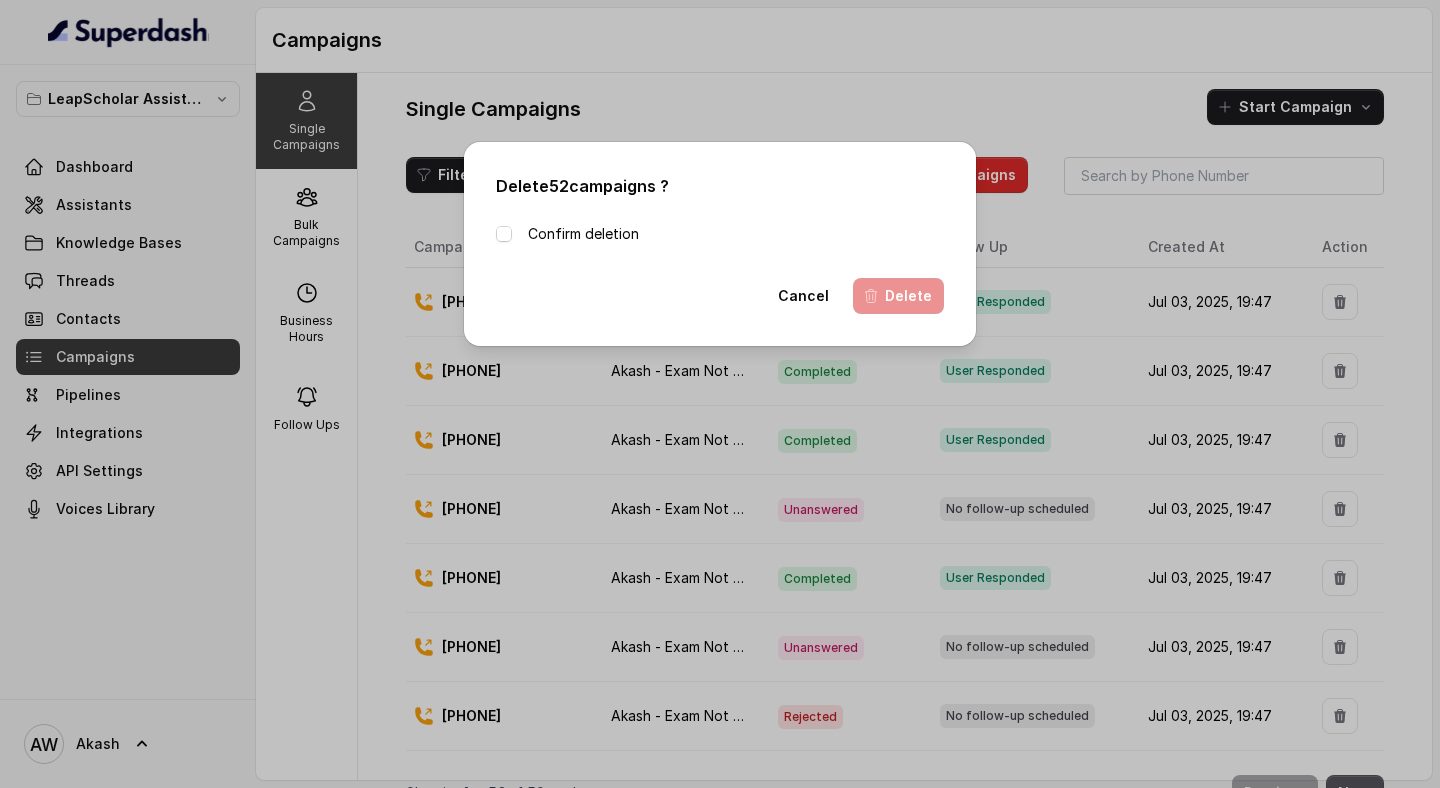 click on "Confirm deletion" at bounding box center (583, 234) 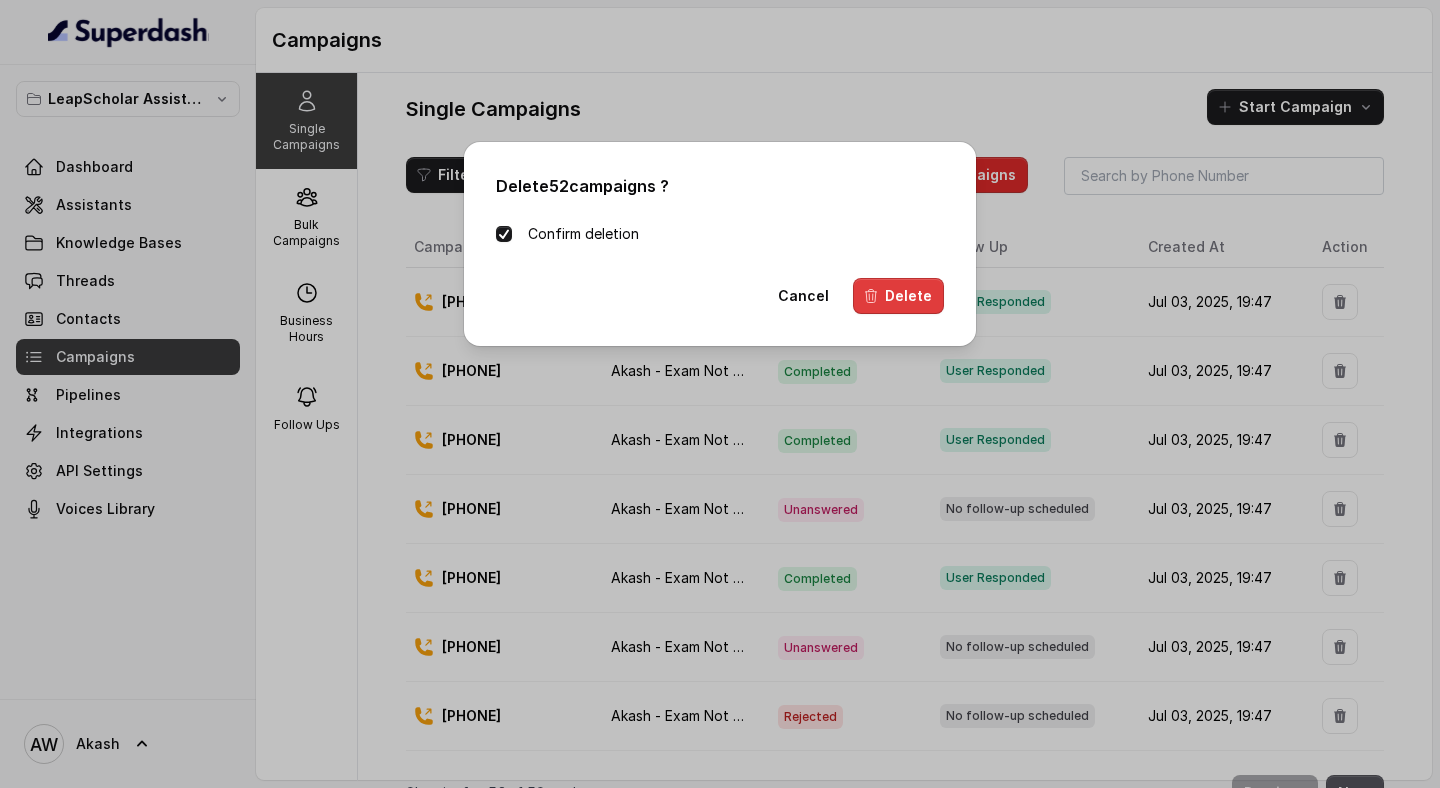 click on "Delete" at bounding box center (898, 296) 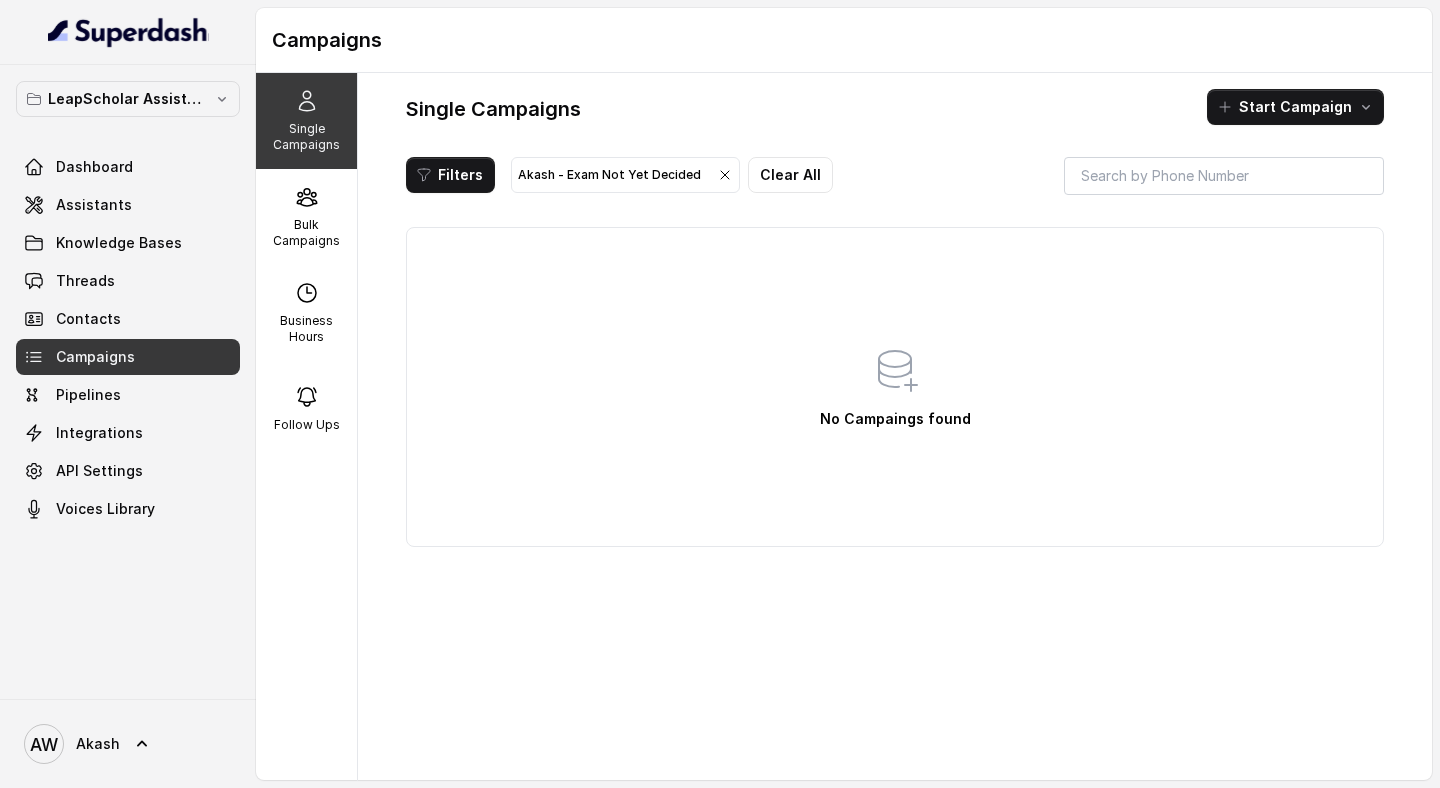 click at bounding box center [725, 175] 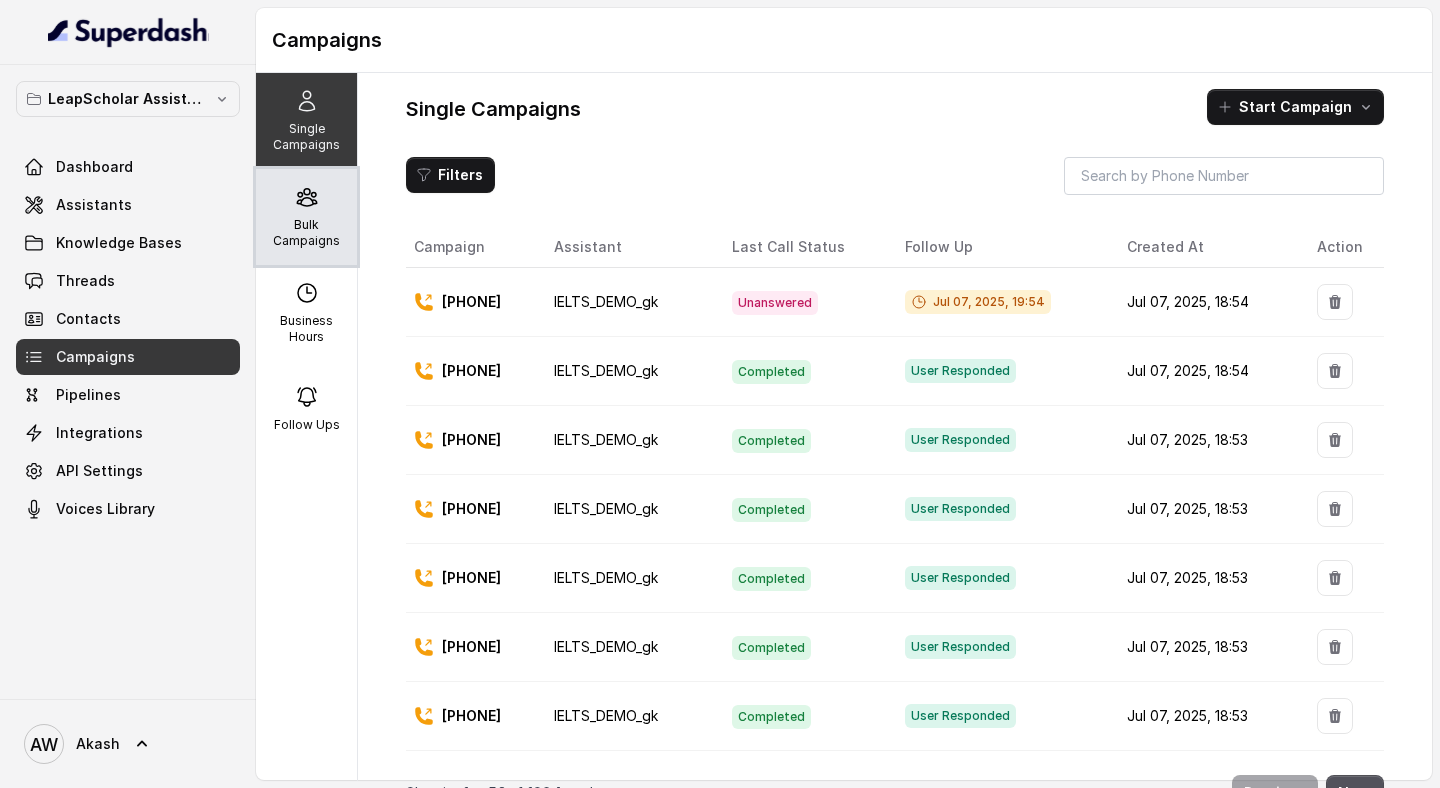 click on "Bulk Campaigns" at bounding box center [306, 233] 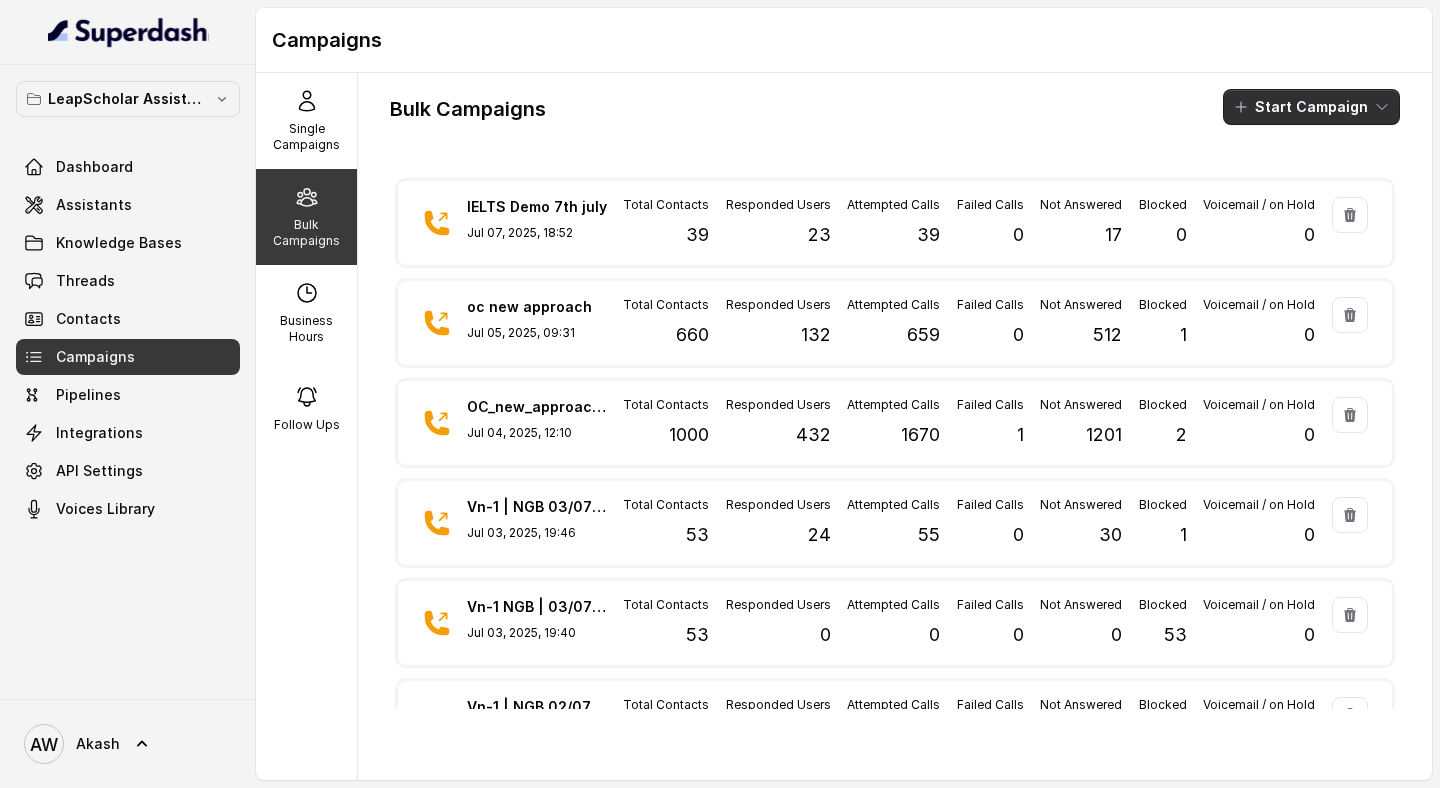 click on "Start Campaign" at bounding box center (1311, 107) 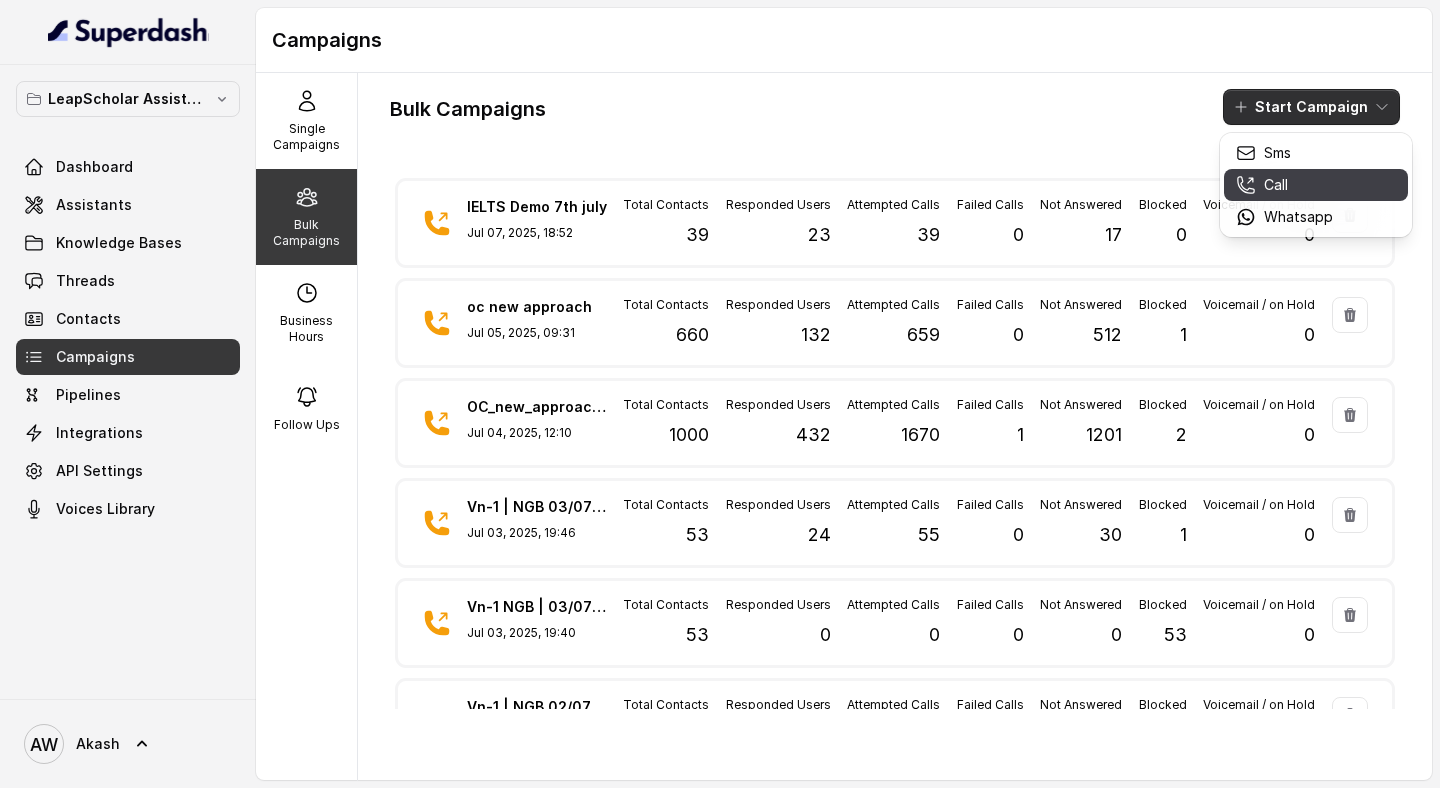 click on "Call" at bounding box center [1276, 185] 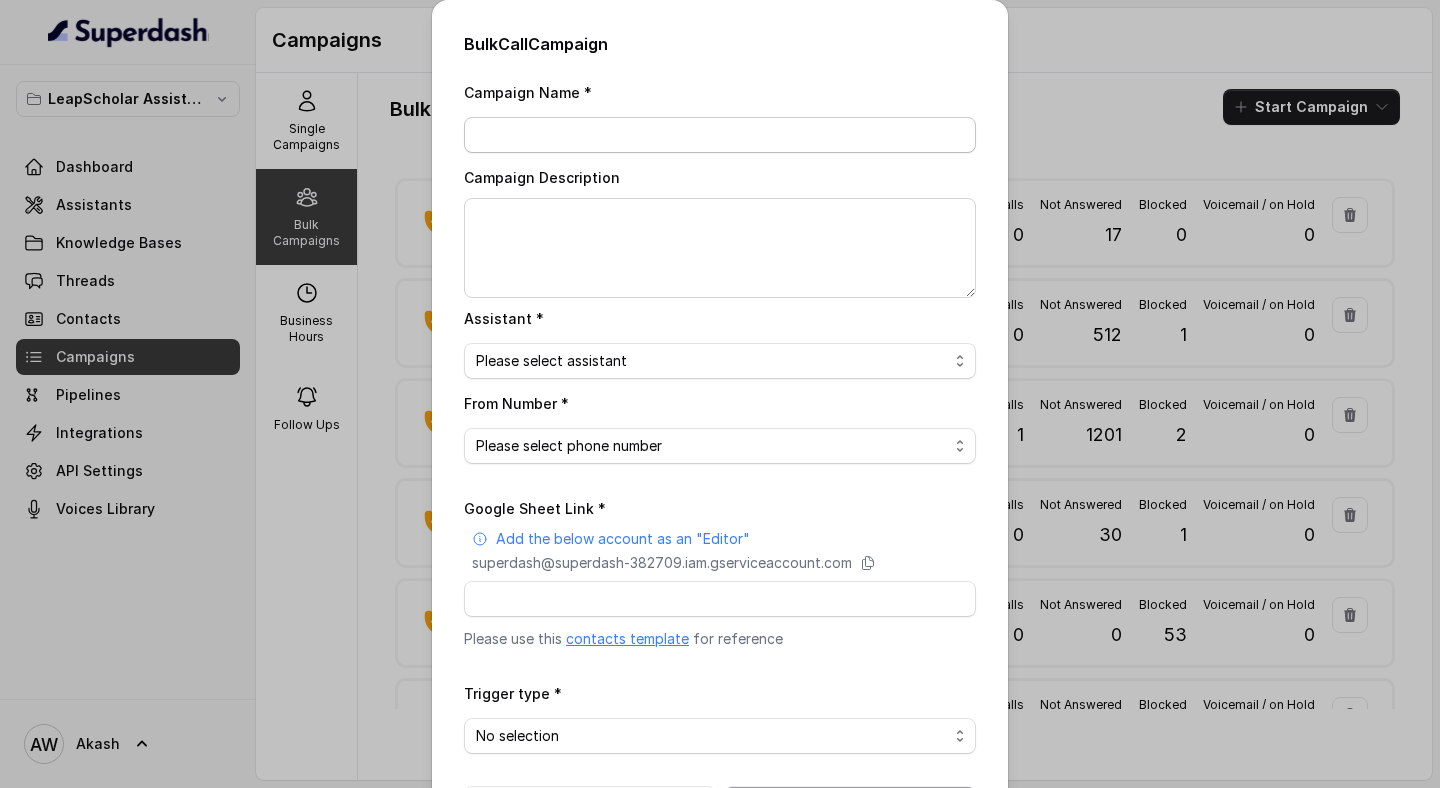 click on "Campaign Name *" at bounding box center (720, 135) 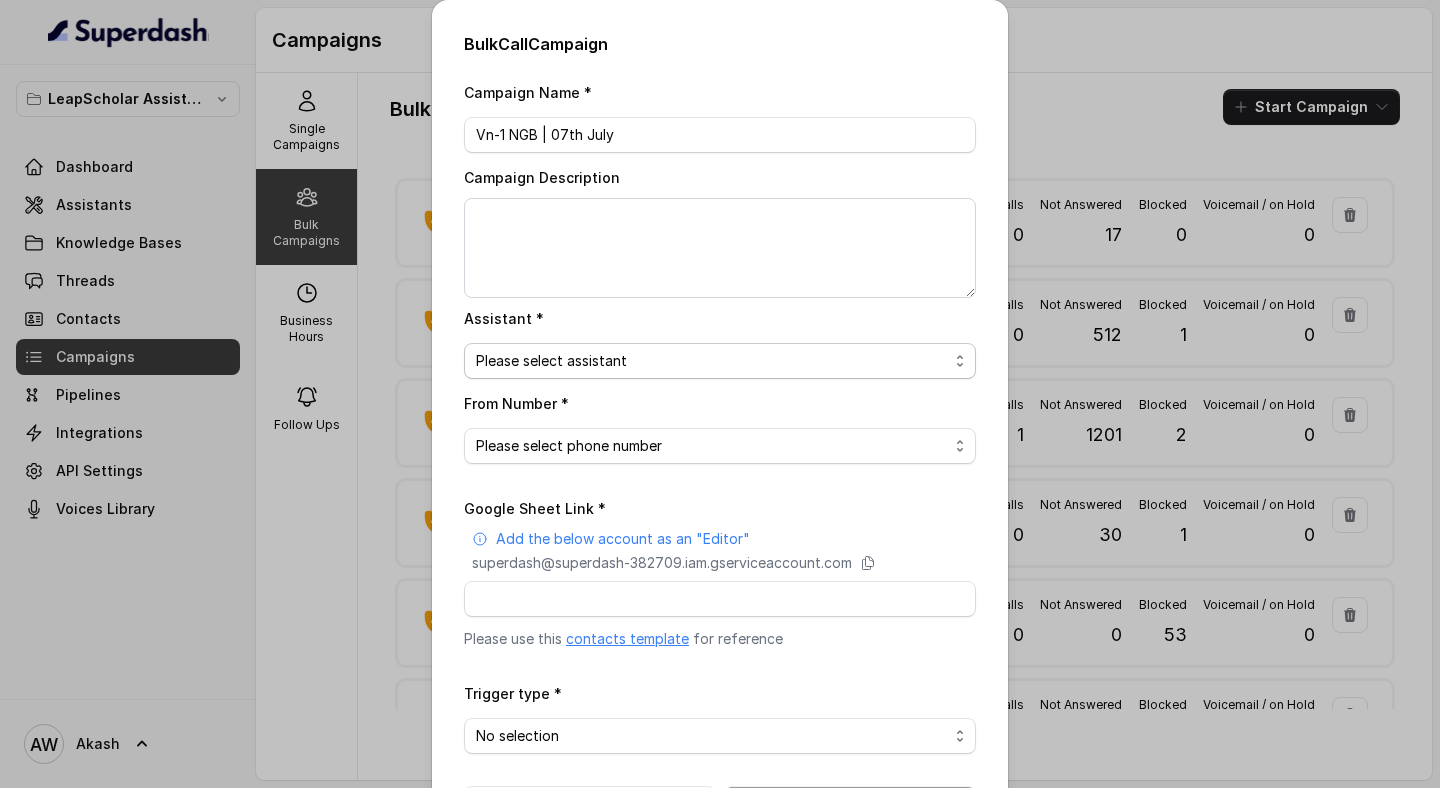 type on "Vn-1 NGB | 07th July" 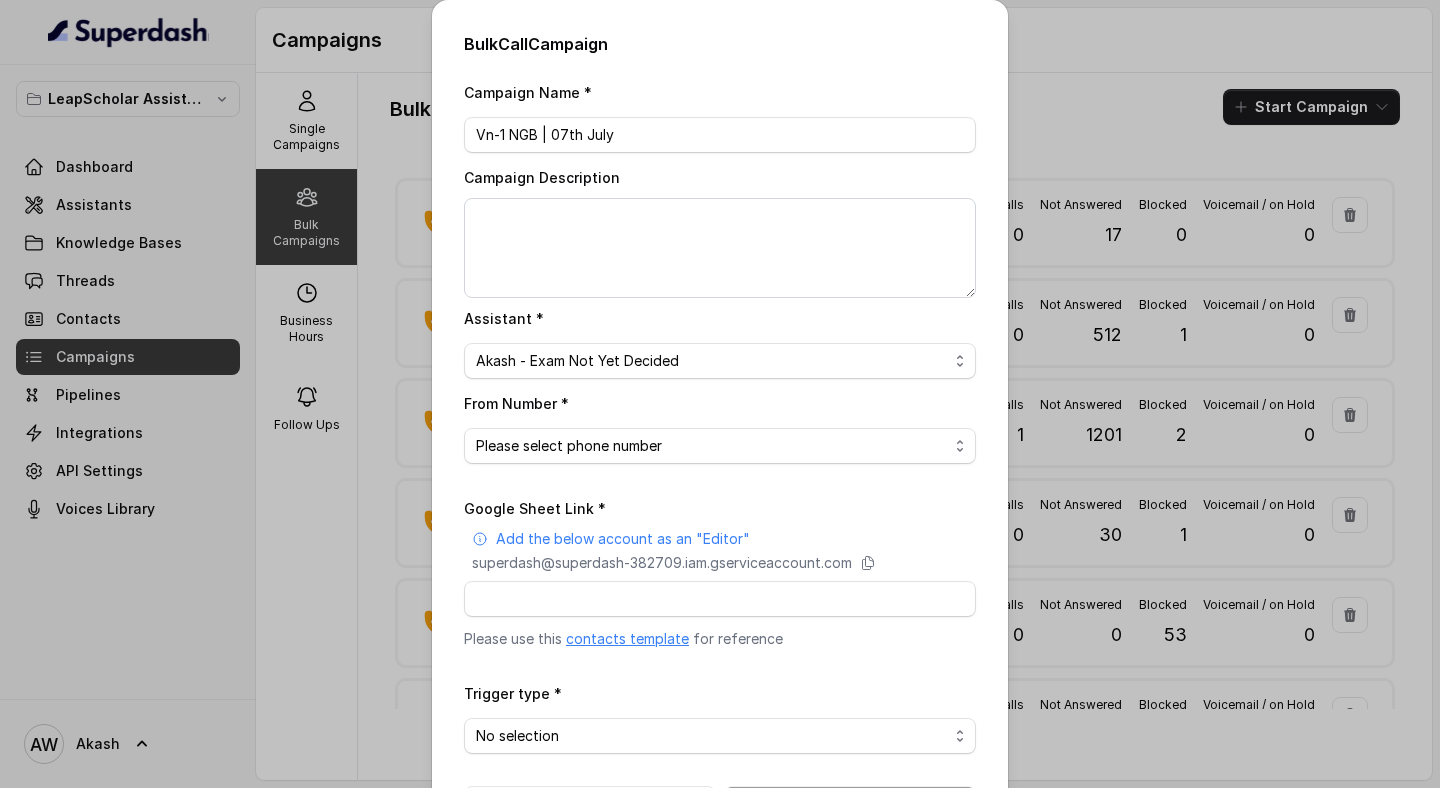 scroll, scrollTop: 79, scrollLeft: 0, axis: vertical 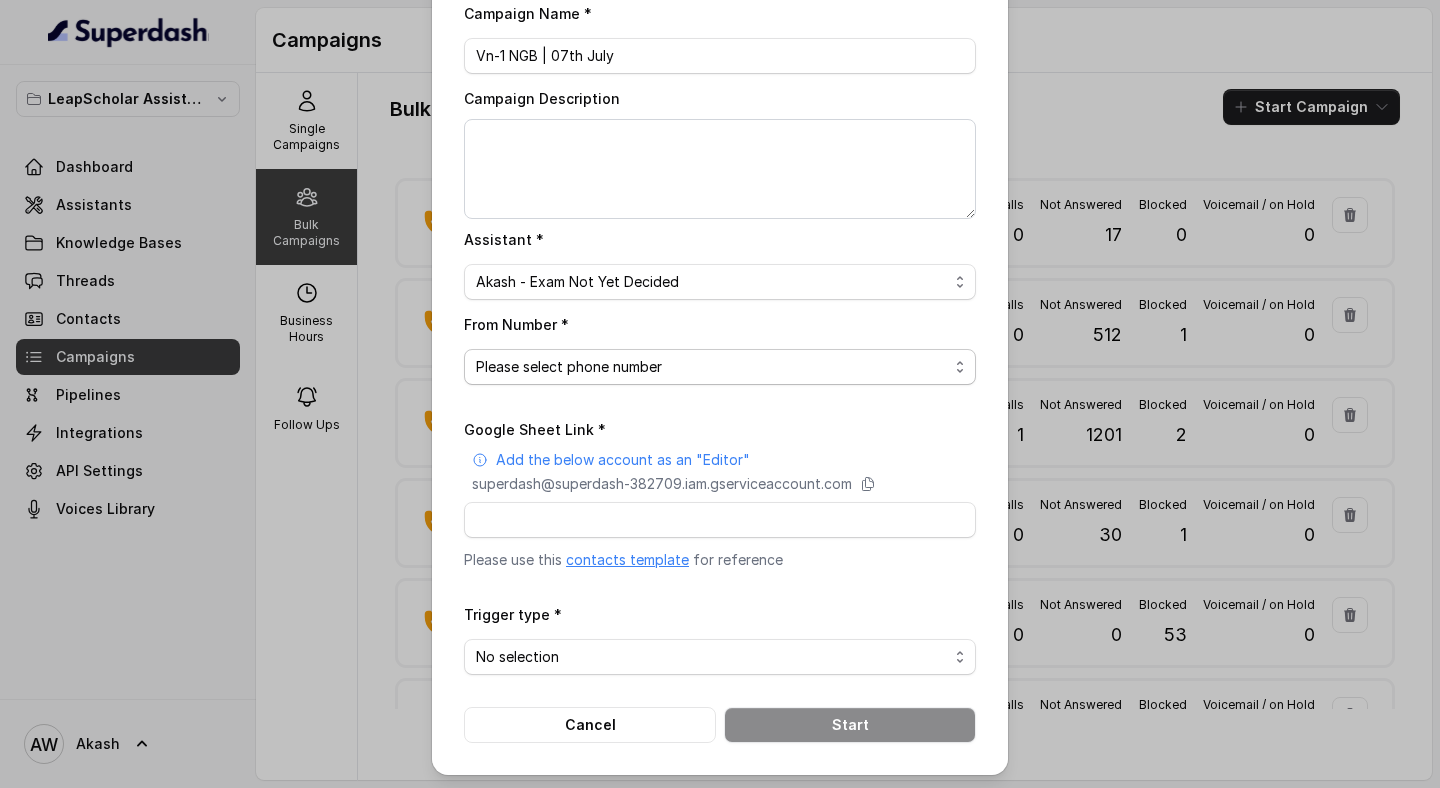 click on "Please select phone number [PHONE]" at bounding box center (720, 367) 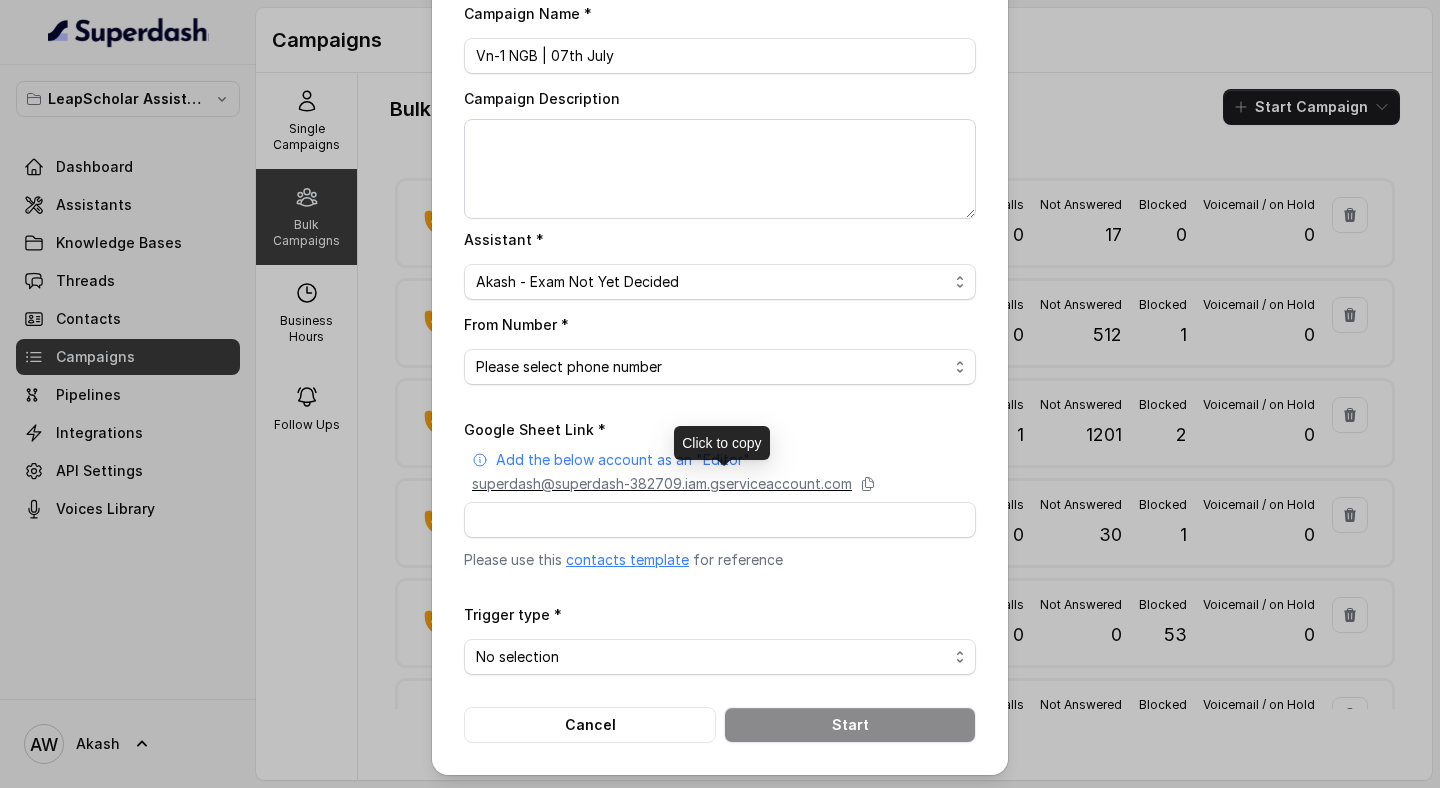 click on "superdash@superdash-382709.iam.gserviceaccount.com" at bounding box center (662, 484) 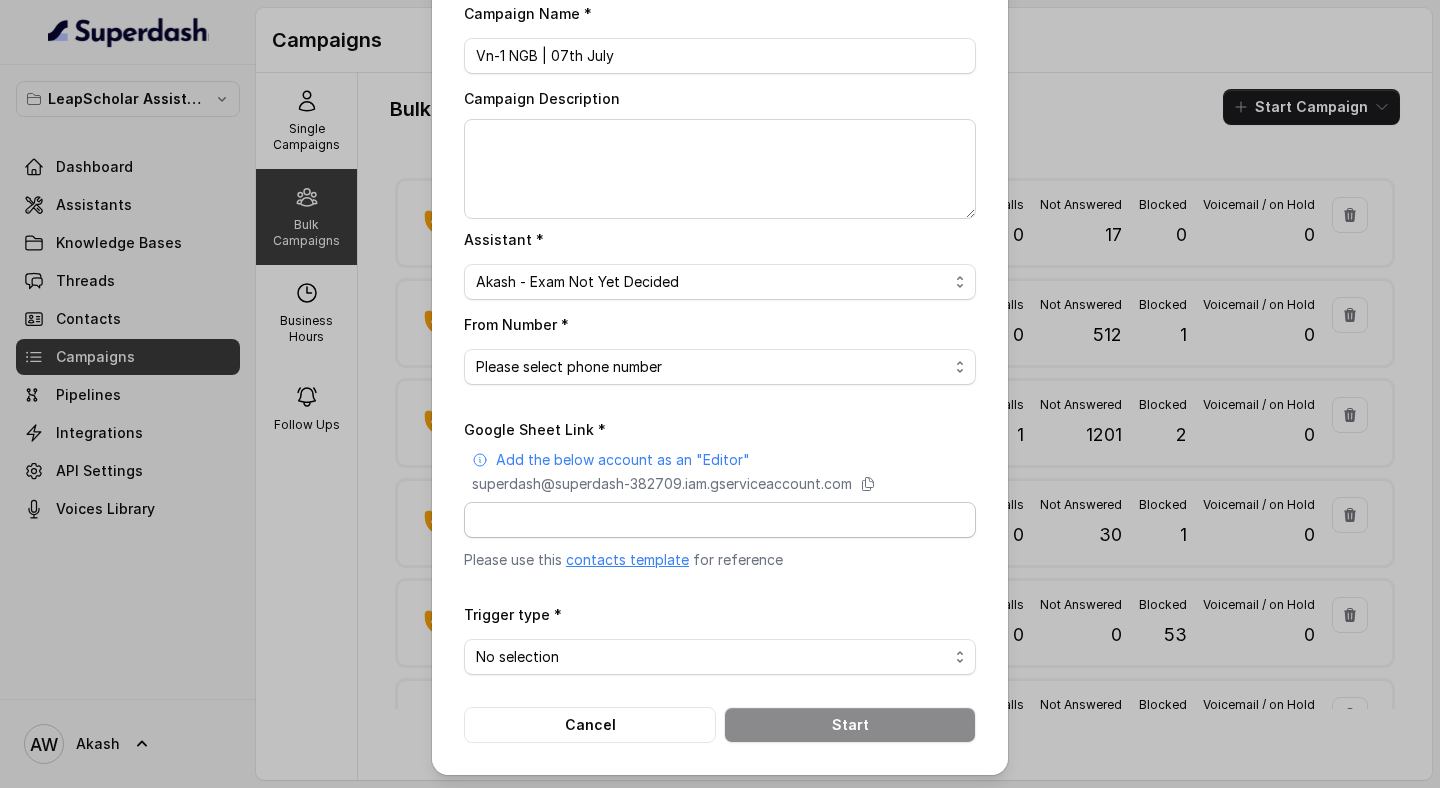 click on "Google Sheet Link *" at bounding box center (720, 520) 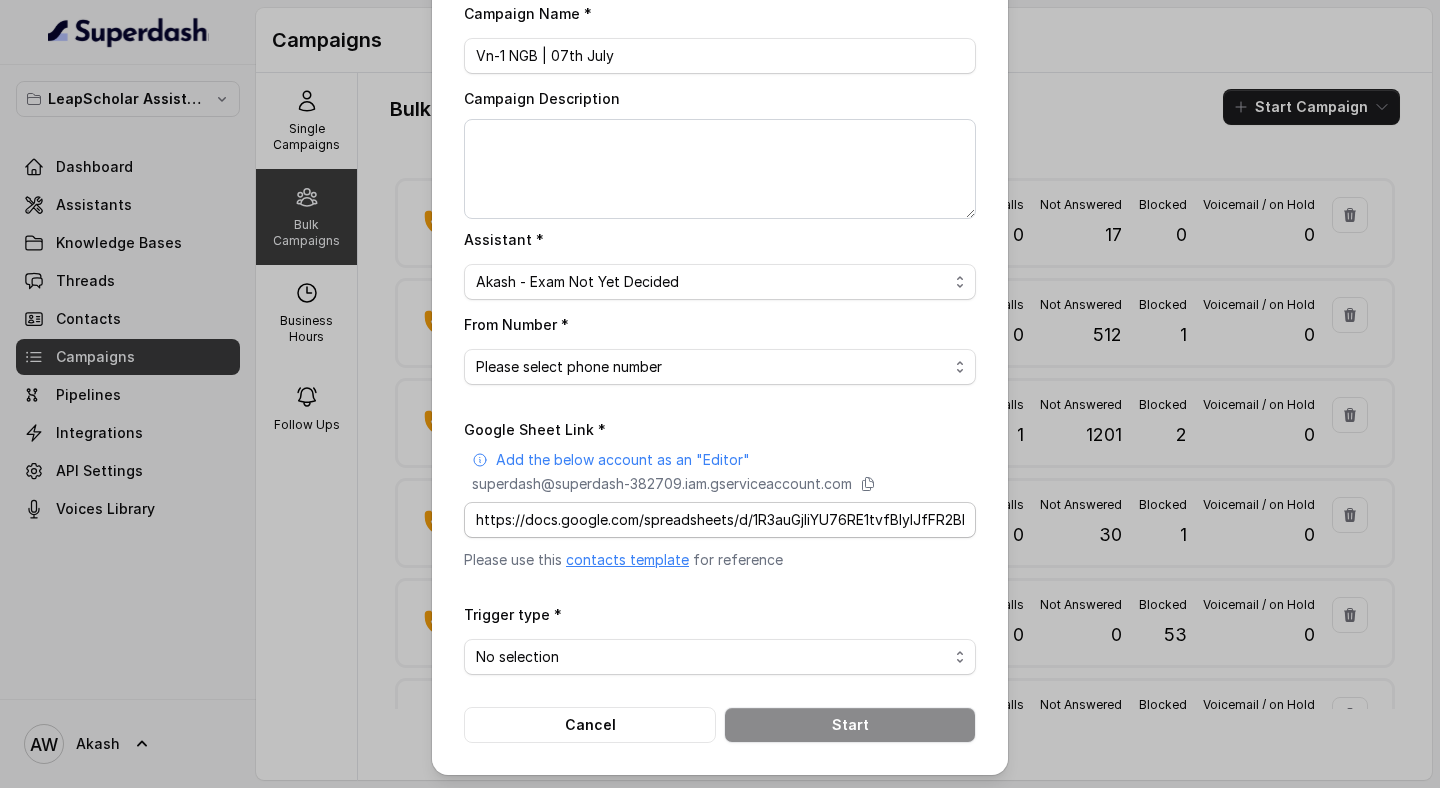 scroll, scrollTop: 0, scrollLeft: 235, axis: horizontal 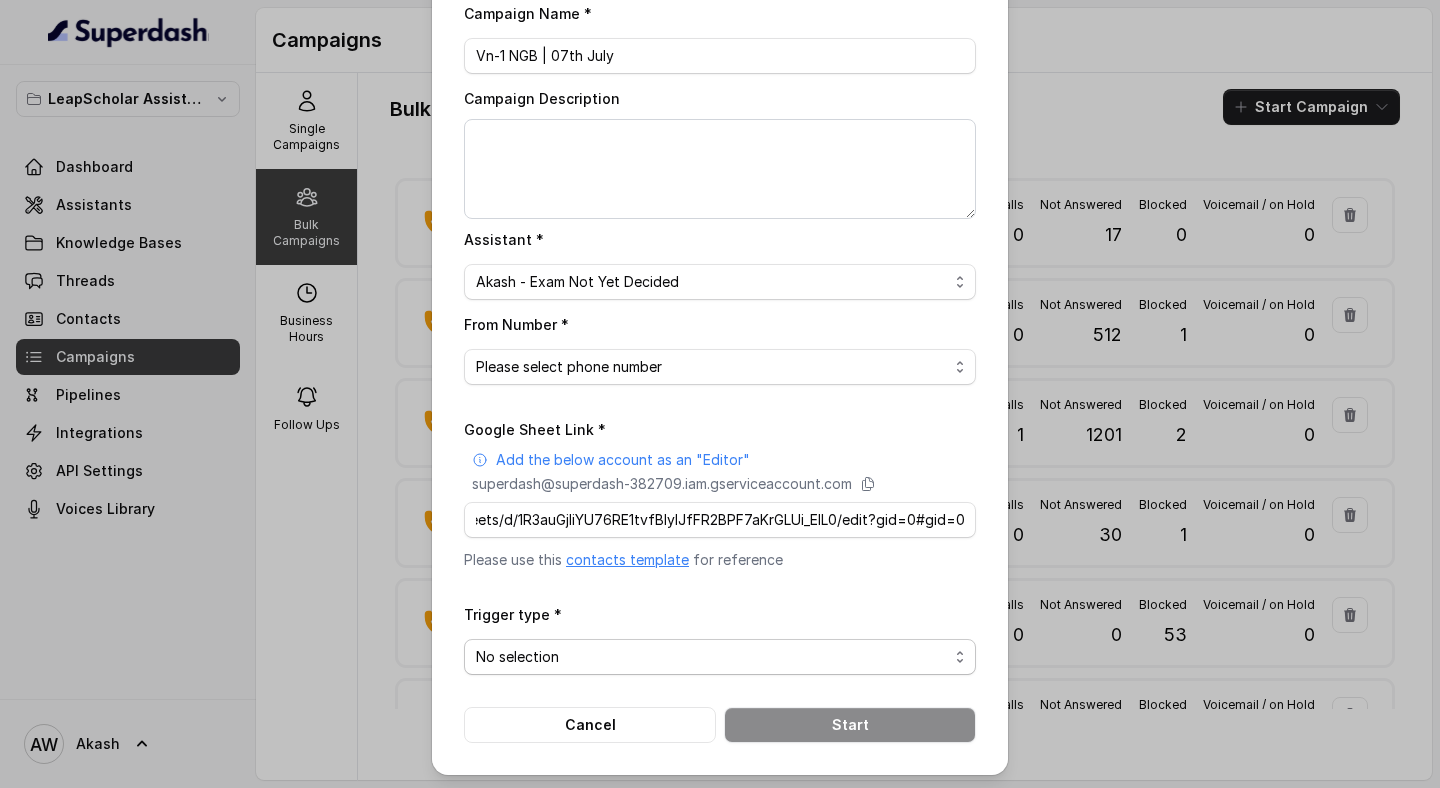 type on "https://docs.google.com/spreadsheets/d/1R3auGjIiYU76RE1tvfBIylJfFR2BPF7aKrGLUi_ElL0/edit?gid=0#gid=0" 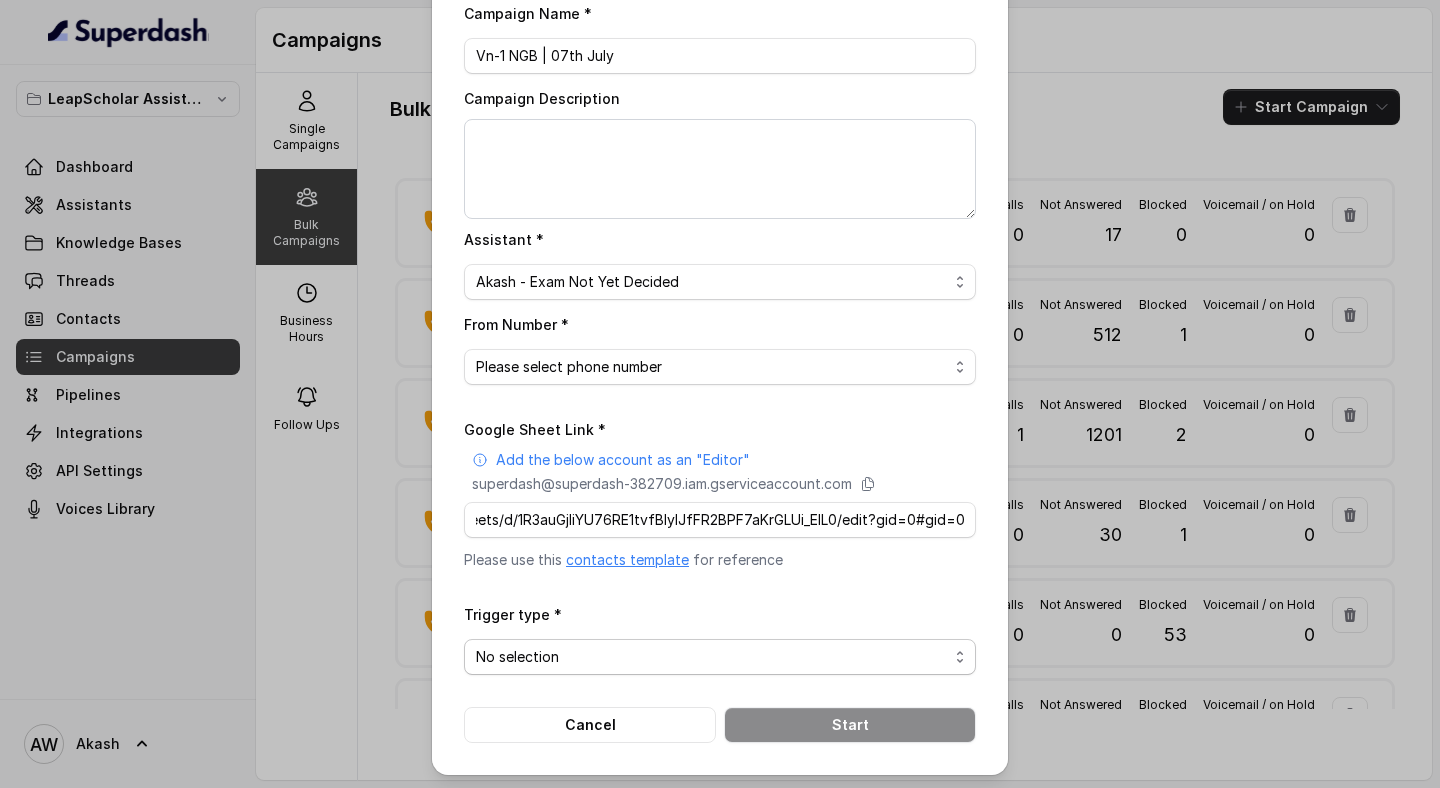 click on "No selection Trigger Immediately Trigger based on campaign configuration" at bounding box center [720, 657] 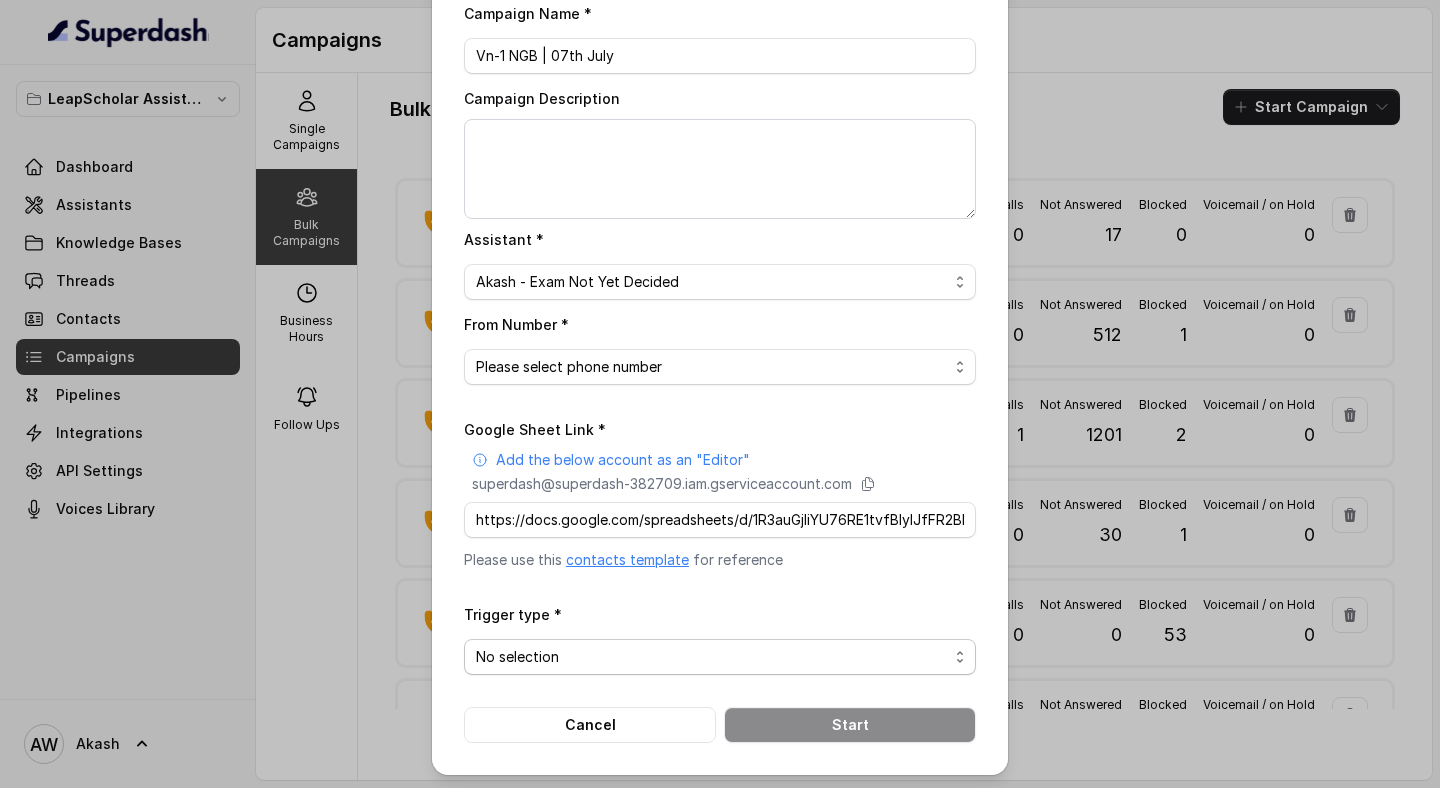 select on "triggerImmediately" 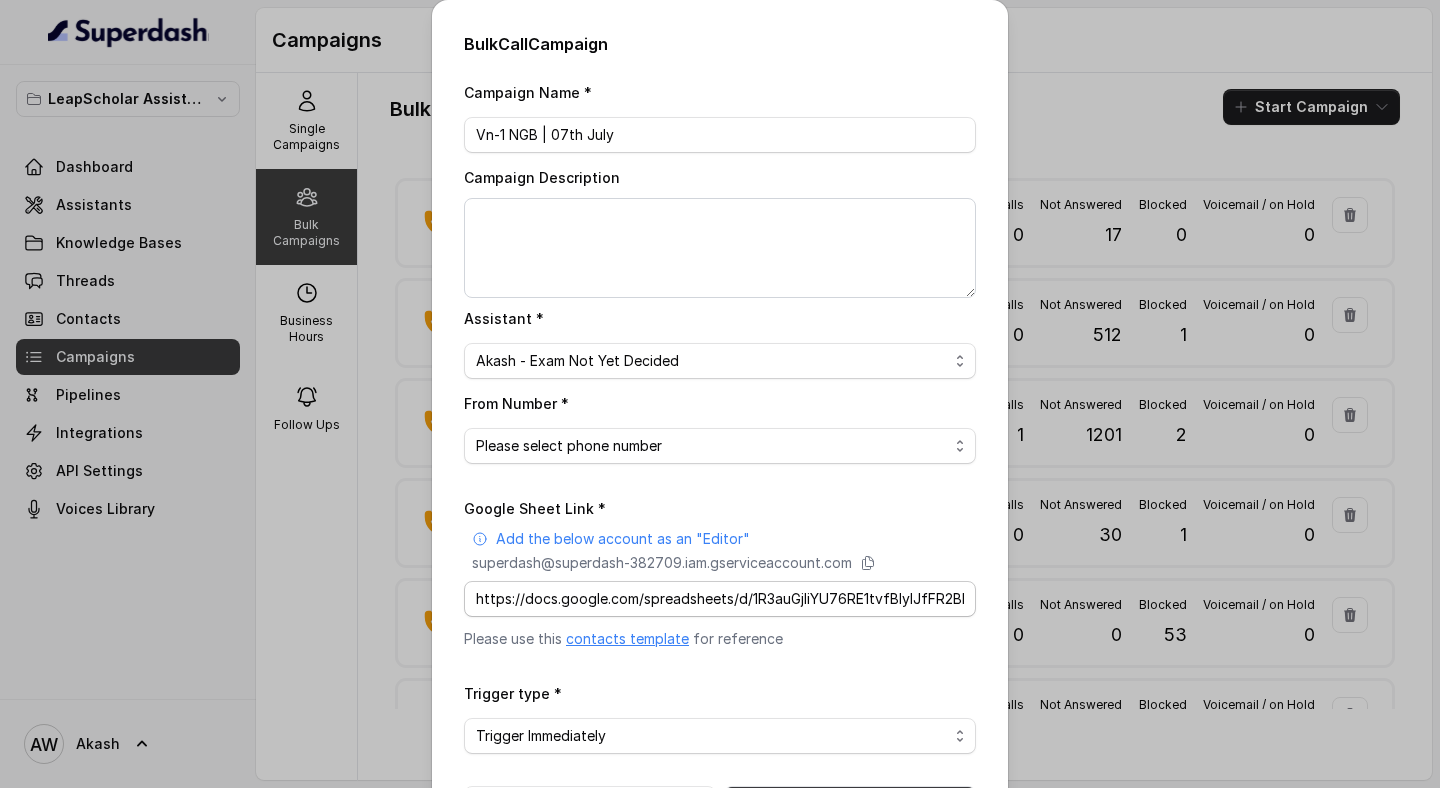 scroll, scrollTop: 79, scrollLeft: 0, axis: vertical 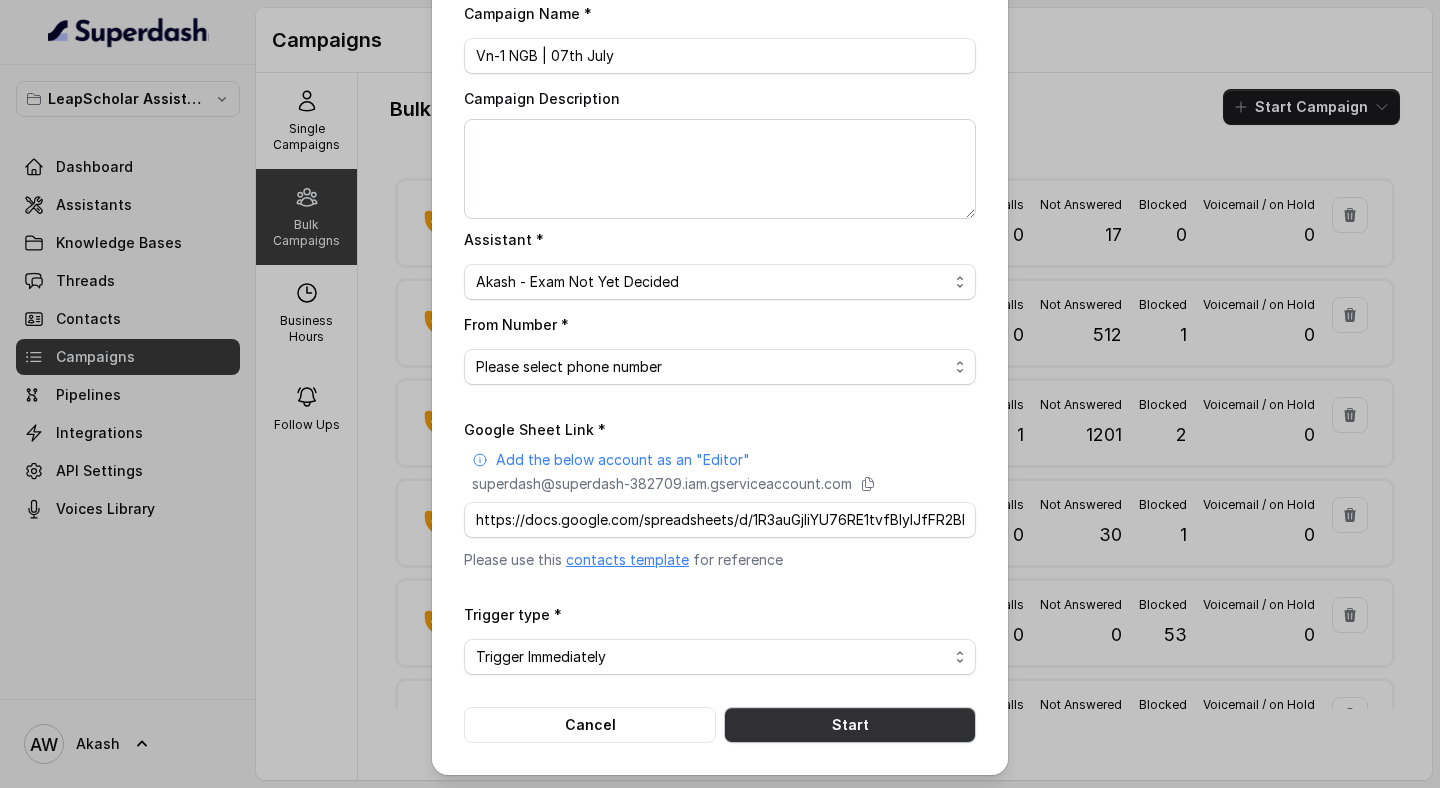 click on "Start" at bounding box center (850, 725) 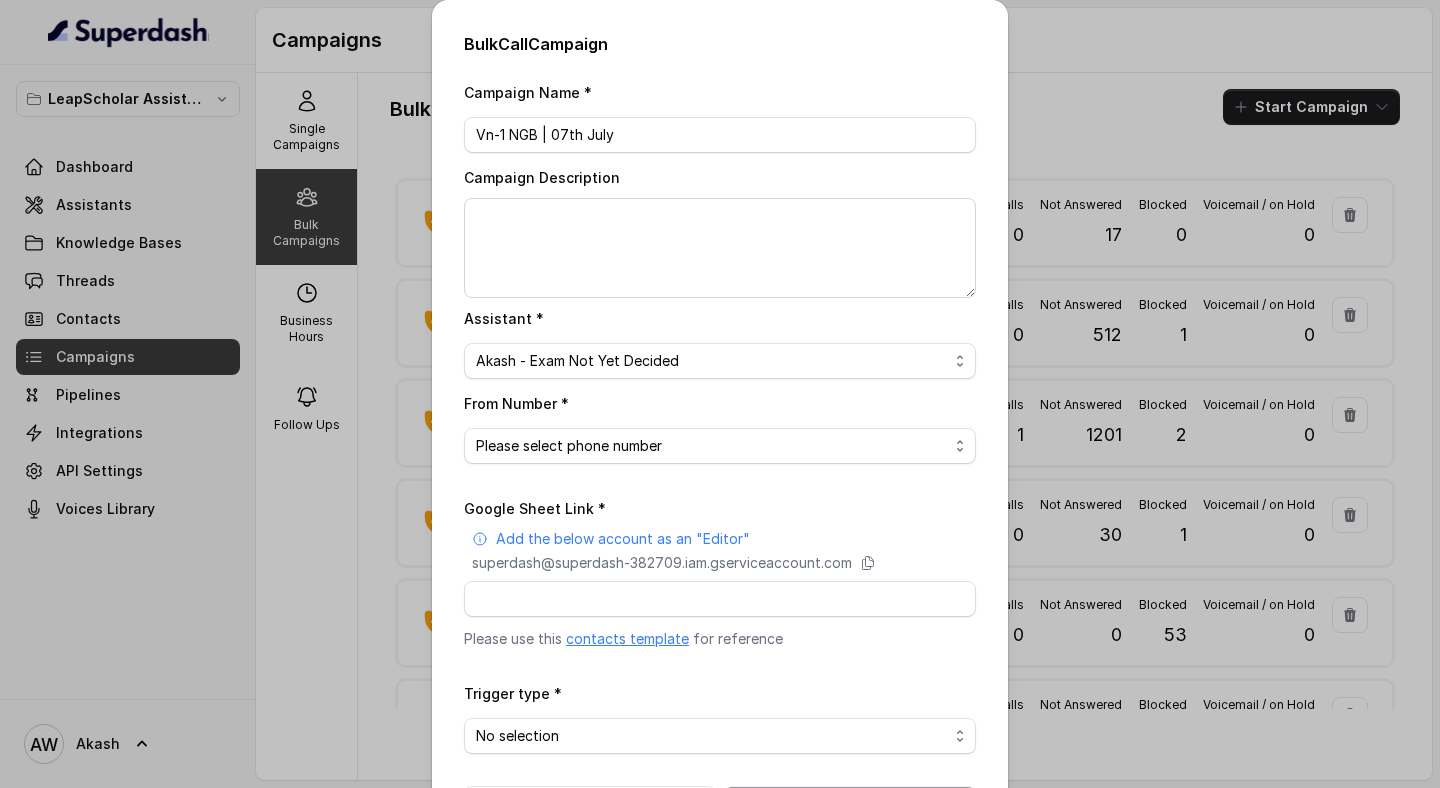 scroll, scrollTop: 79, scrollLeft: 0, axis: vertical 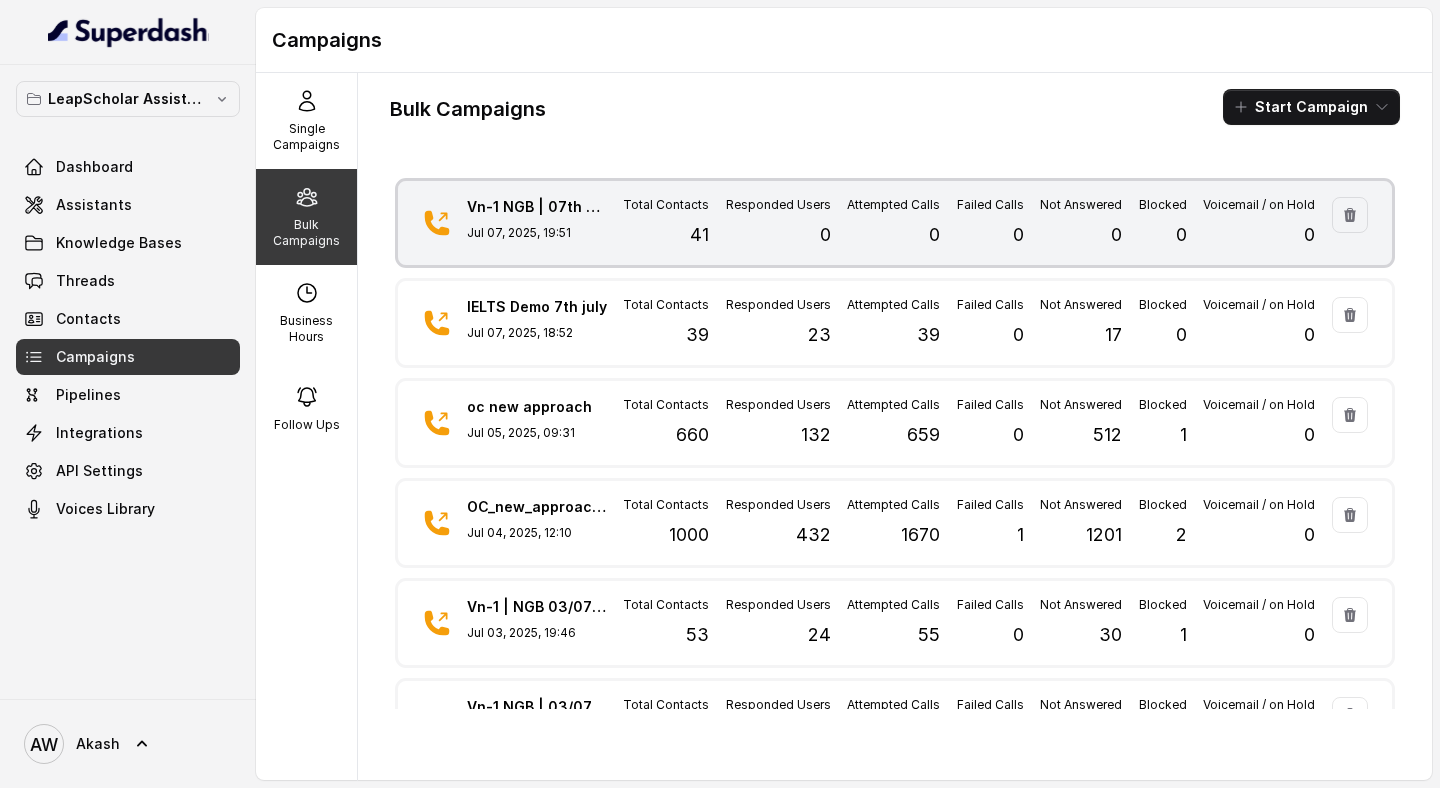 click on "Total Contacts 41" at bounding box center (666, 223) 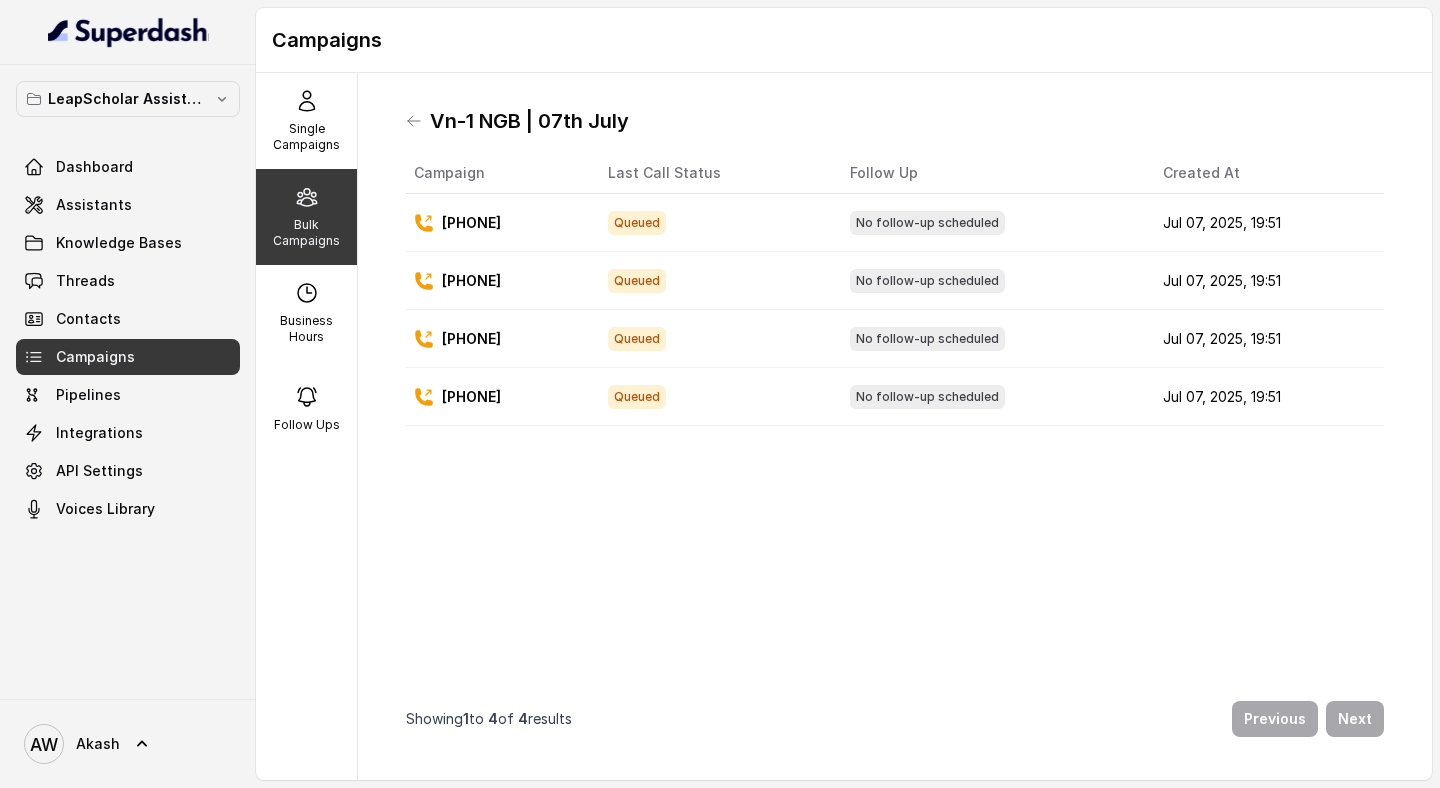 click on "Vn-1 NGB | 07th July" at bounding box center (895, 121) 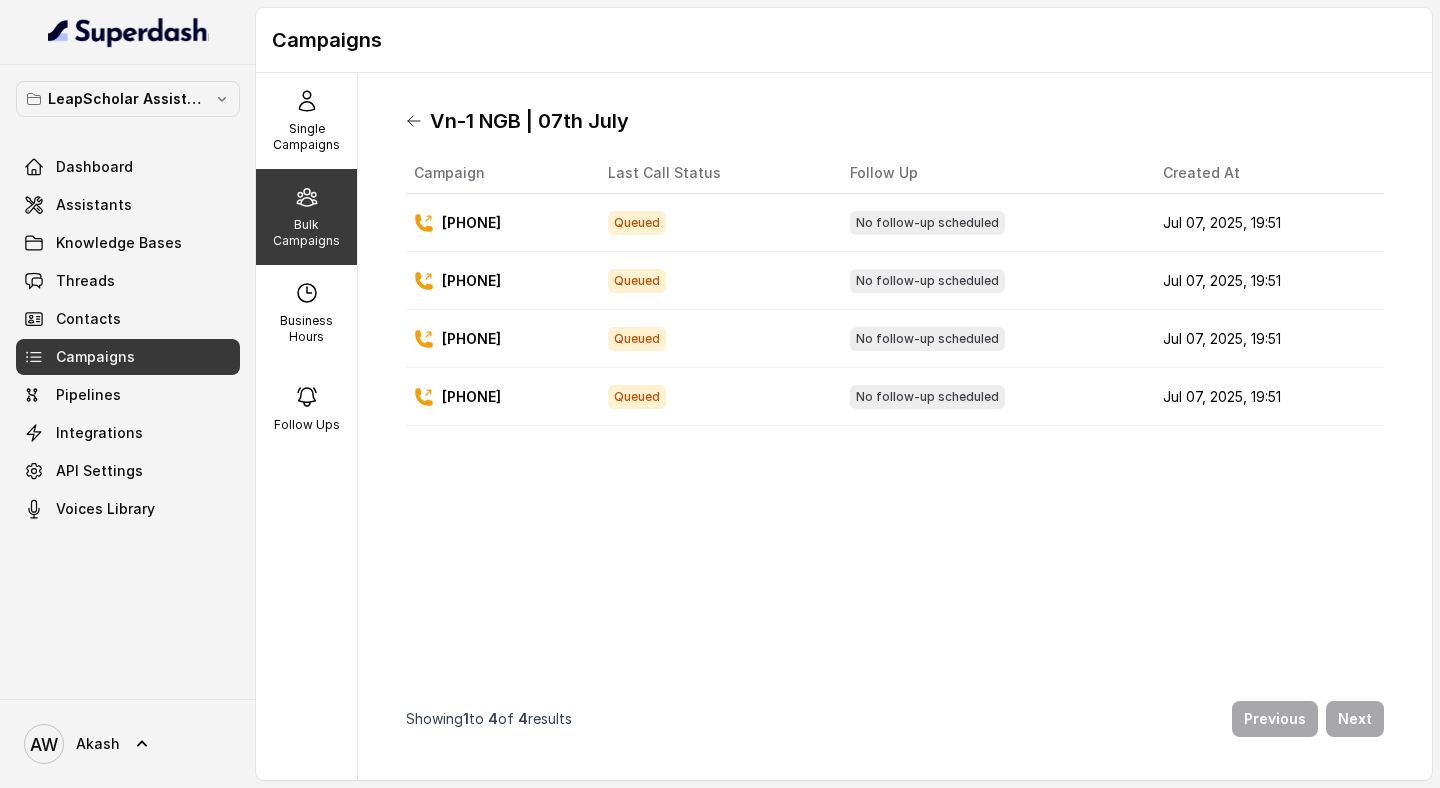 click at bounding box center (414, 121) 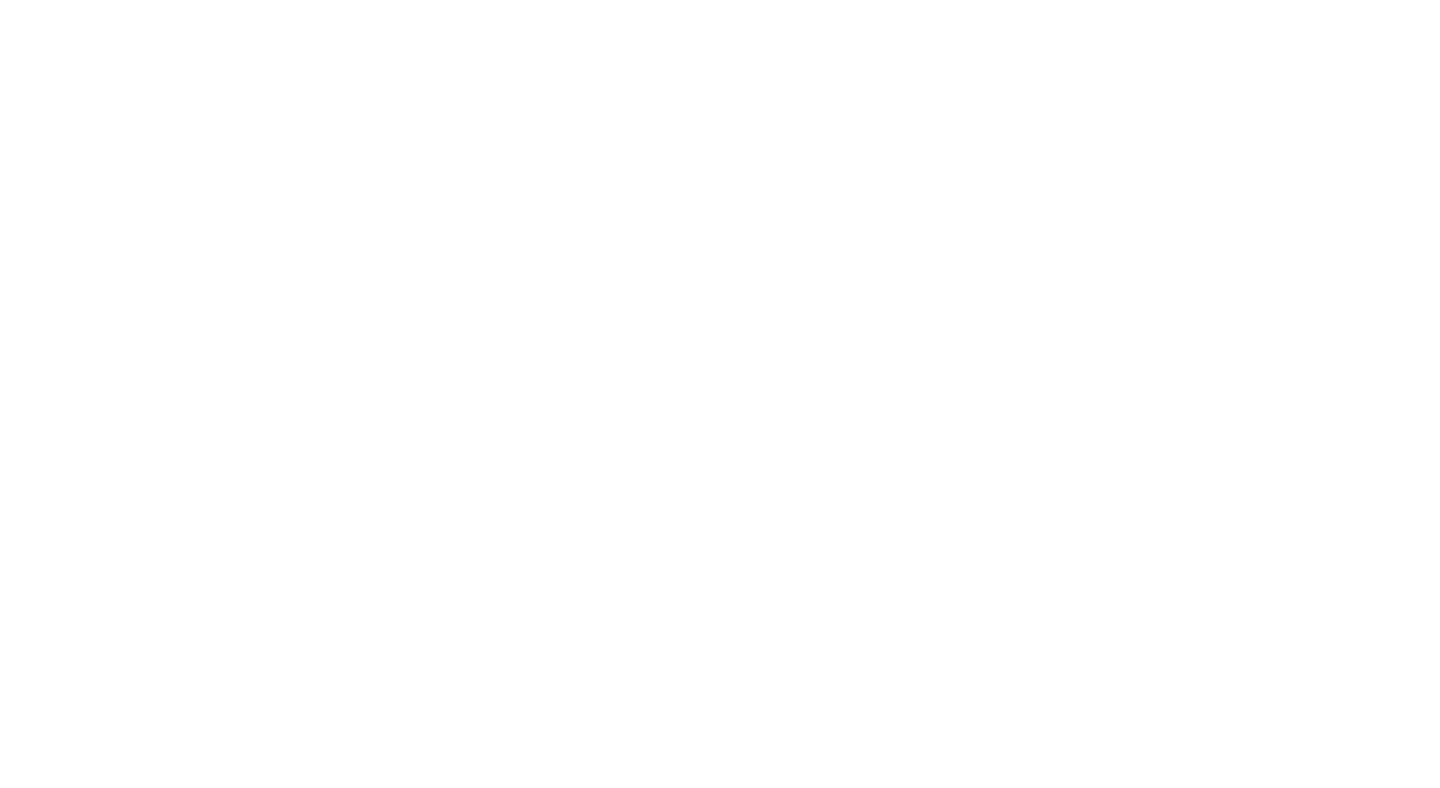 scroll, scrollTop: 0, scrollLeft: 0, axis: both 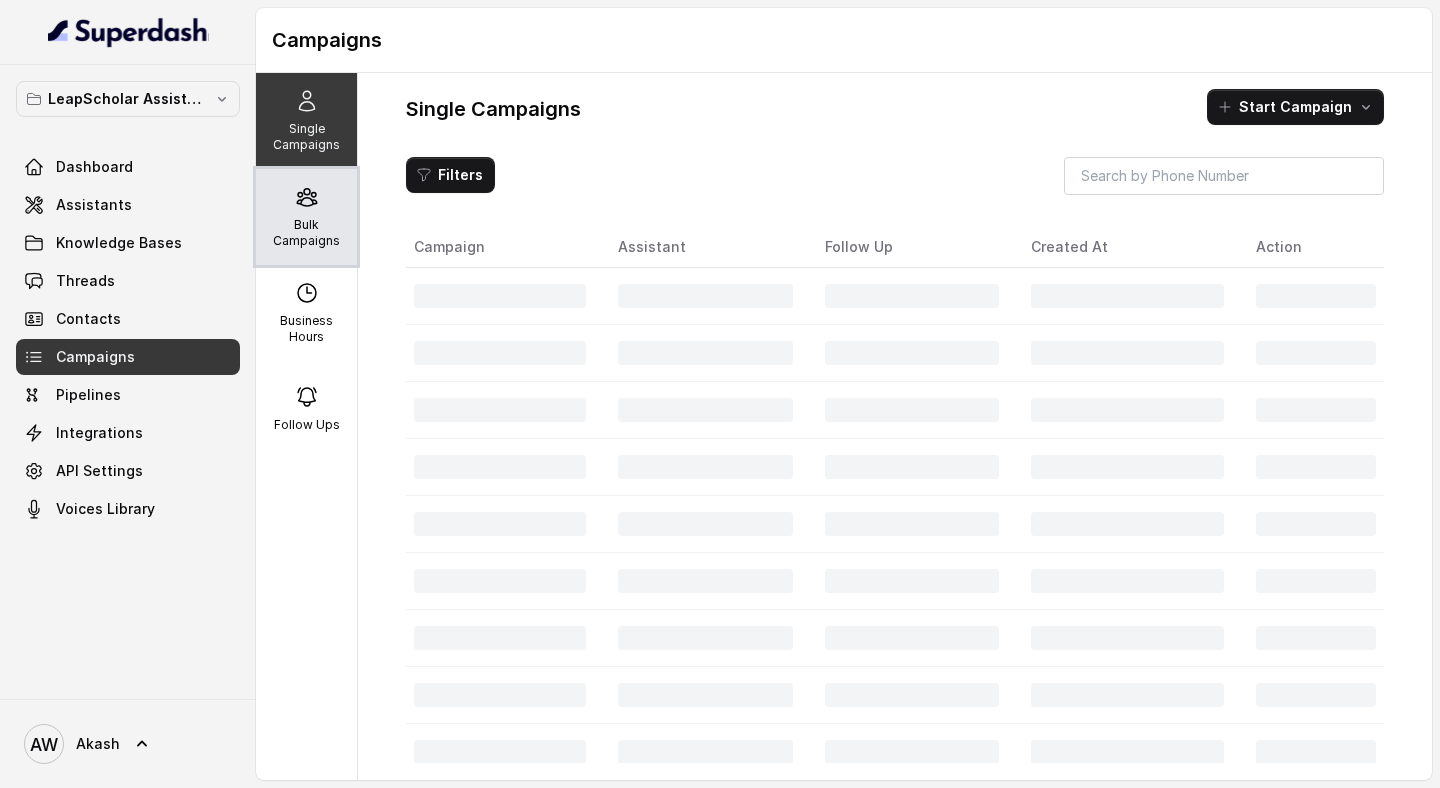 click on "Bulk Campaigns" at bounding box center (306, 217) 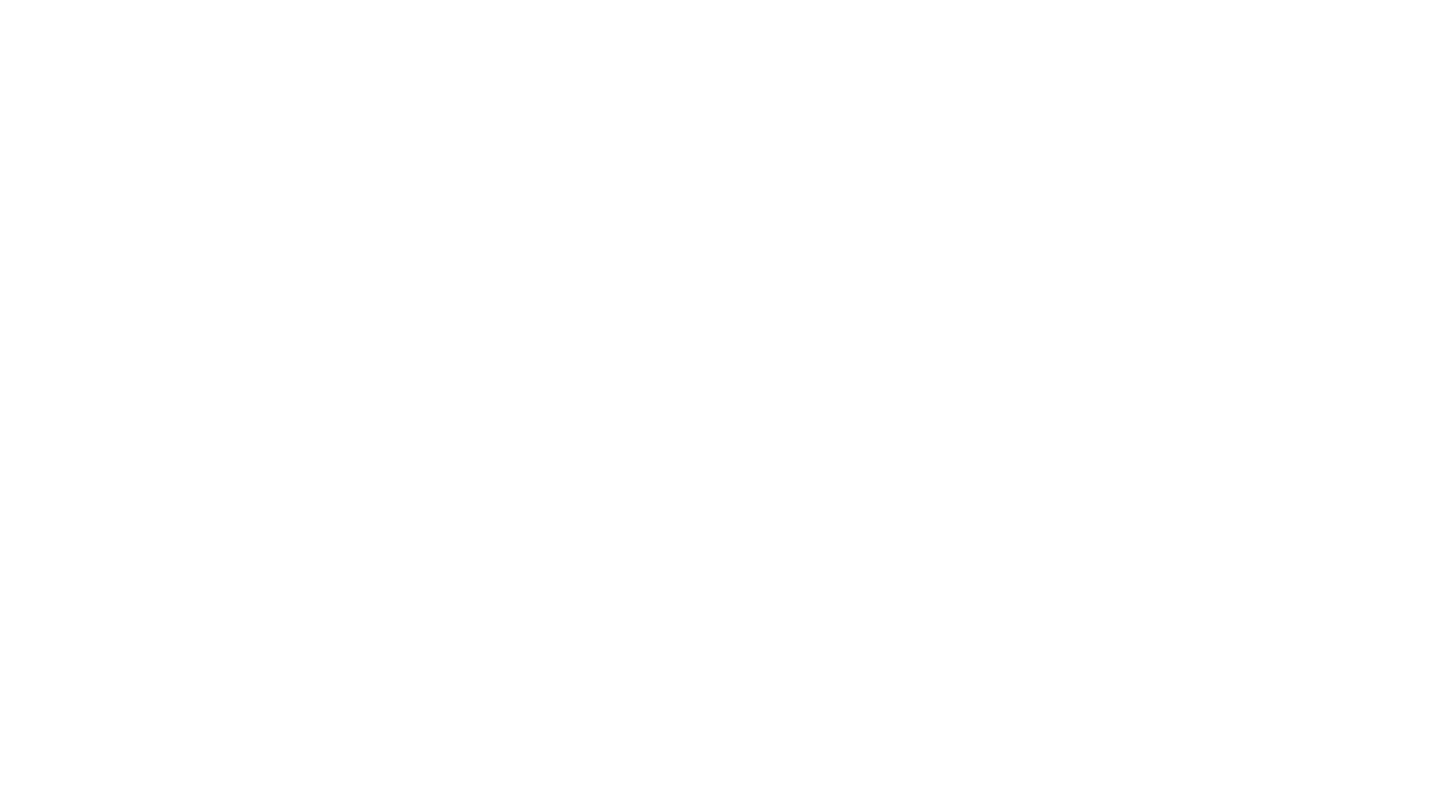 scroll, scrollTop: 0, scrollLeft: 0, axis: both 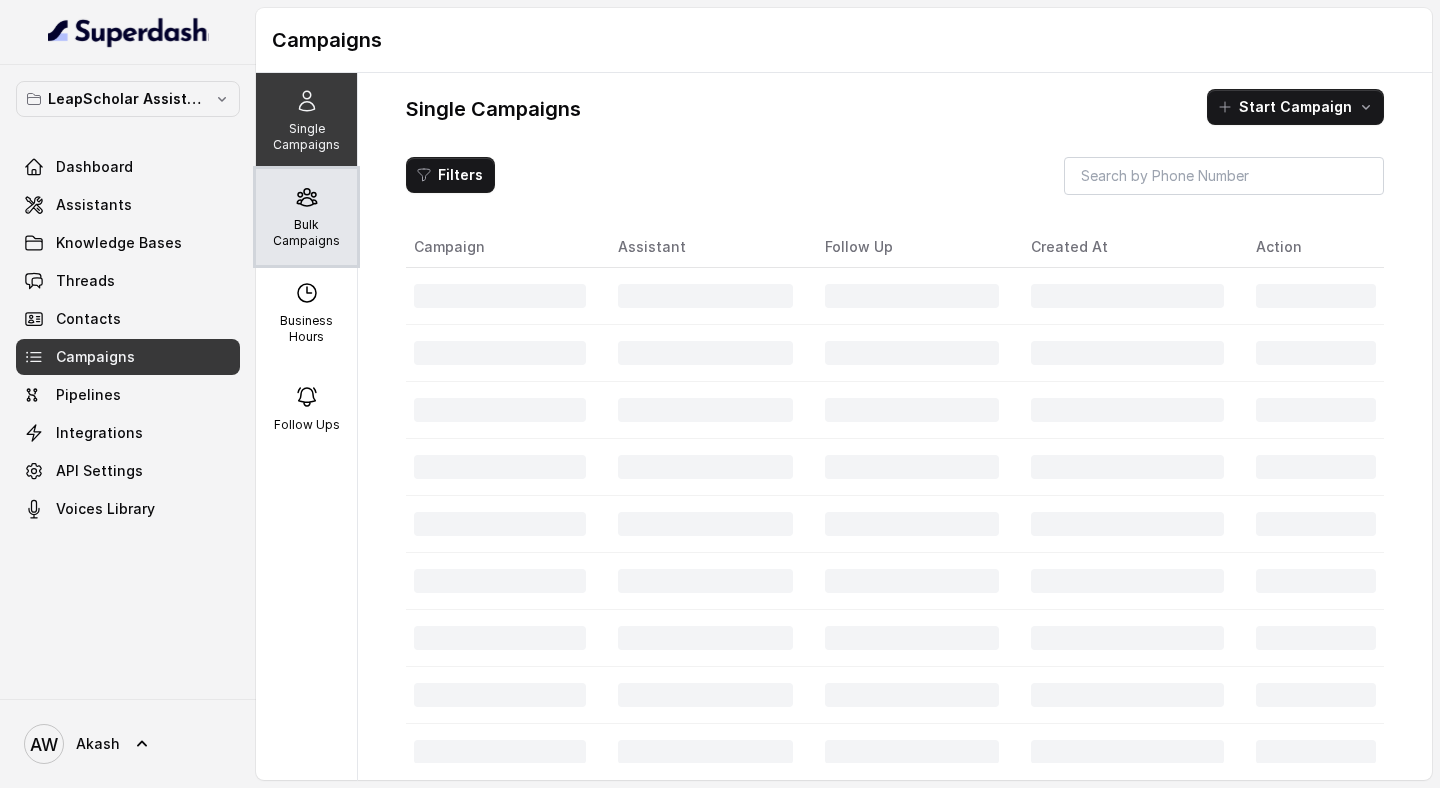 click on "Bulk Campaigns" at bounding box center [306, 233] 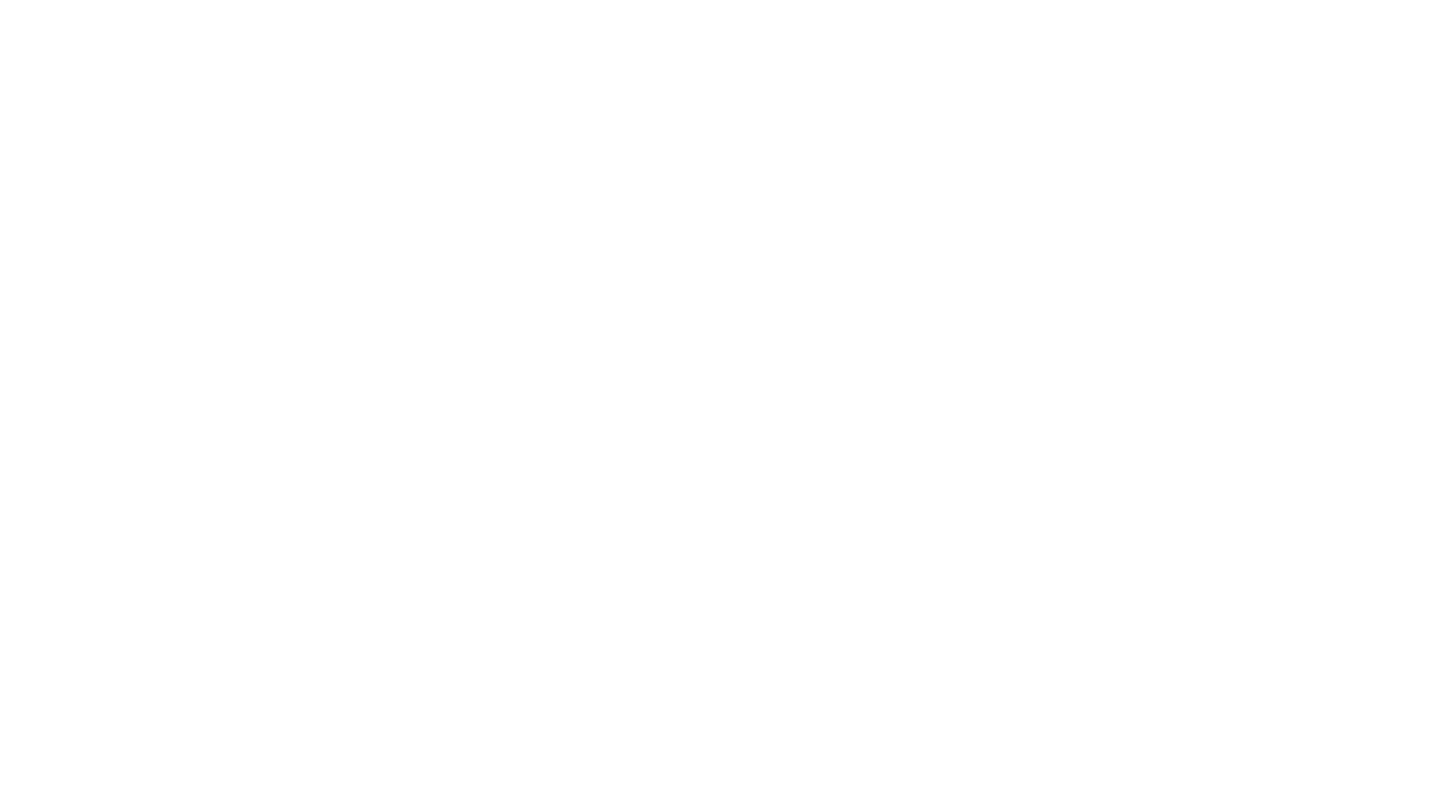 scroll, scrollTop: 0, scrollLeft: 0, axis: both 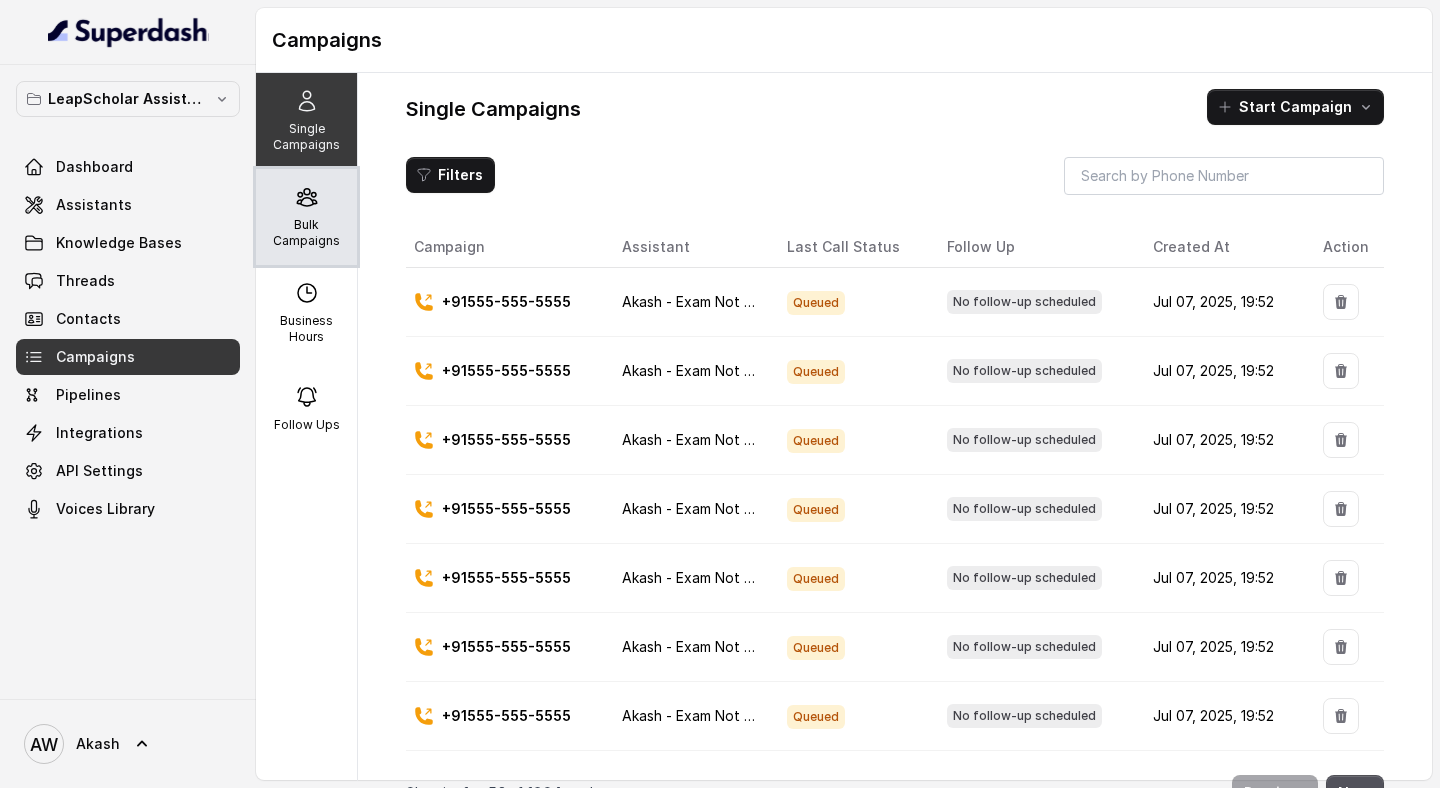 click on "Bulk Campaigns" at bounding box center (306, 217) 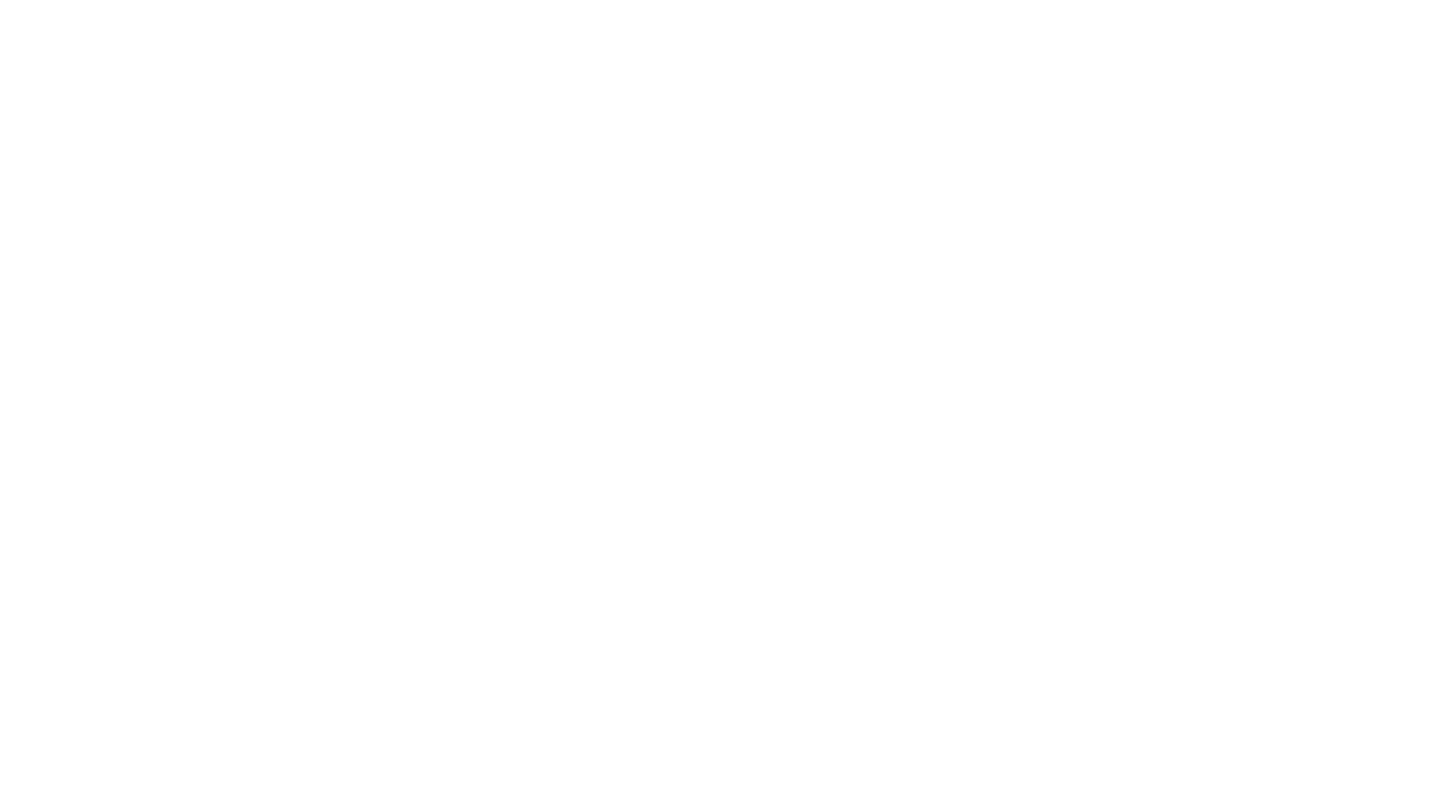 scroll, scrollTop: 0, scrollLeft: 0, axis: both 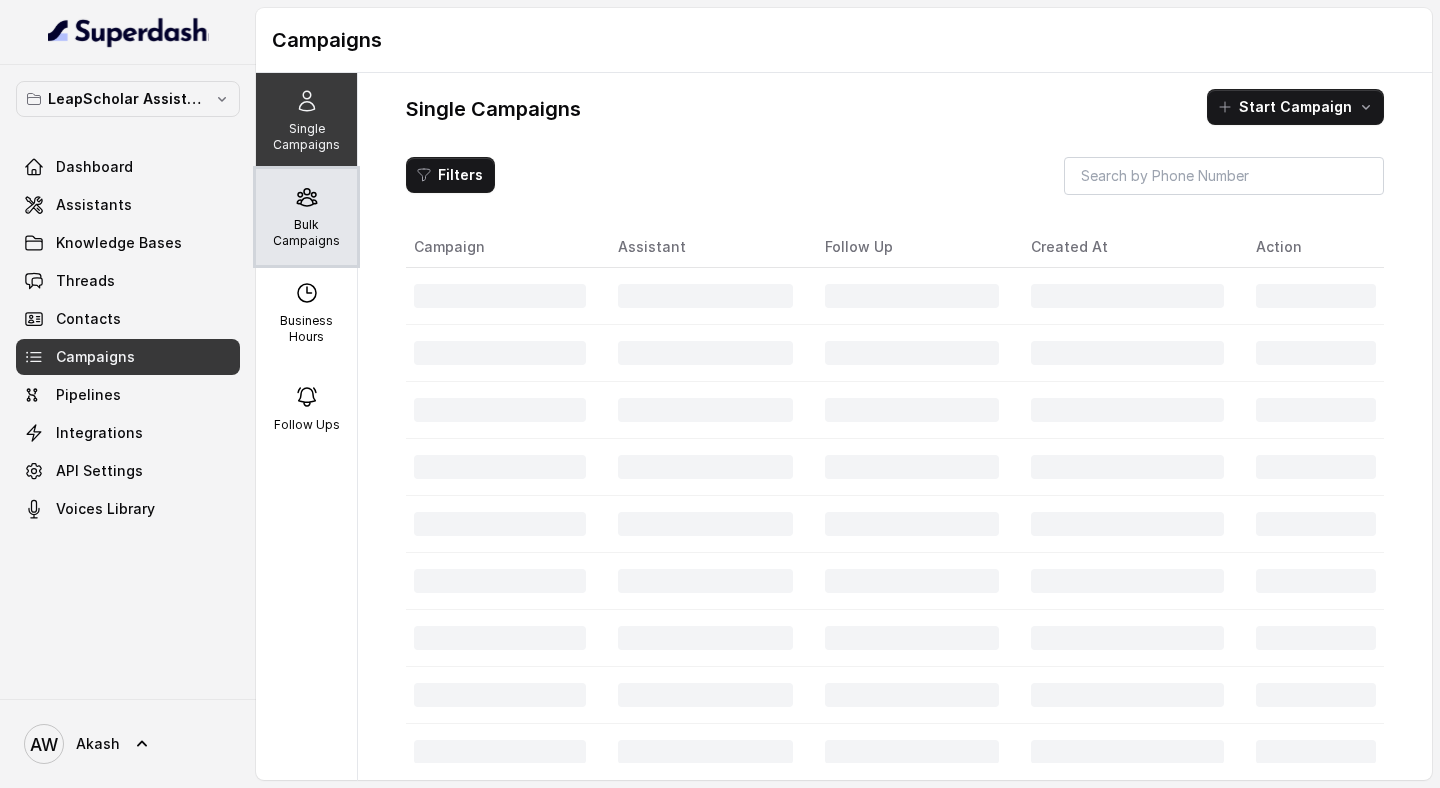 click at bounding box center (306, 197) 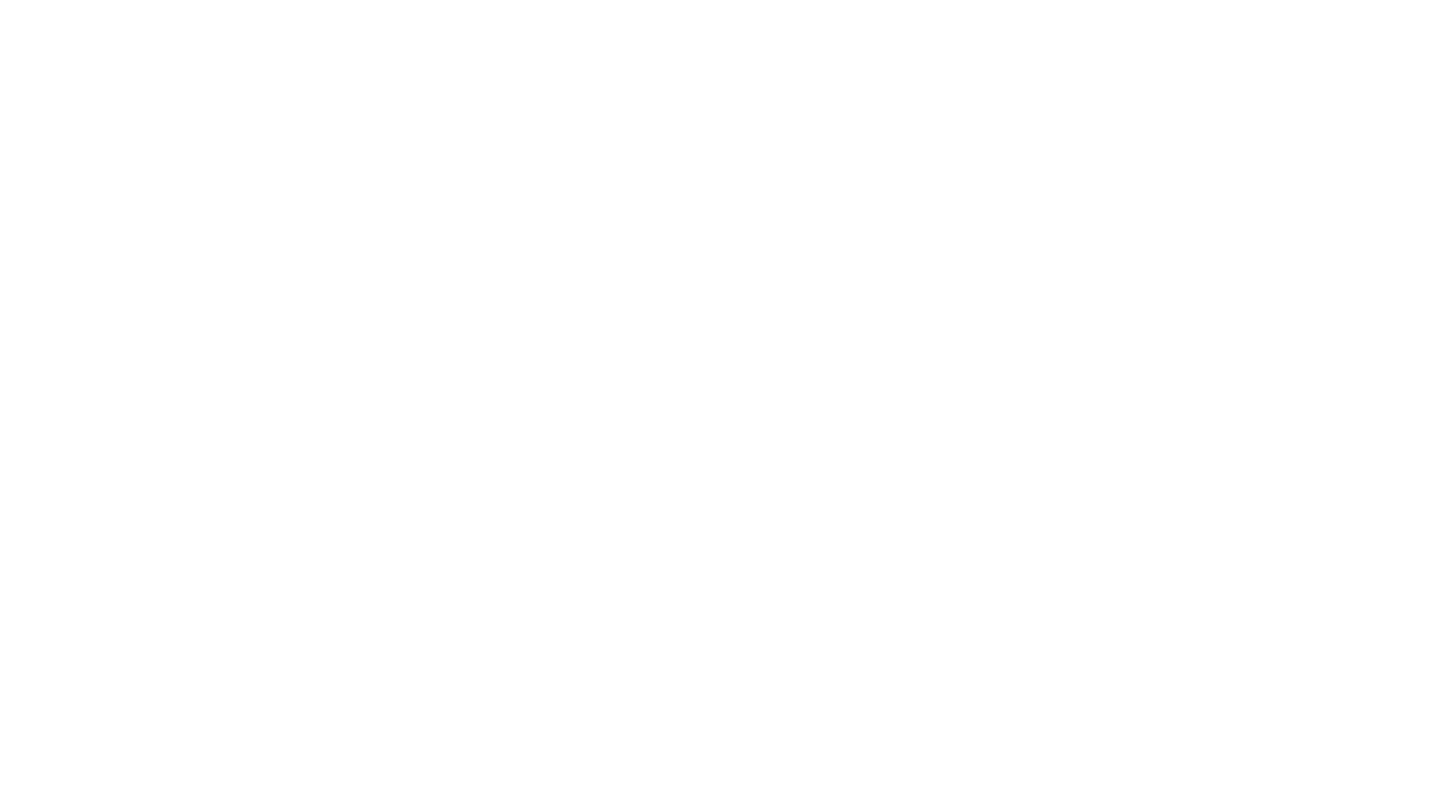 scroll, scrollTop: 0, scrollLeft: 0, axis: both 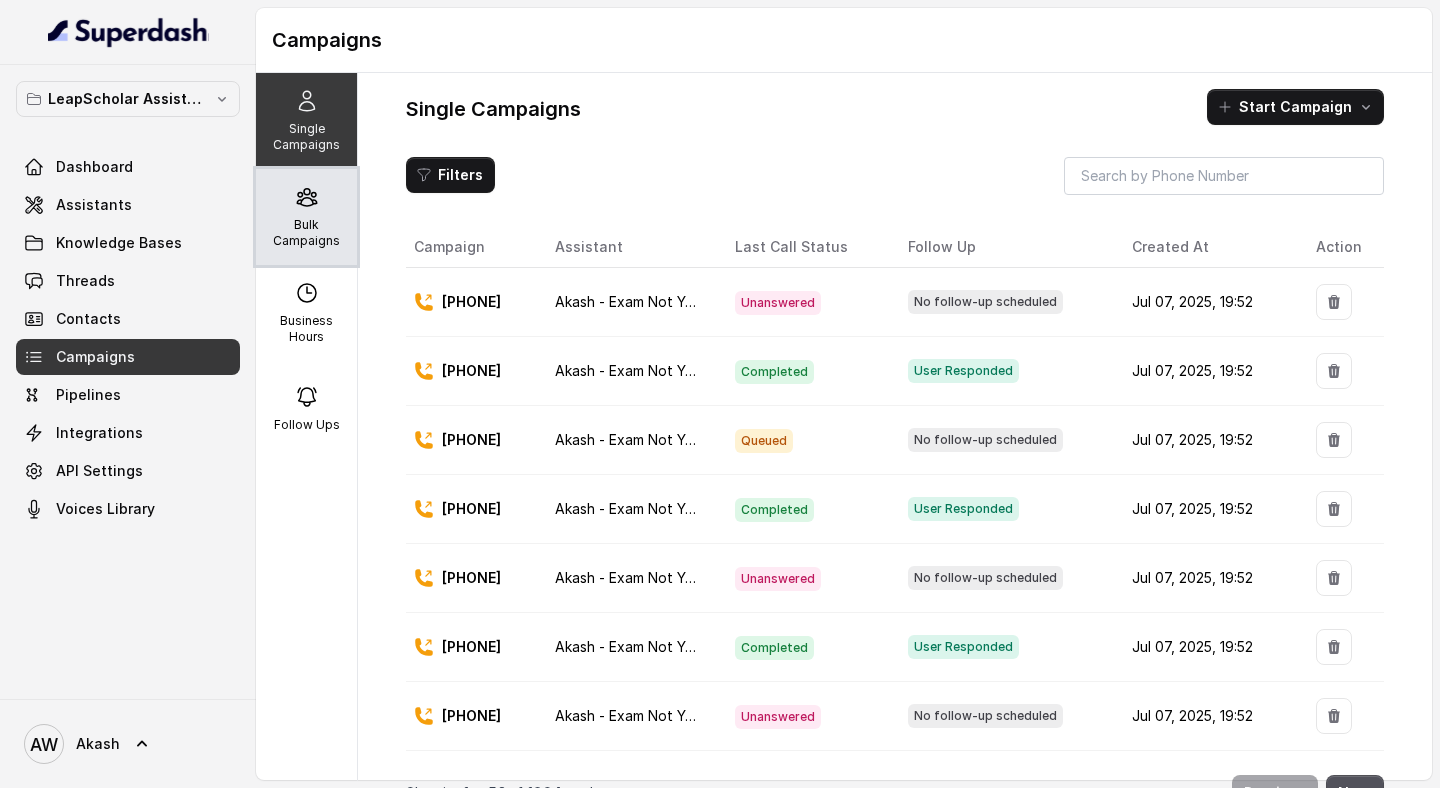 click on "Bulk Campaigns" at bounding box center (306, 217) 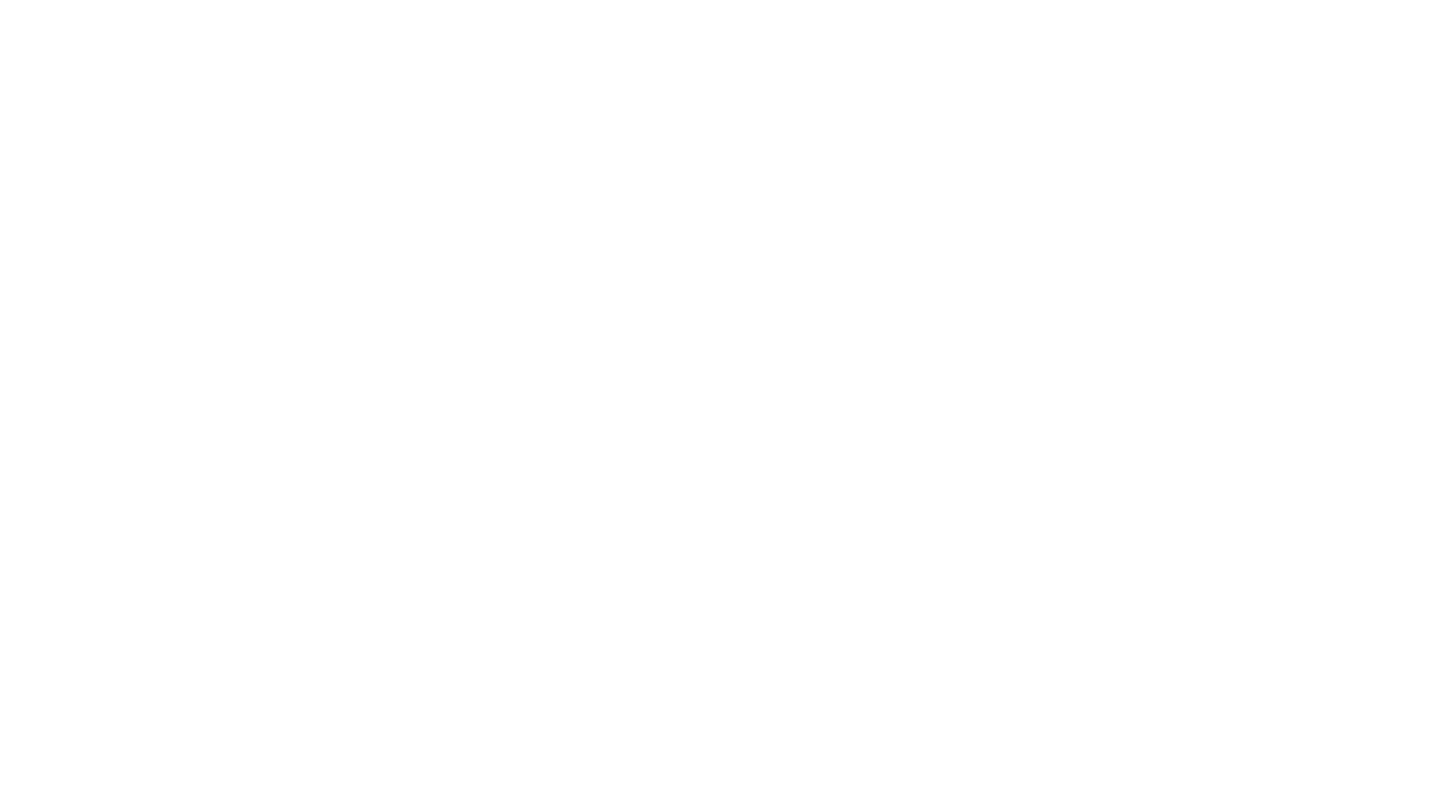 scroll, scrollTop: 0, scrollLeft: 0, axis: both 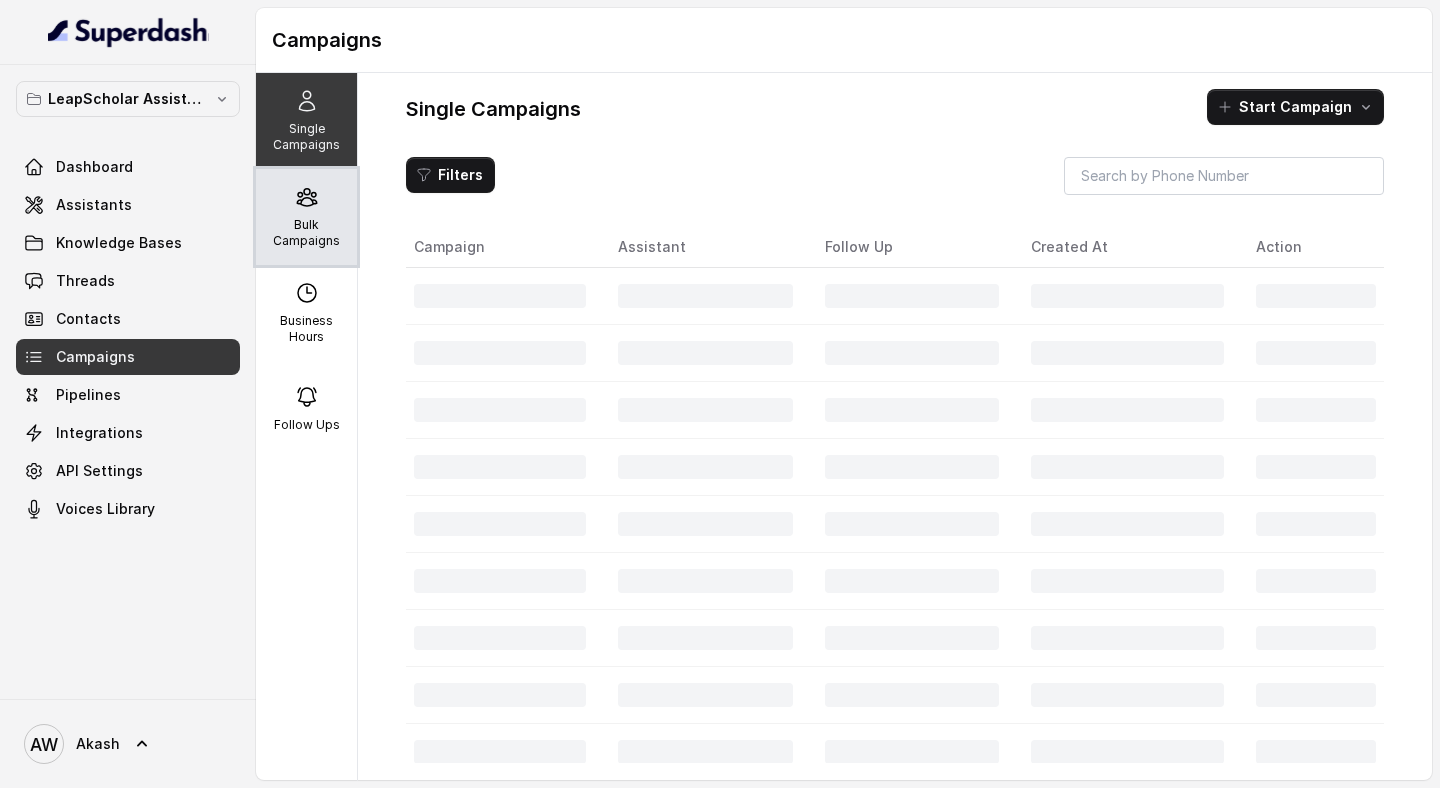 click on "Bulk Campaigns" at bounding box center (306, 217) 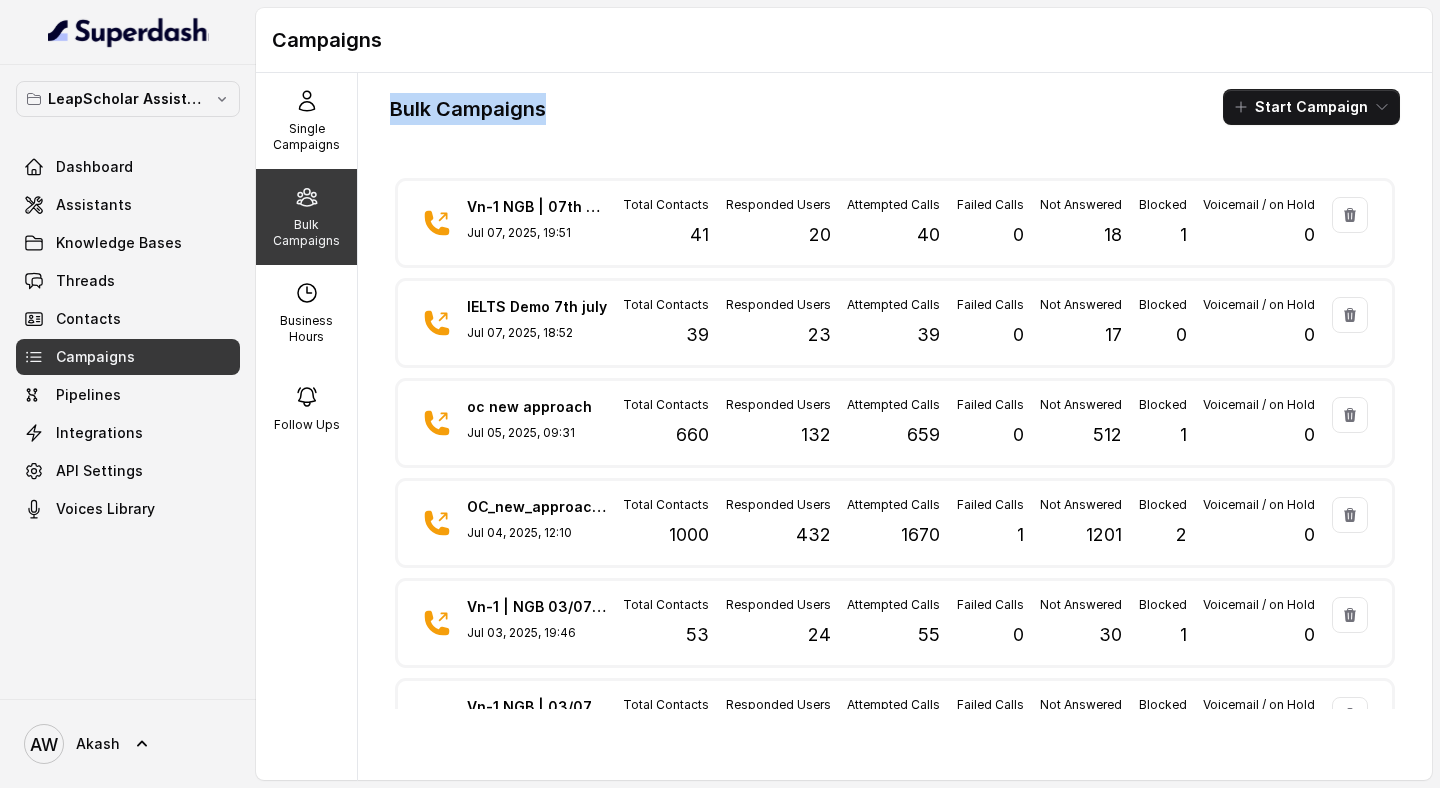drag, startPoint x: 384, startPoint y: 107, endPoint x: 572, endPoint y: 107, distance: 188 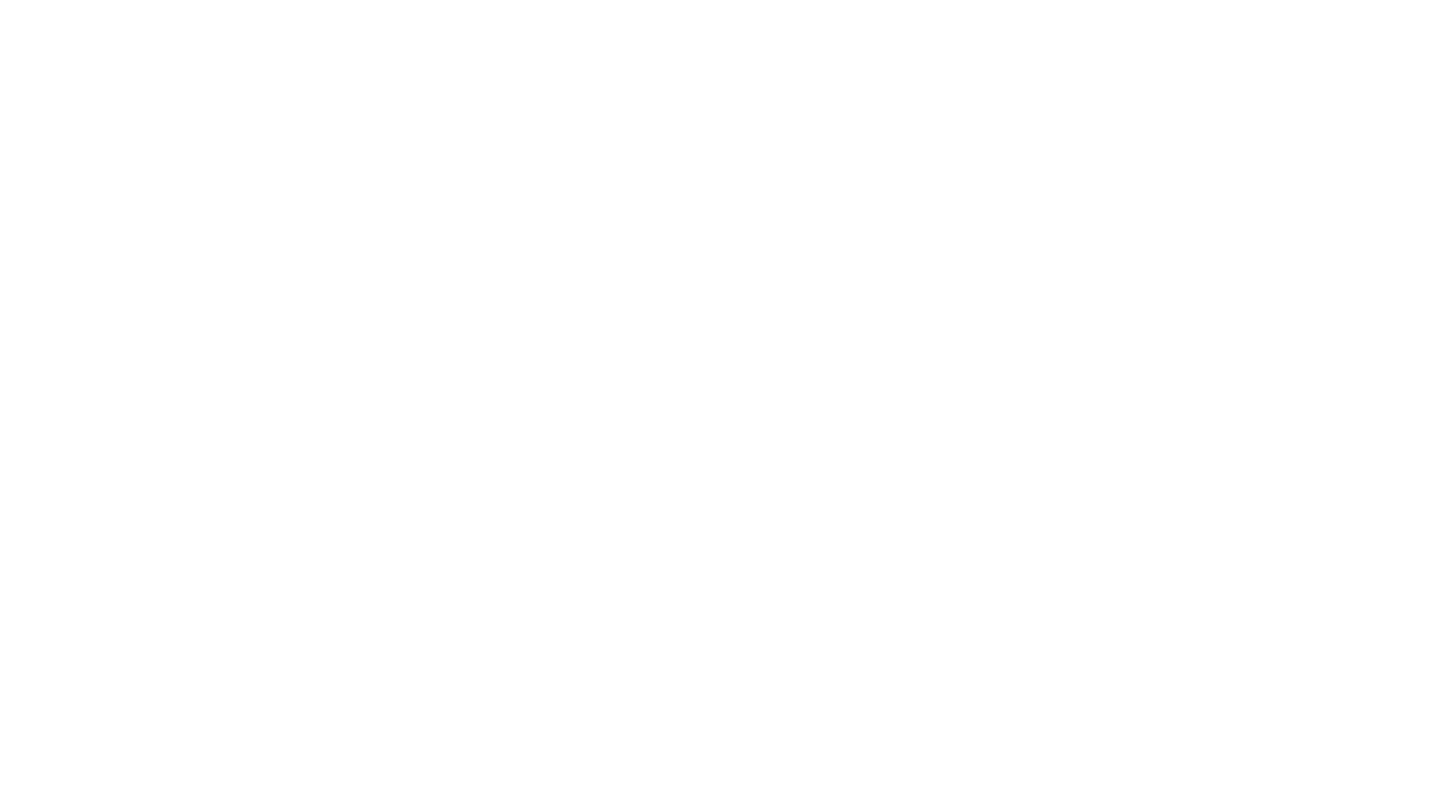 scroll, scrollTop: 0, scrollLeft: 0, axis: both 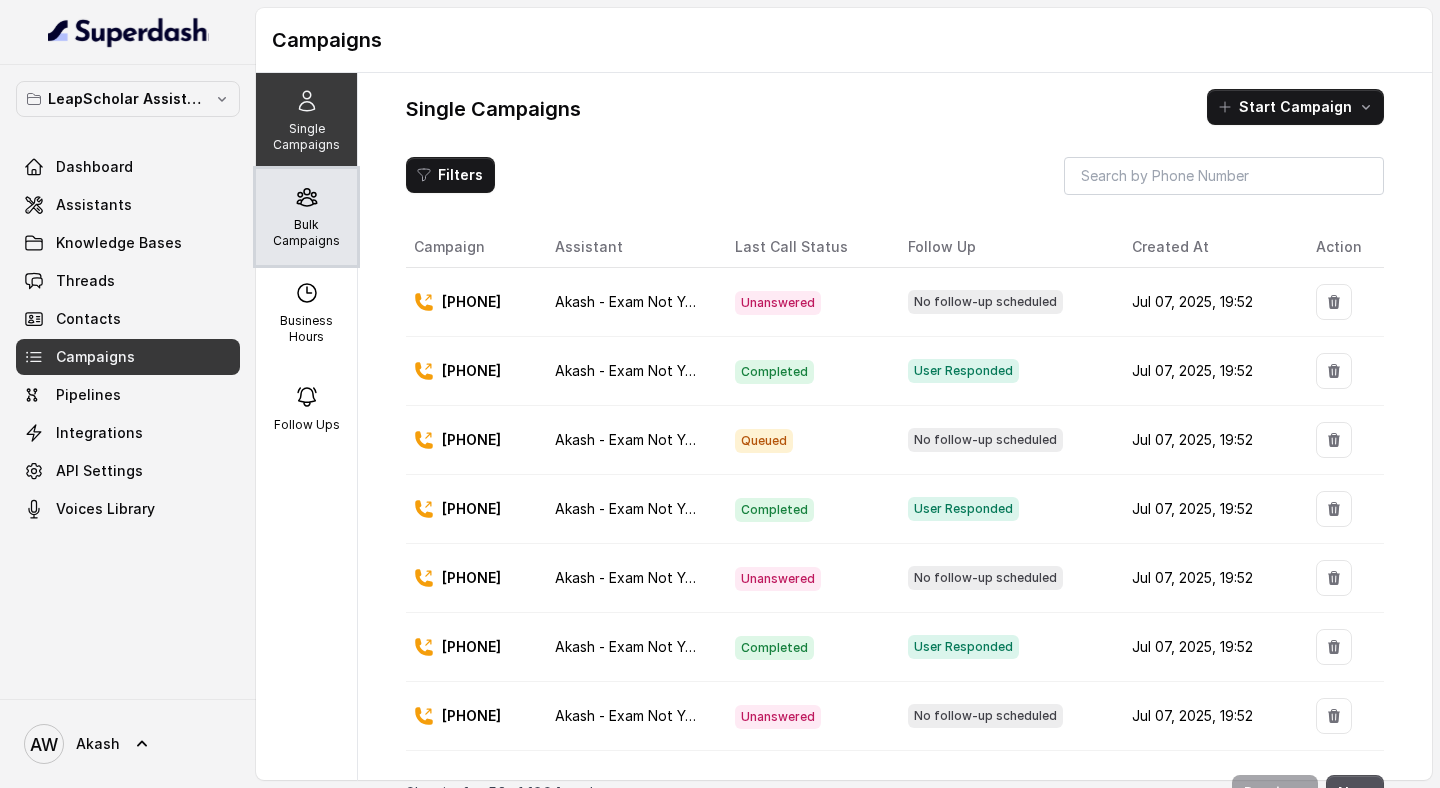 click at bounding box center (306, 197) 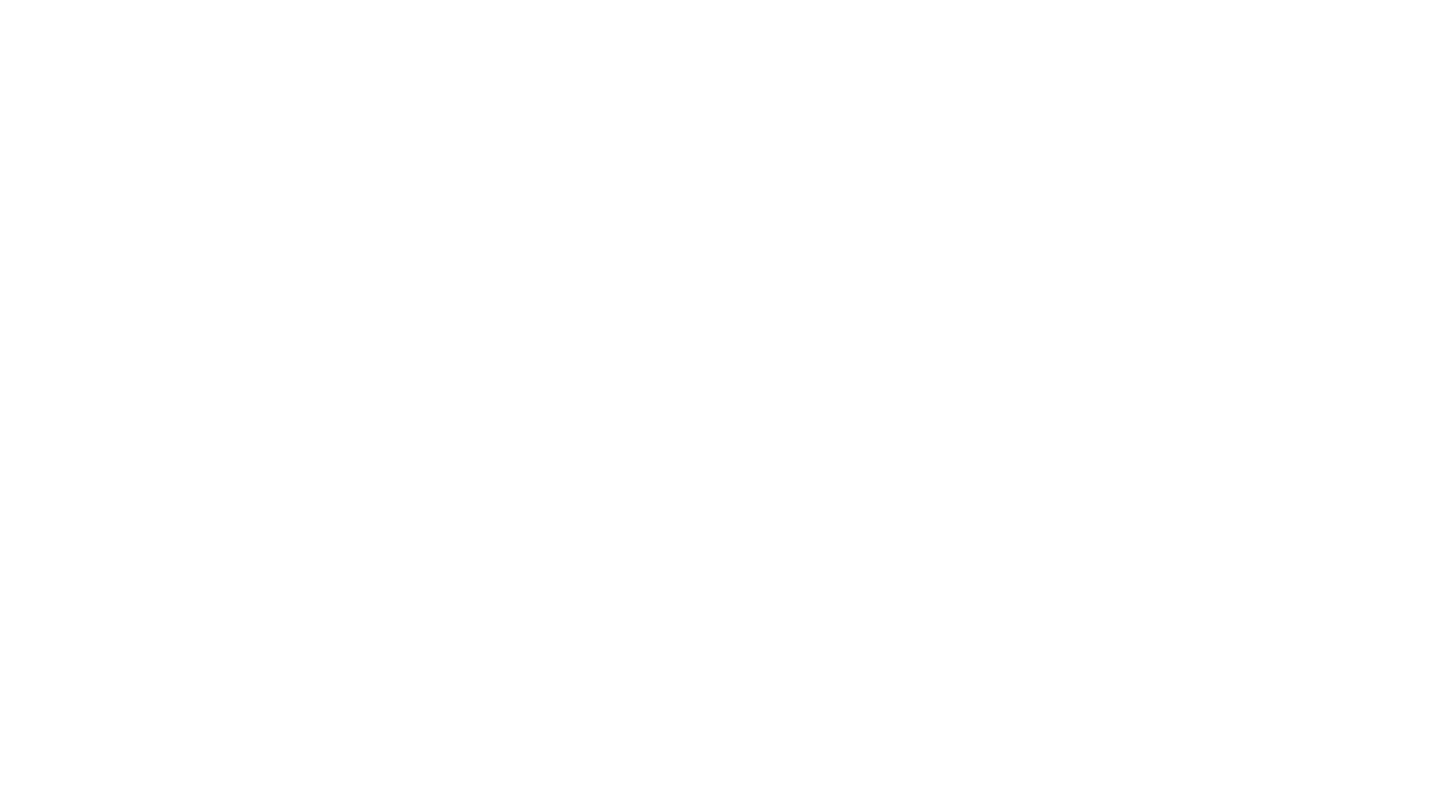 scroll, scrollTop: 0, scrollLeft: 0, axis: both 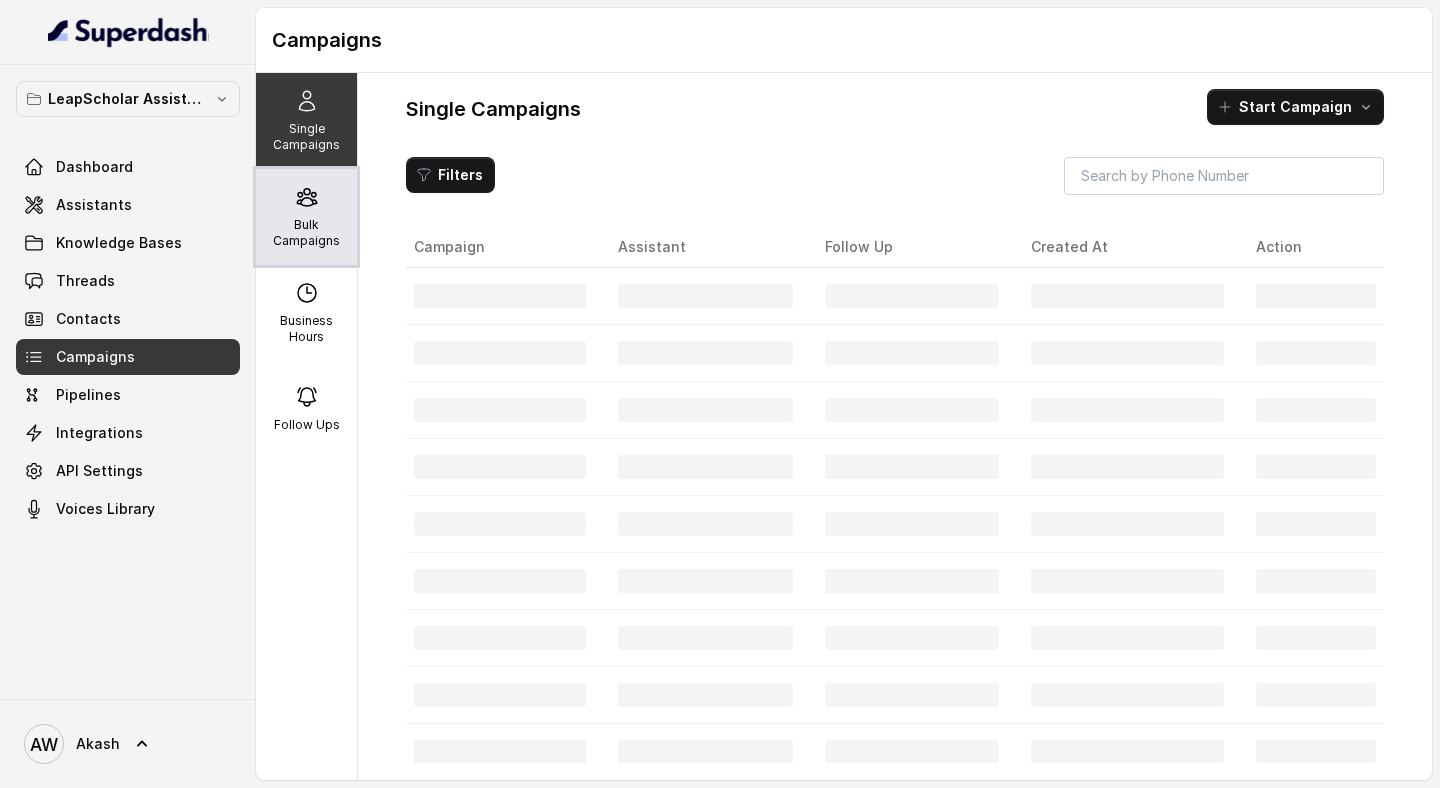 click on "Bulk Campaigns" at bounding box center [306, 217] 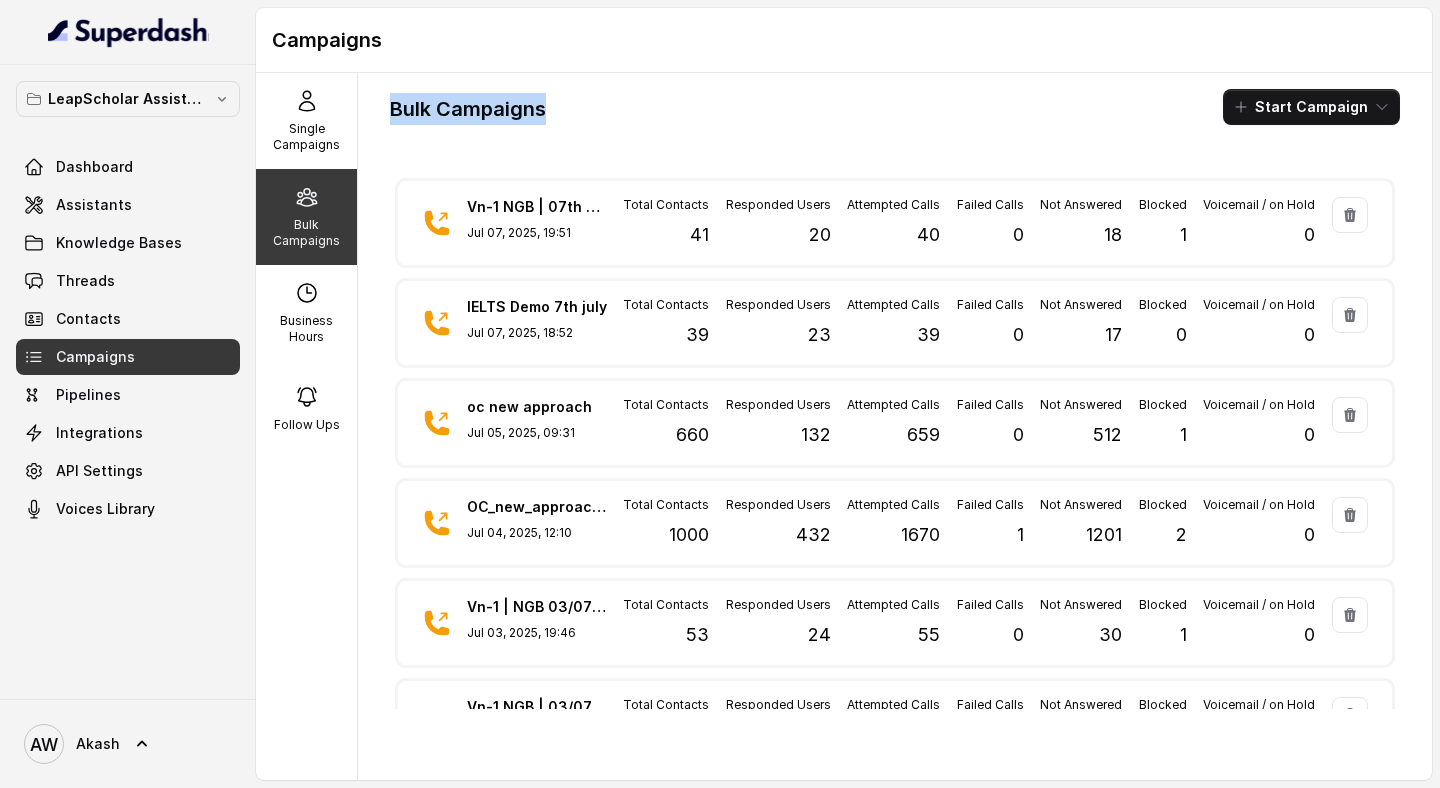 drag, startPoint x: 390, startPoint y: 114, endPoint x: 626, endPoint y: 114, distance: 236 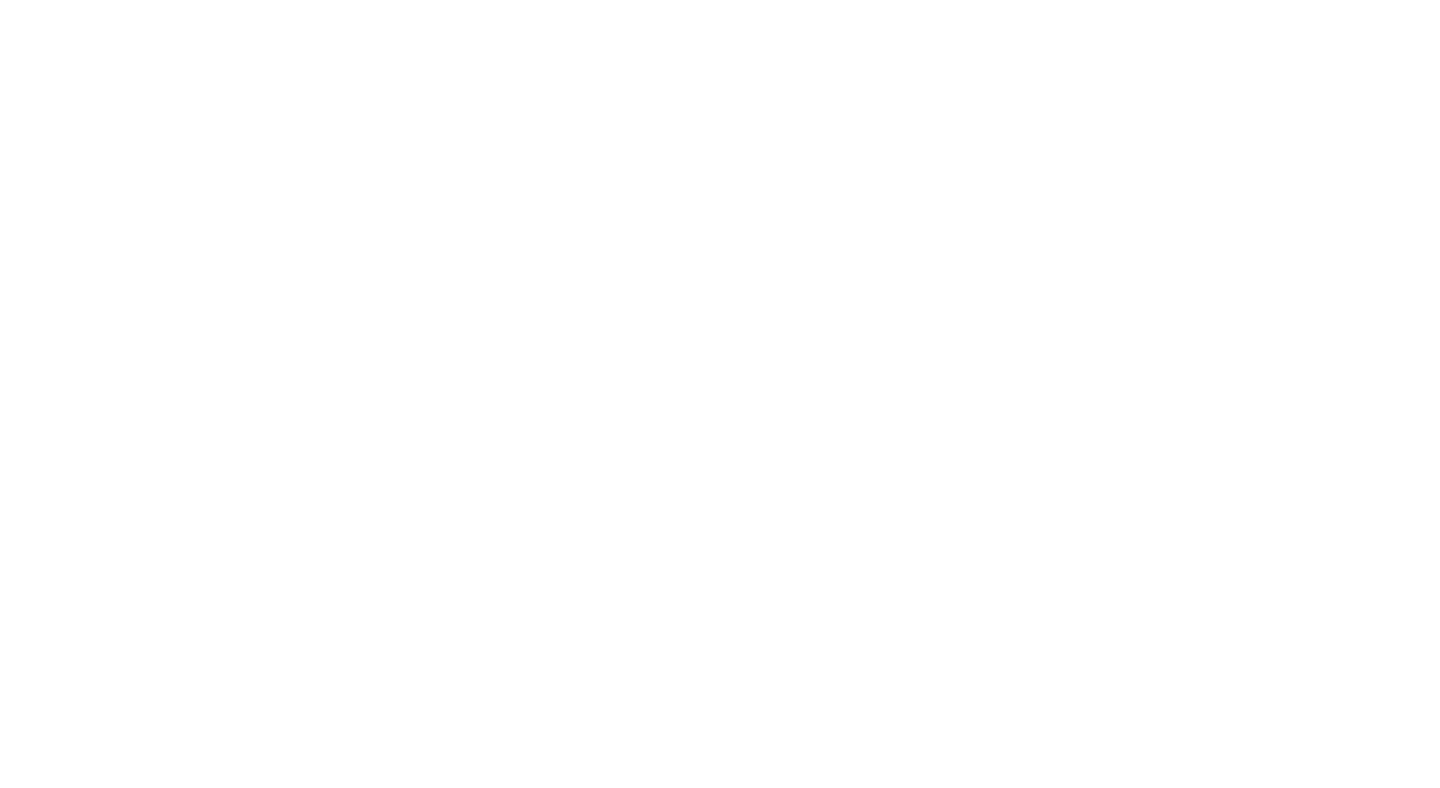 scroll, scrollTop: 0, scrollLeft: 0, axis: both 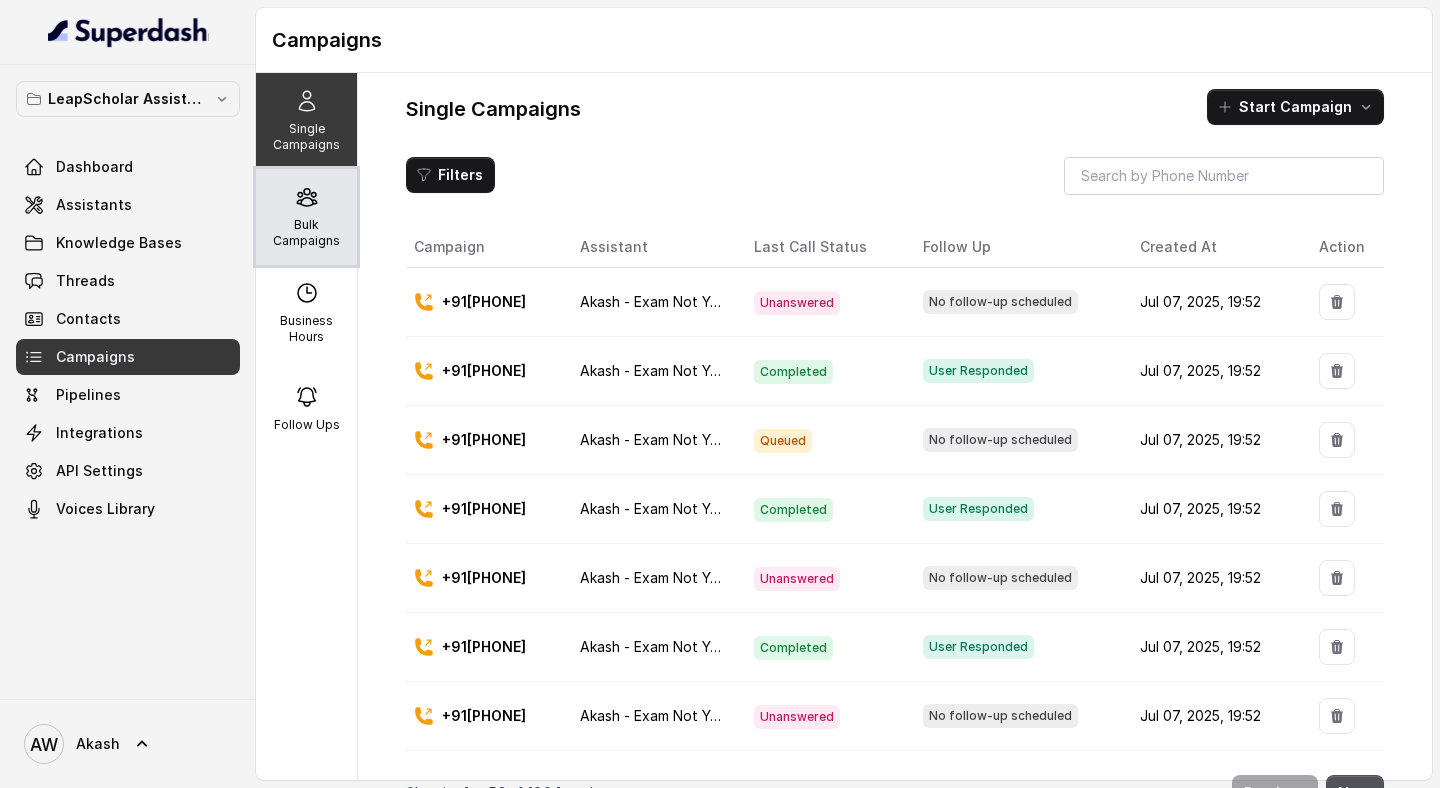 click at bounding box center (307, 197) 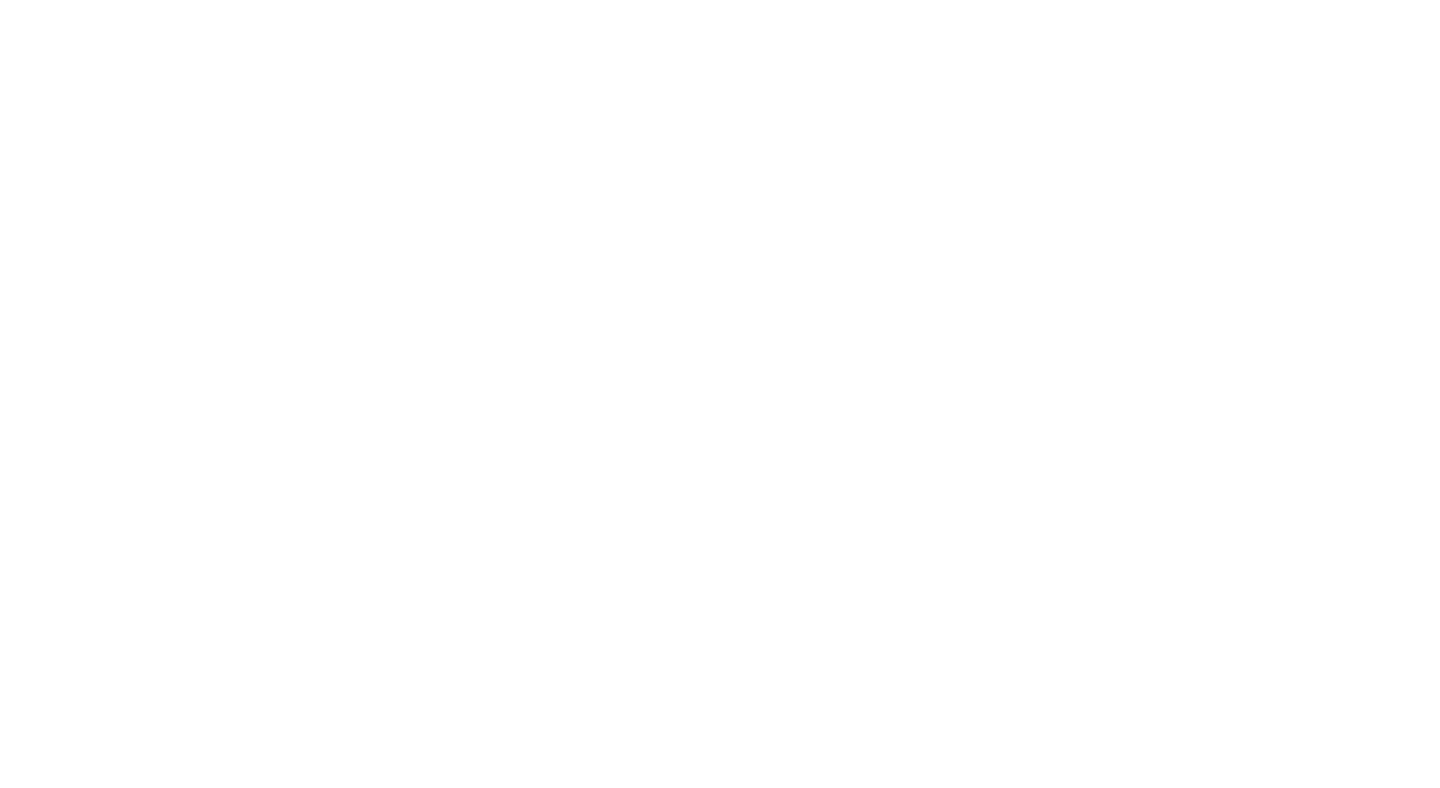 scroll, scrollTop: 0, scrollLeft: 0, axis: both 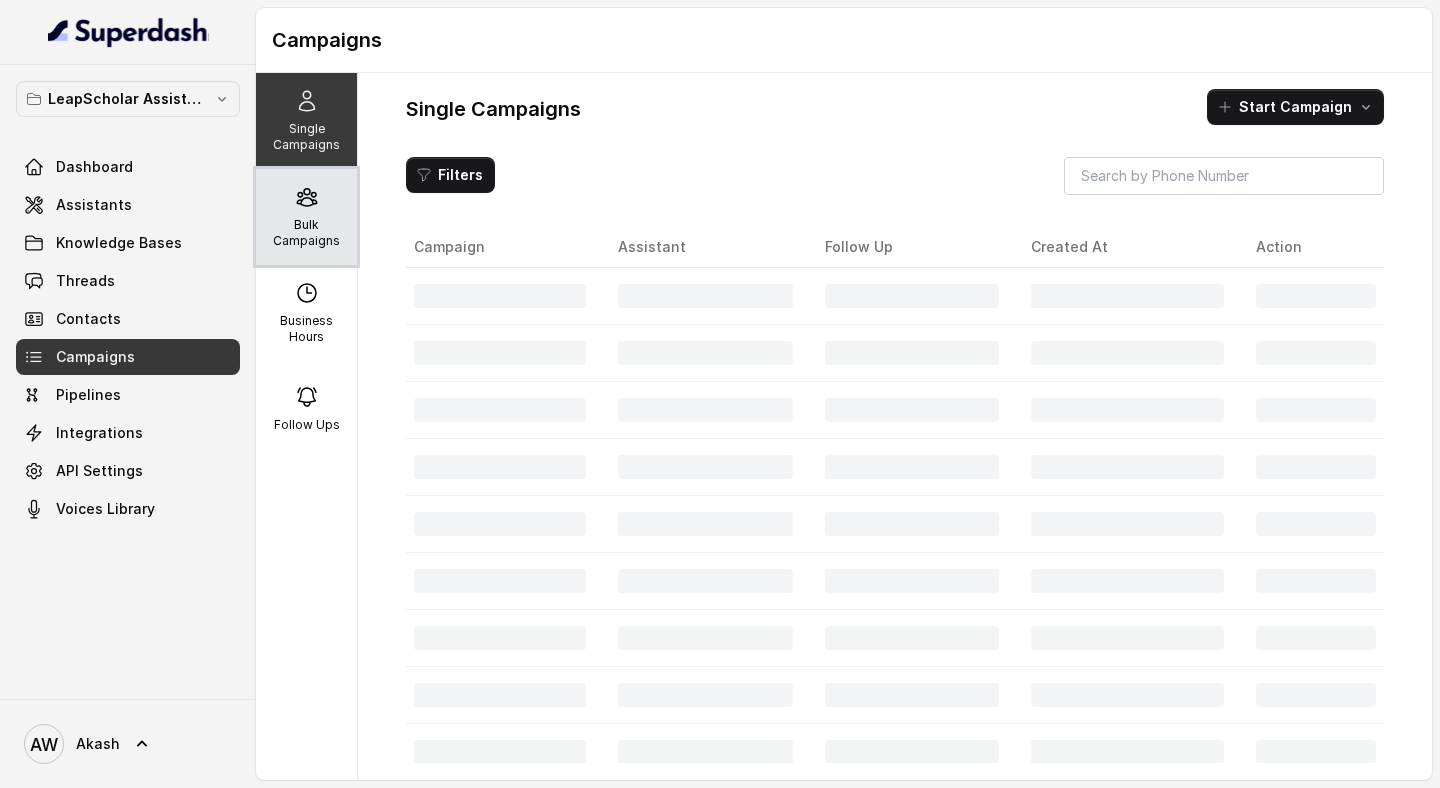 click on "Bulk Campaigns" at bounding box center [306, 233] 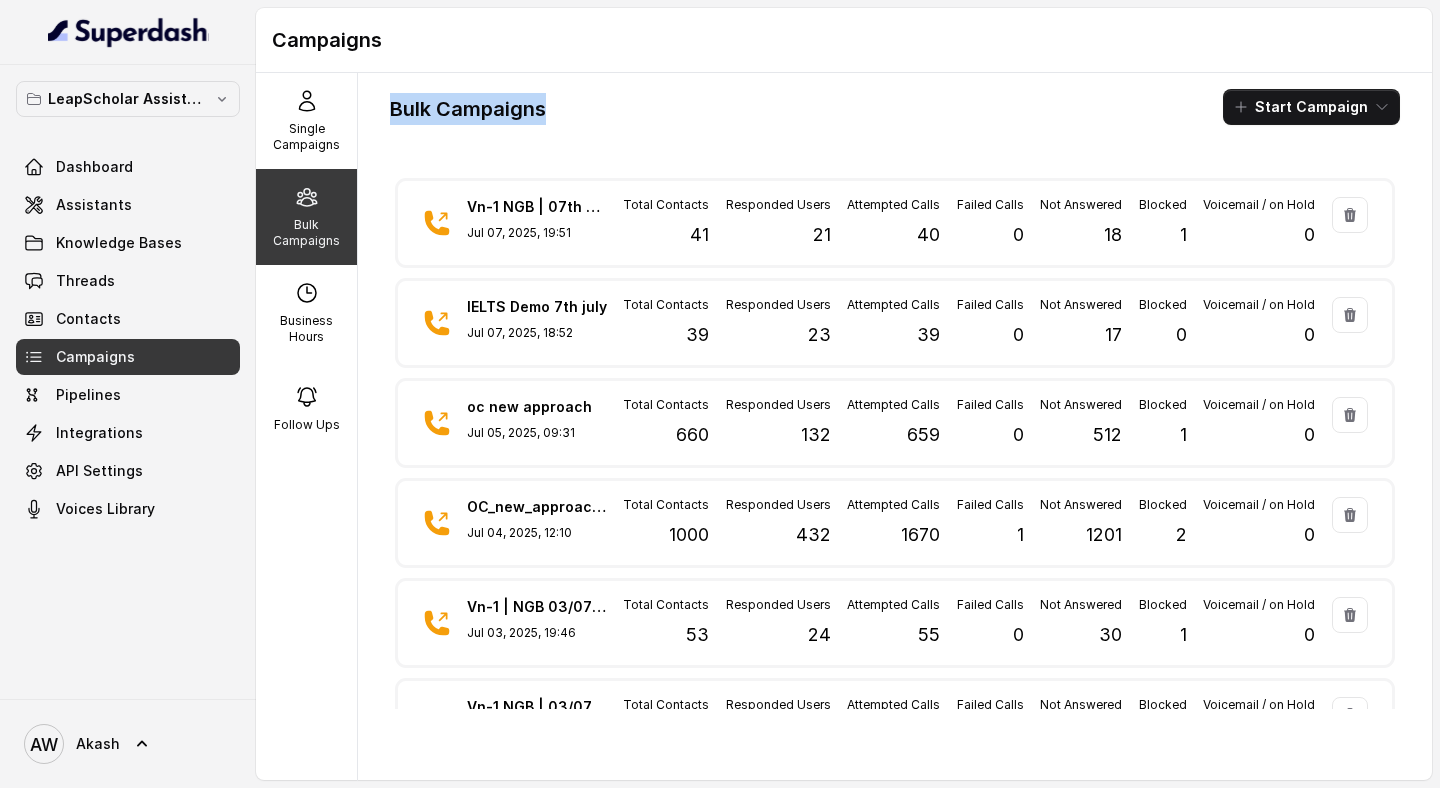 drag, startPoint x: 382, startPoint y: 110, endPoint x: 884, endPoint y: 110, distance: 502 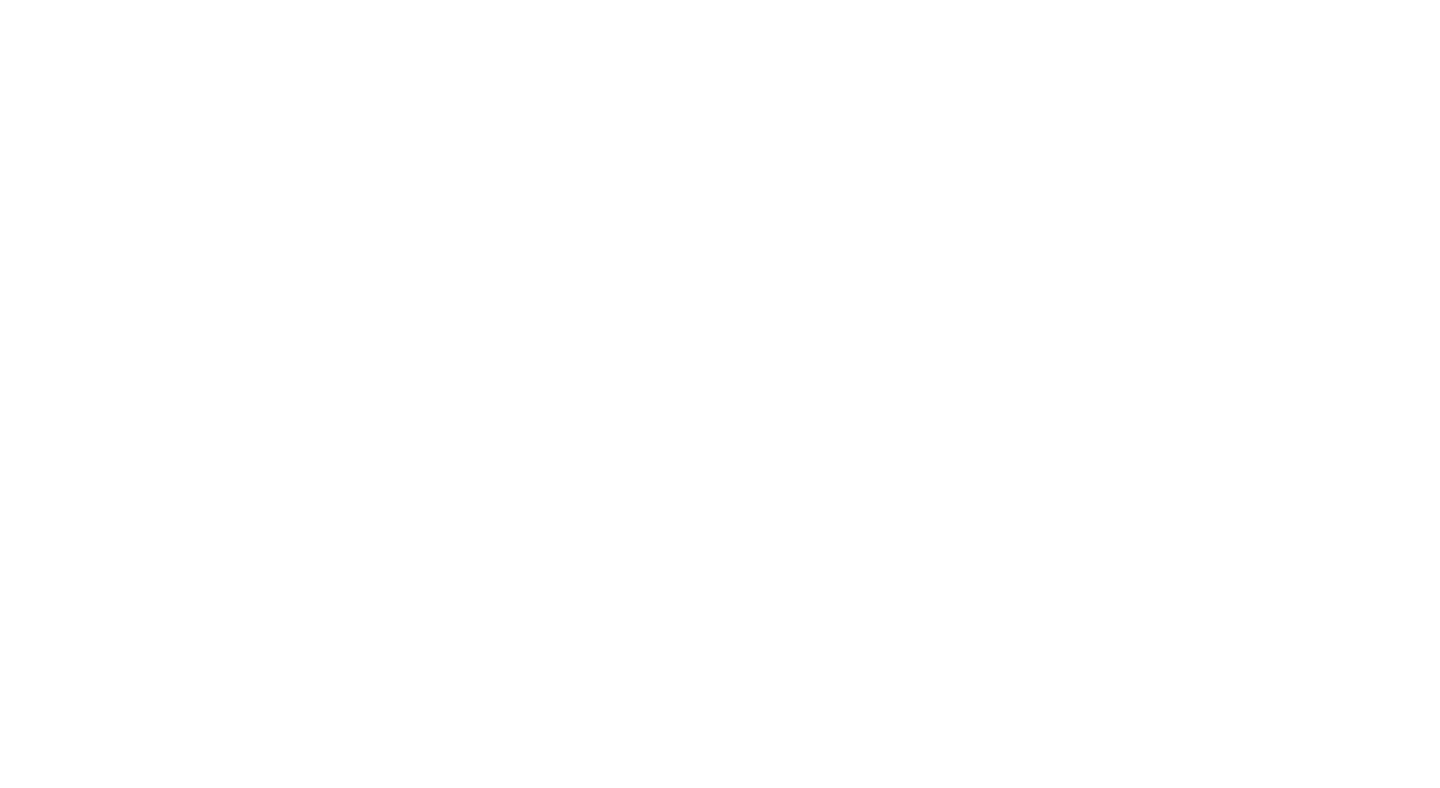 scroll, scrollTop: 0, scrollLeft: 0, axis: both 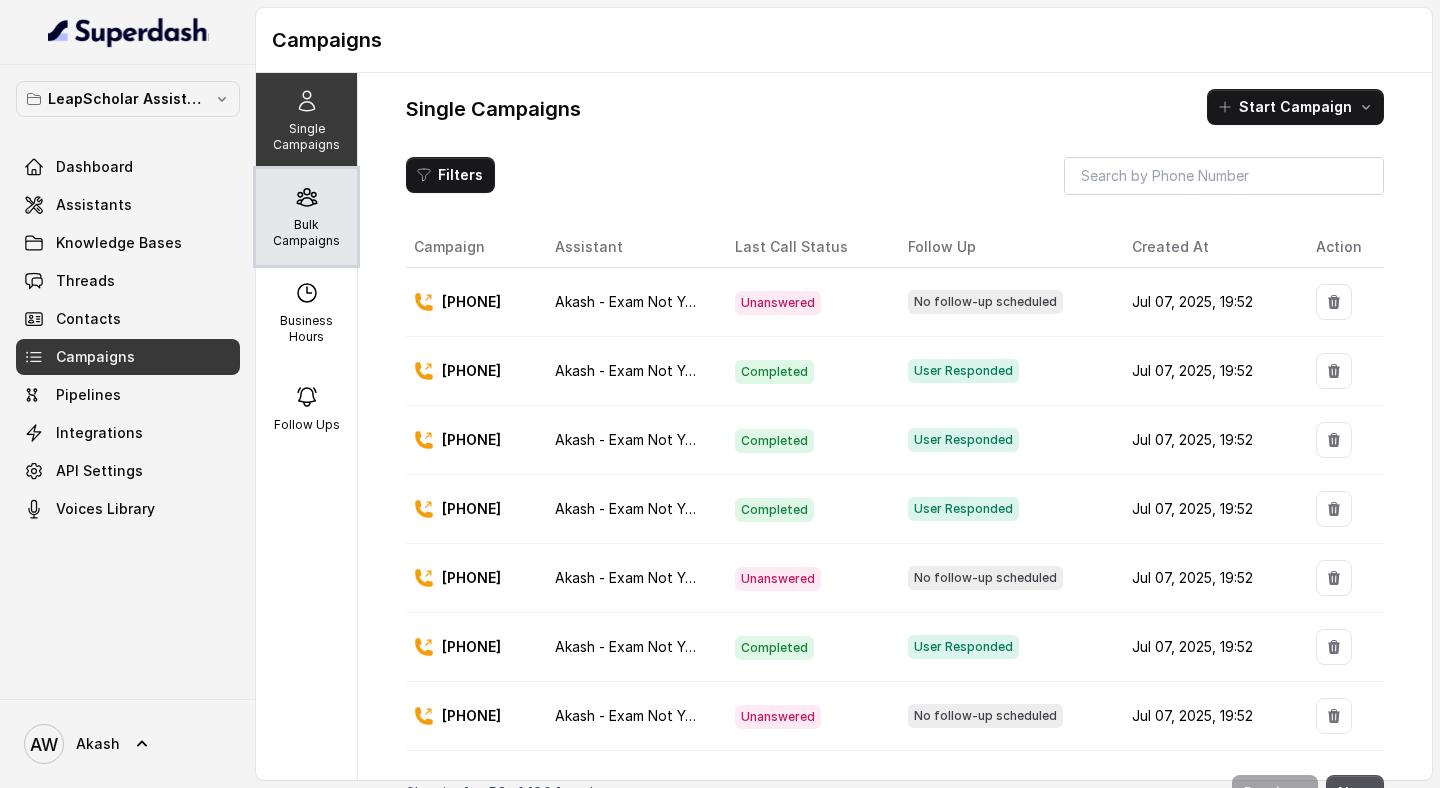 click on "Bulk Campaigns" at bounding box center [306, 233] 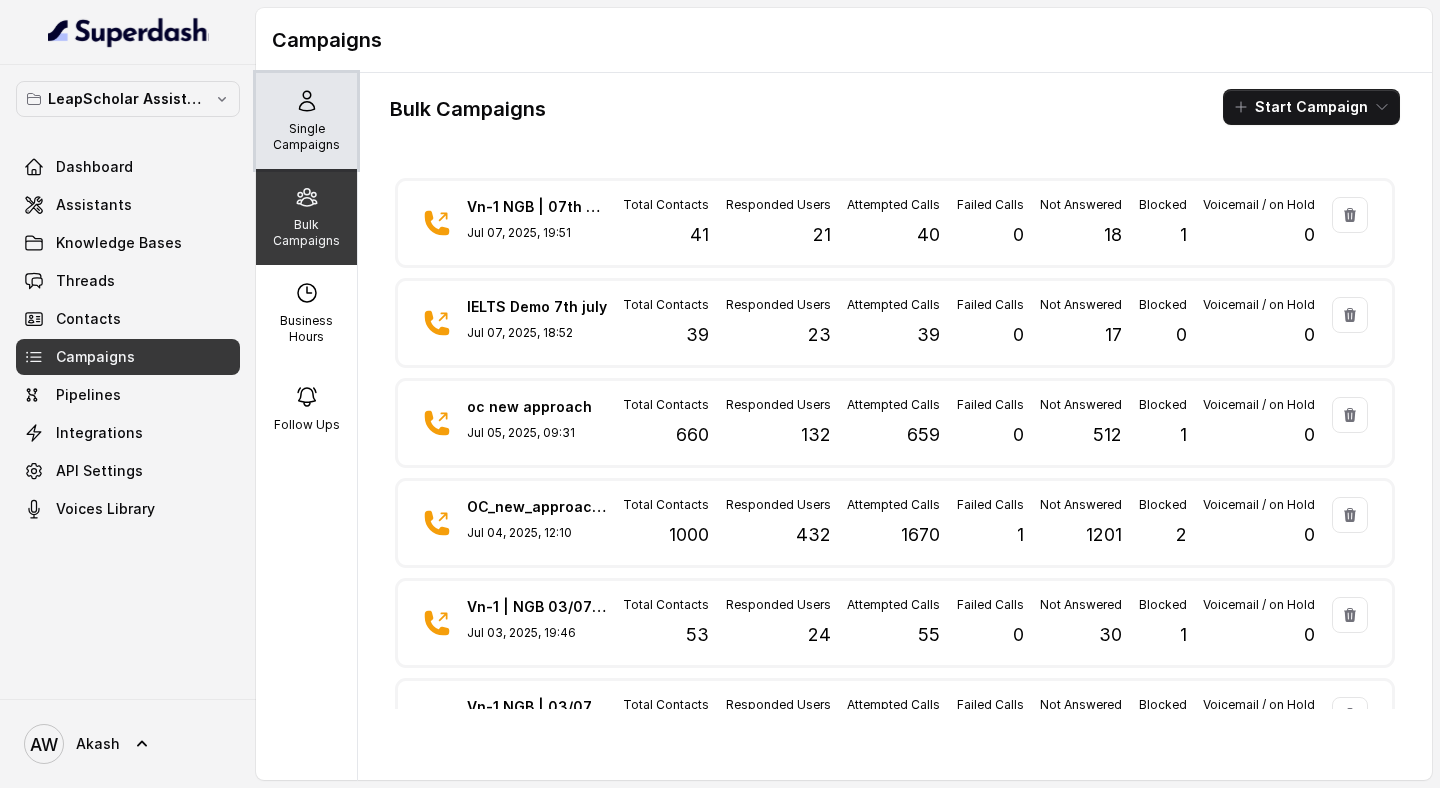 click on "Single Campaigns" at bounding box center [306, 137] 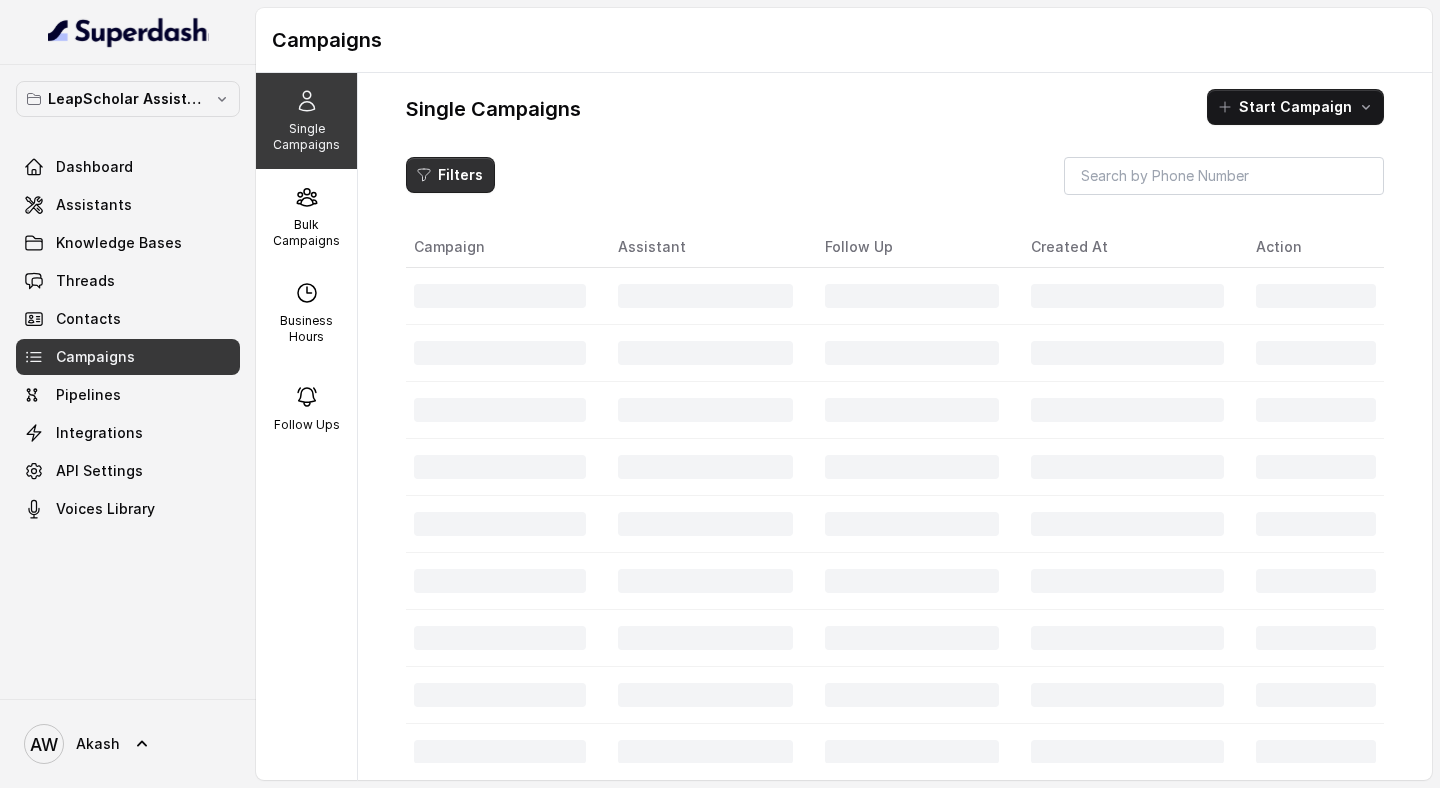 click on "Filters" at bounding box center [450, 175] 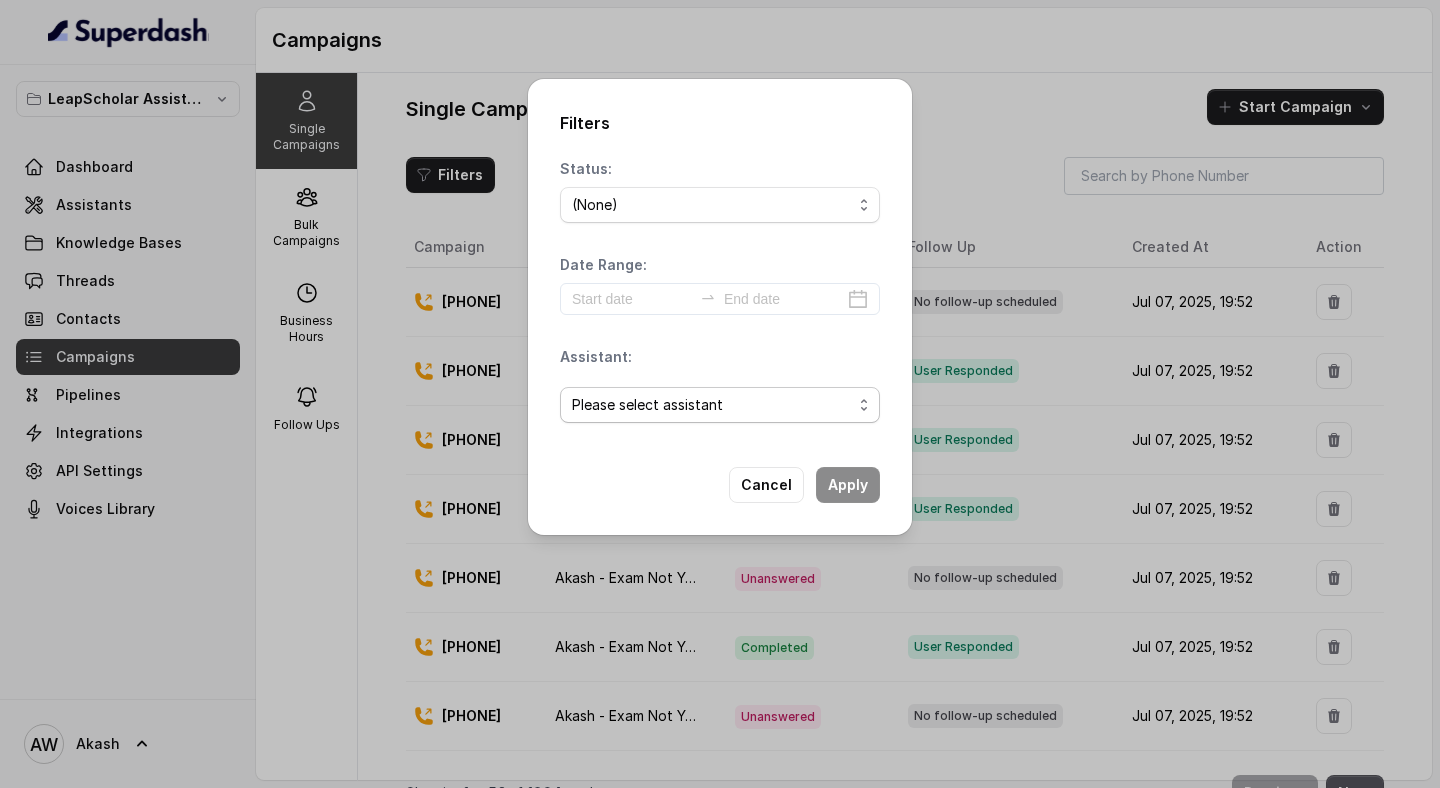 click on "Please select assistant OC-new approach Cohort 2 - IELTS Booked Akash - Not Sure | PP Akash - Not Sure | C2I Session AI Calling for Masterclass - #RK Cohort 4 - Qualified but Meeting not attended Cohort 9 - Future Intake IELTS Given Cohort 5 - Webinar Within 1 month Geebee-Test Cohort 10 - Future Intake Non-IELTS Cohort 11 - IELTS Demo Attended Cohort 14 - Generic Cohort 13 - IELTS Masterclass Attended Cohort 12 - IELTS Demo Not Attended AI-IELTS (Testing) Akash- Exam booked Akash - Exam Given  Akash - Exam Not Yet Decided Deferral BoFu IELTS_DEMO_gk" at bounding box center [720, 405] 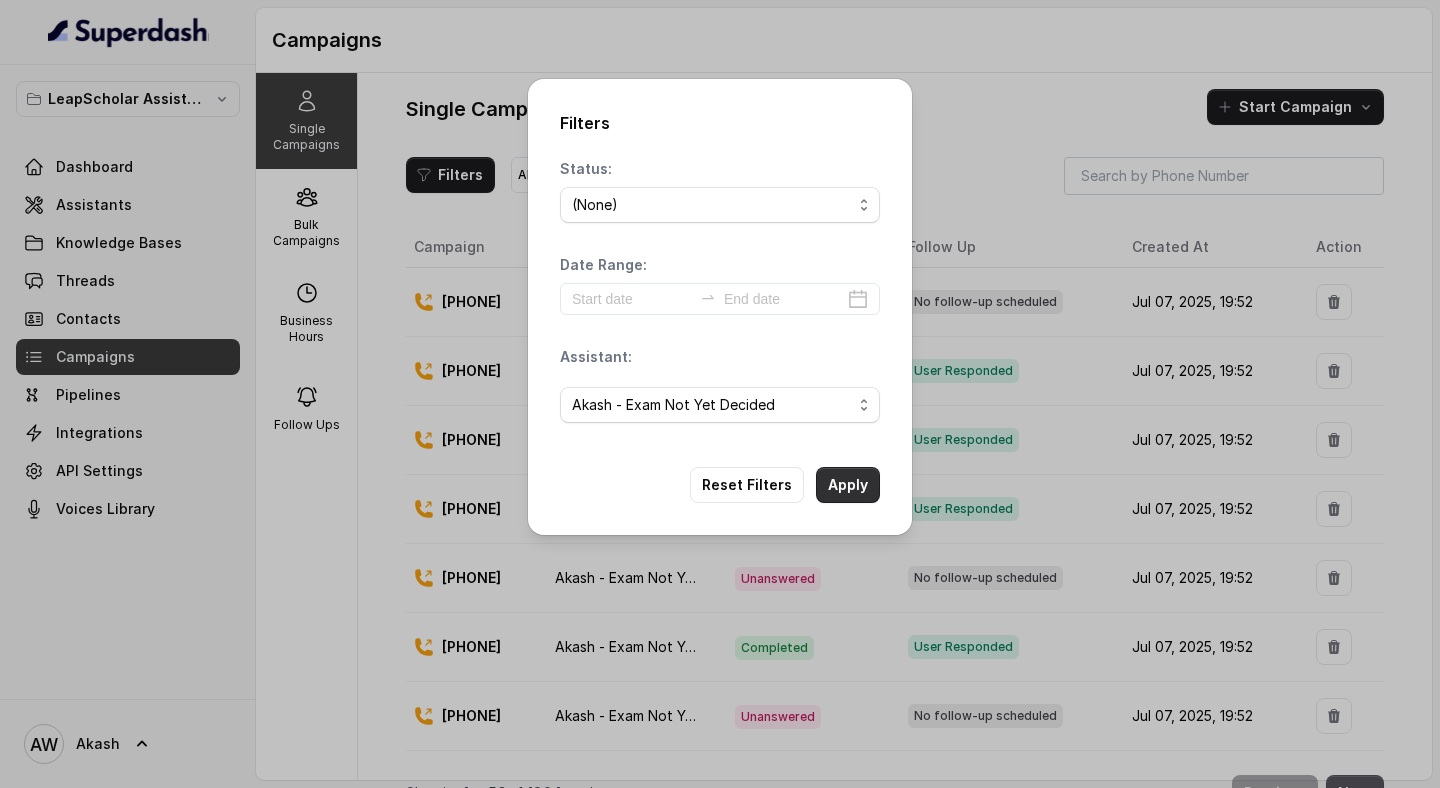 click on "Apply" at bounding box center [848, 485] 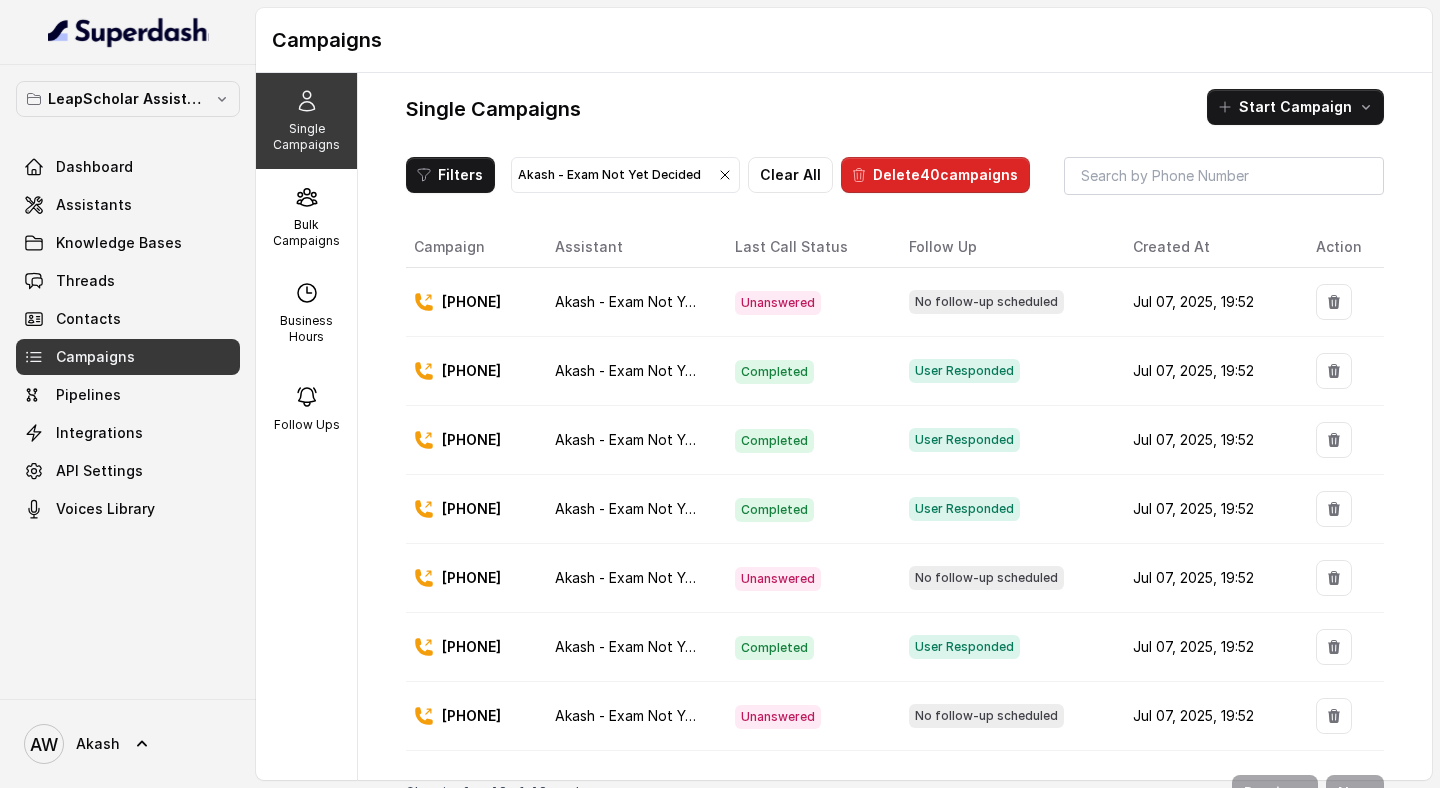 click on "Filters Akash - Exam Not Yet Decided   Clear All Delete  40  campaigns Campaign Assistant Last Call Status Follow Up Created At Action +919933055687 Akash - Exam Not Yet Decided   Unanswered No follow-up scheduled Jul 07, 2025, 19:52 +919945973413 Akash - Exam Not Yet Decided   Completed User Responded Jul 07, 2025, 19:52 +917994277620 Akash - Exam Not Yet Decided   Completed User Responded Jul 07, 2025, 19:52 +919910048771 Akash - Exam Not Yet Decided   Completed User Responded Jul 07, 2025, 19:52 +917899034188 Akash - Exam Not Yet Decided   Unanswered No follow-up scheduled Jul 07, 2025, 19:52 +917020271443 Akash - Exam Not Yet Decided   Completed User Responded Jul 07, 2025, 19:52 +917814722209 Akash - Exam Not Yet Decided   Unanswered No follow-up scheduled Jul 07, 2025, 19:52 +918149606665 Akash - Exam Not Yet Decided   Rejected No follow-up scheduled Jul 07, 2025, 19:52 +917728086072 Akash - Exam Not Yet Decided   Completed User Responded Jul 07, 2025, 19:52 +919439093109 Akash - Exam Not Yet Decided" at bounding box center (895, 475) 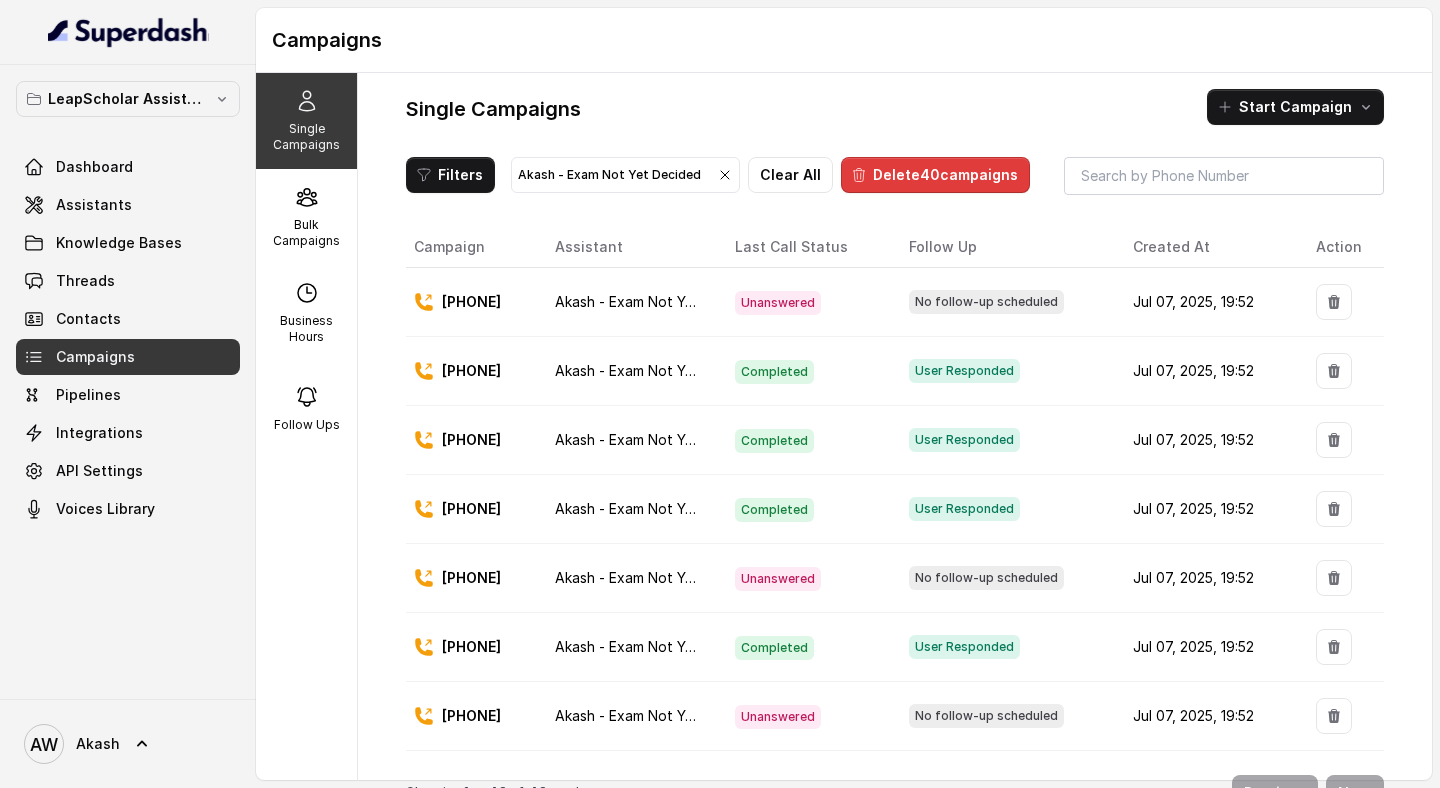 click on "Delete  40  campaigns" at bounding box center (935, 175) 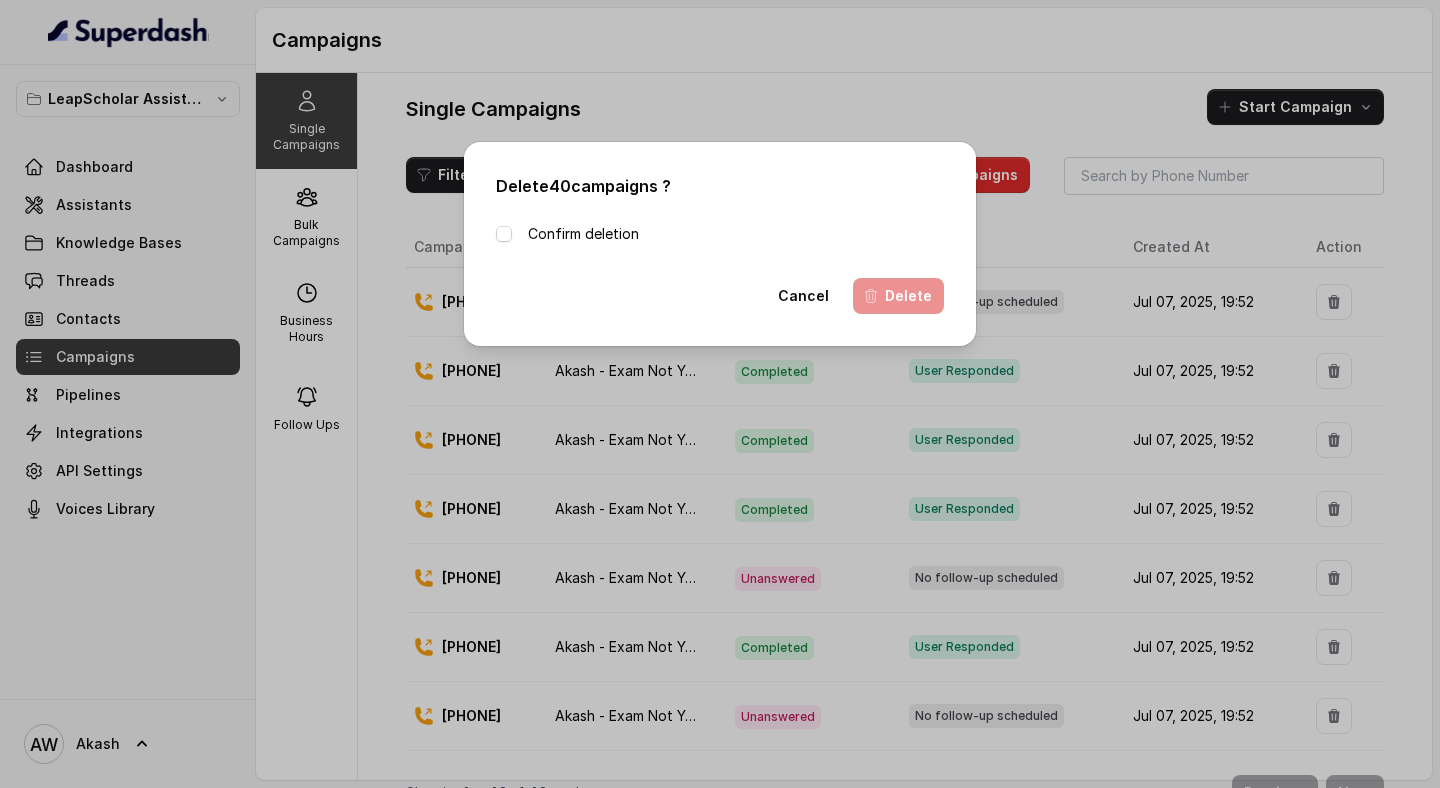 click on "Confirm deletion" at bounding box center [583, 234] 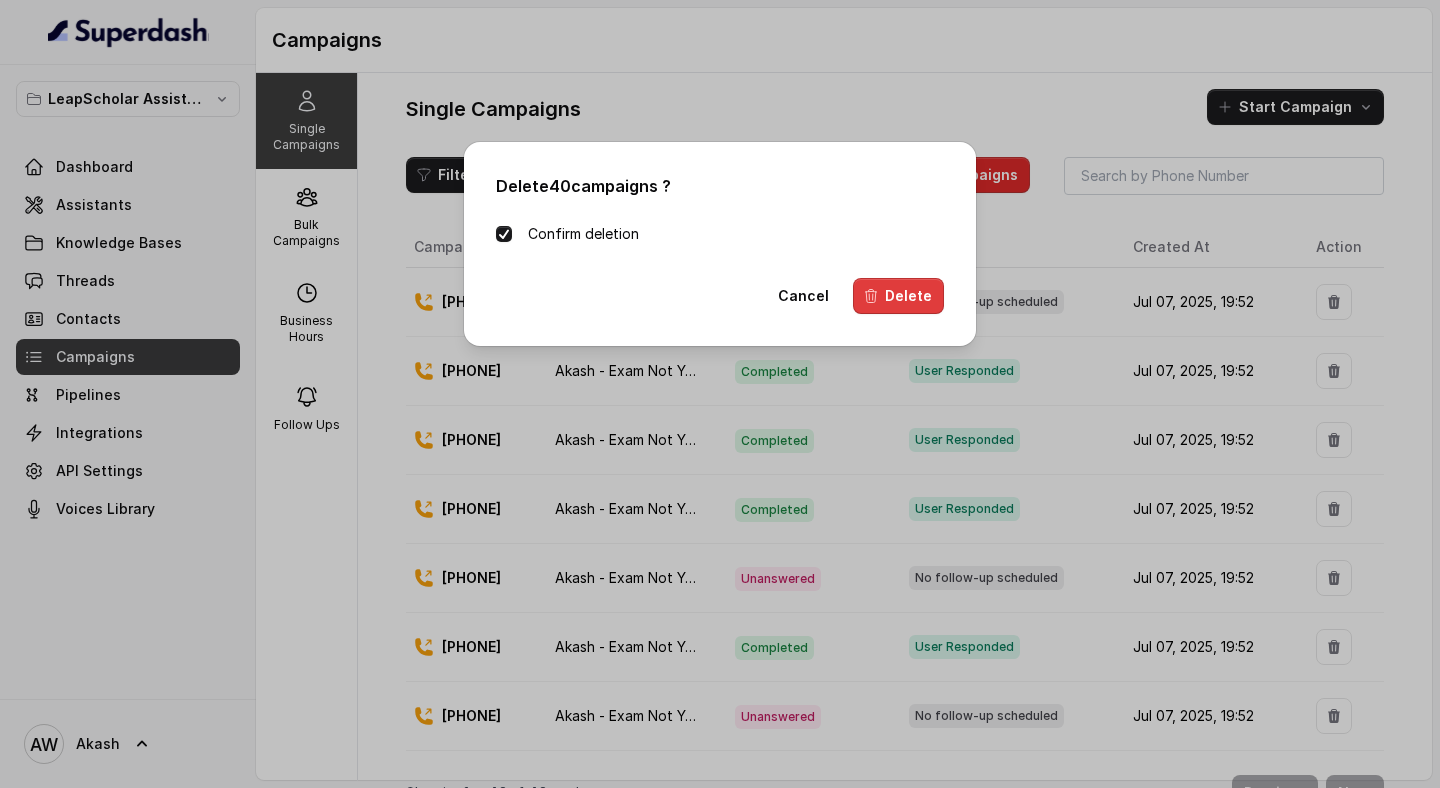 click on "Delete" at bounding box center [898, 296] 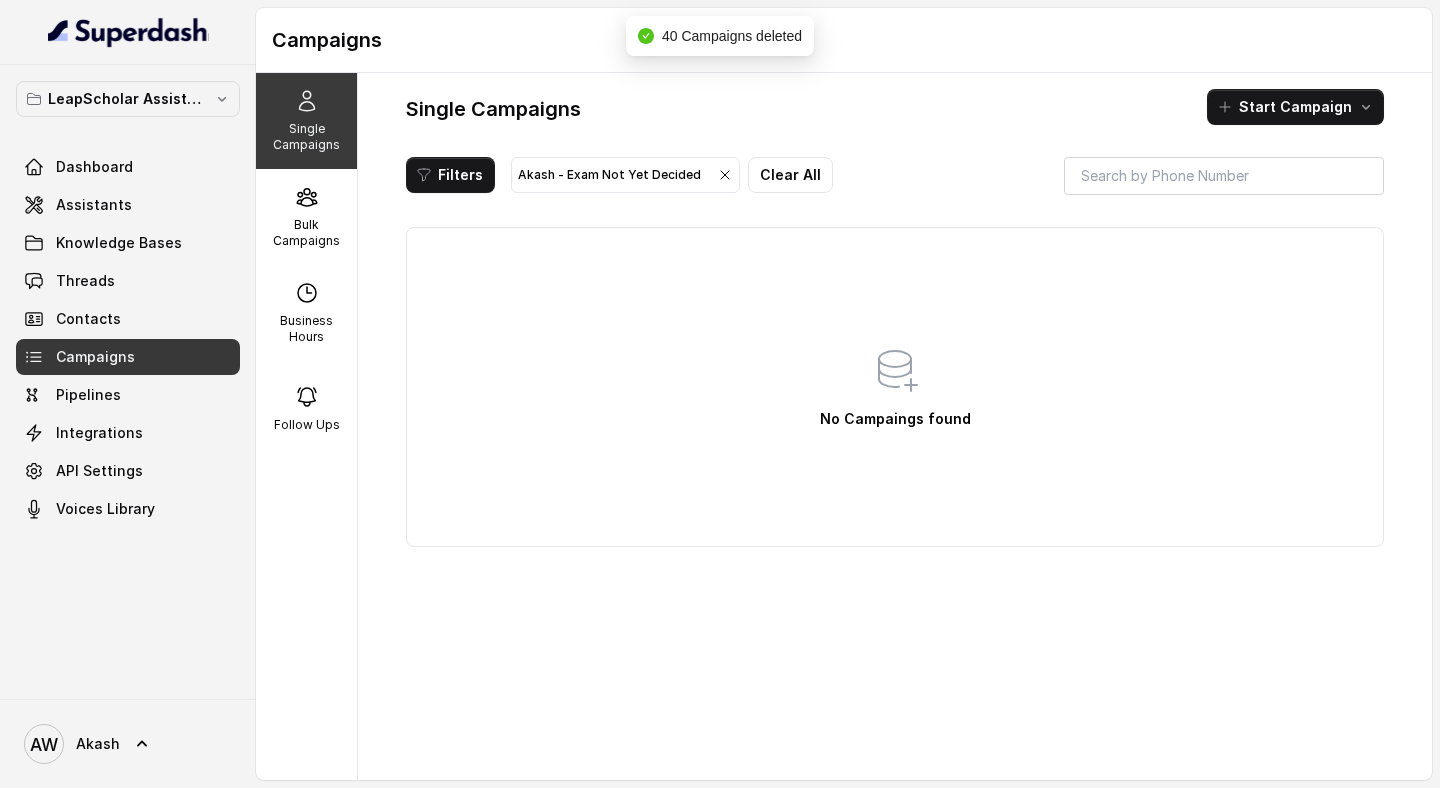 click on "Akash - Exam Not Yet Decided" at bounding box center [625, 175] 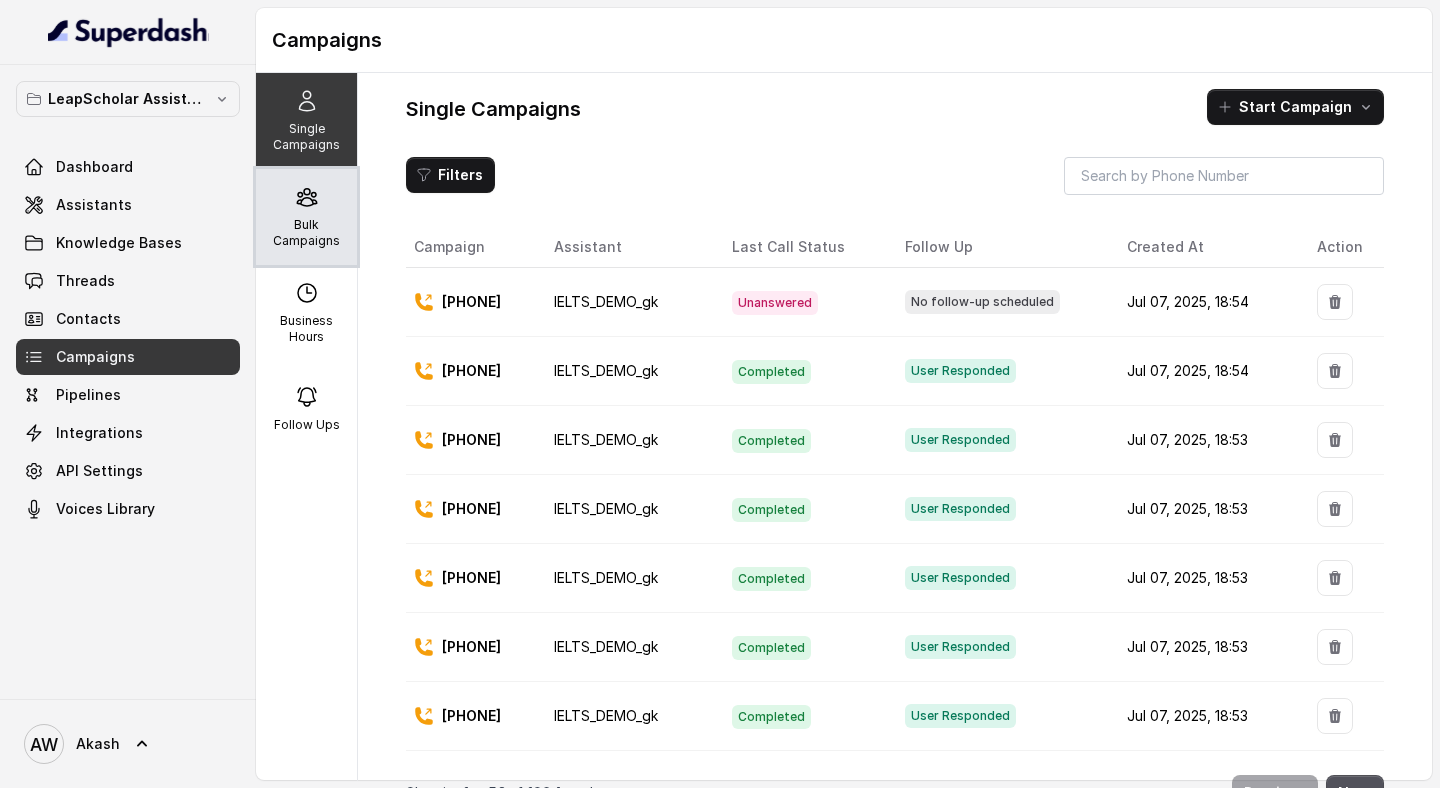 click on "Bulk Campaigns" at bounding box center [306, 217] 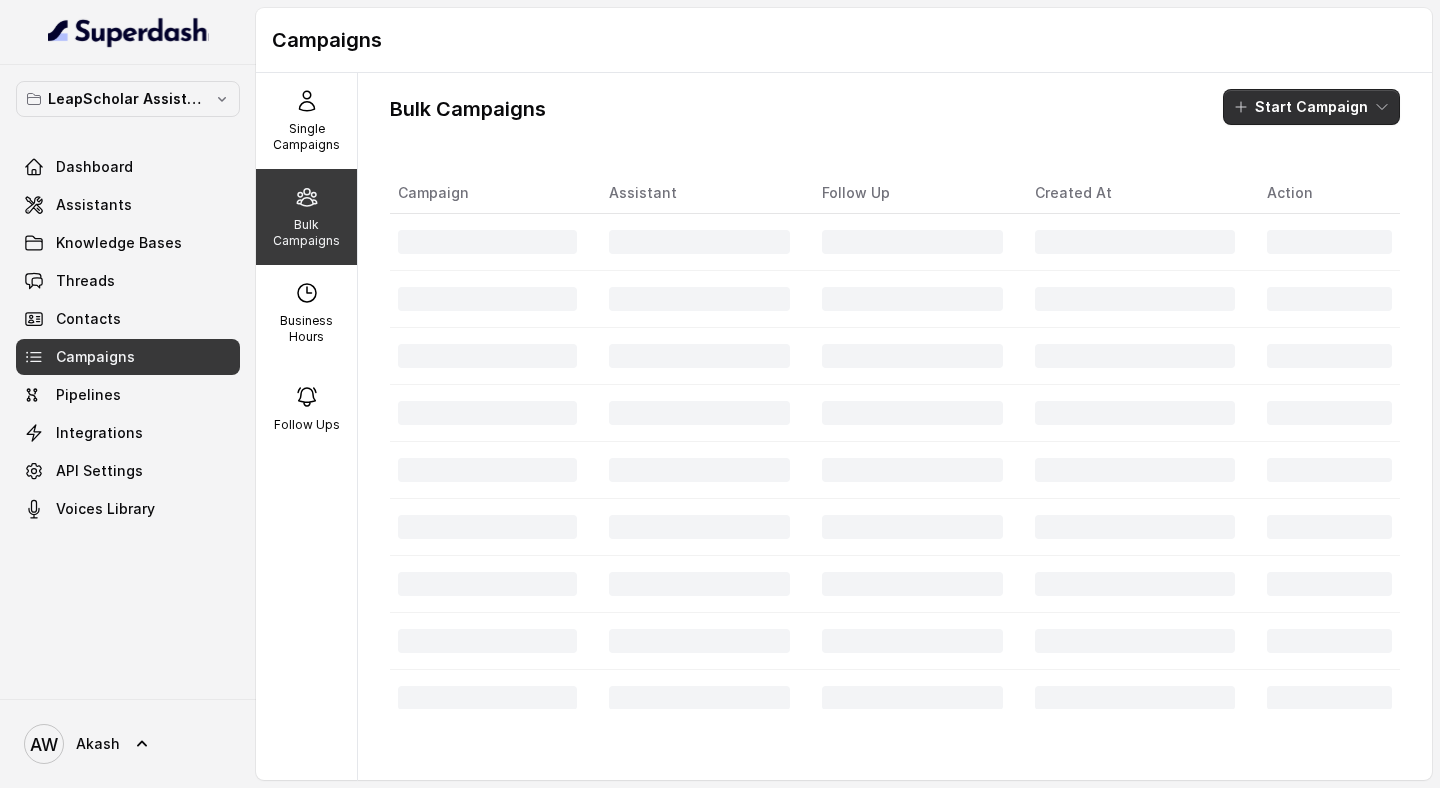 click on "Start Campaign" at bounding box center (1311, 107) 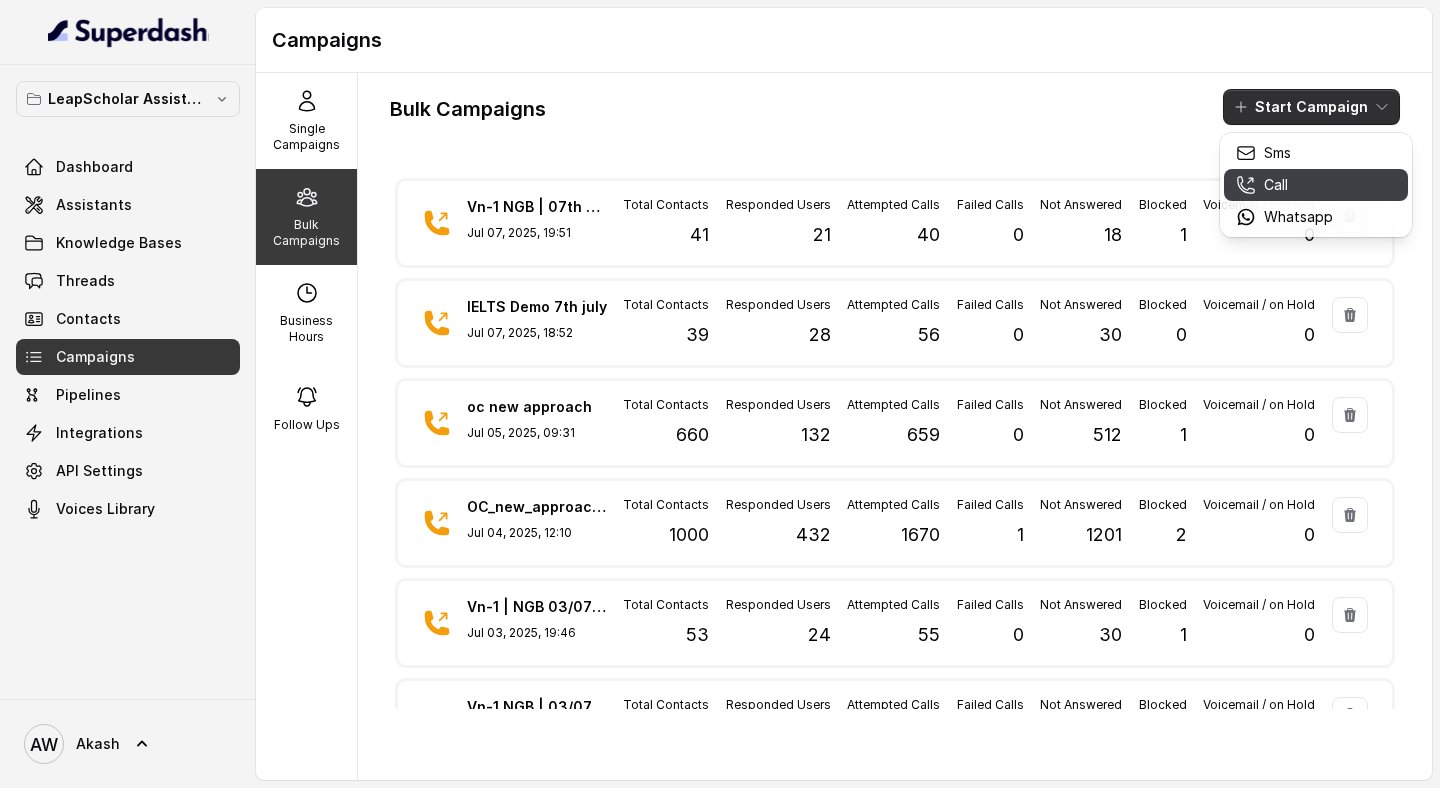 click on "Call" at bounding box center (1284, 185) 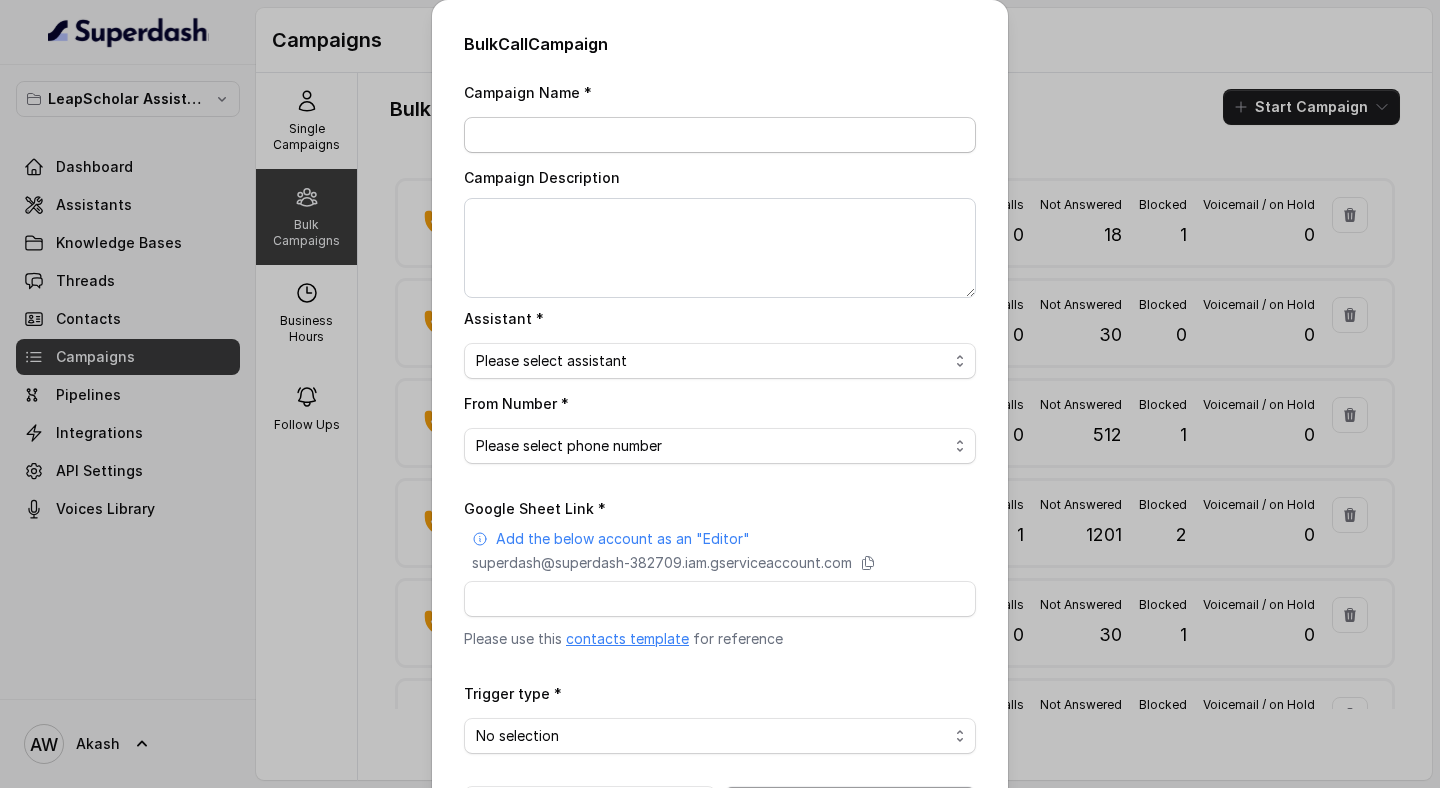 click on "Campaign Name *" at bounding box center (720, 135) 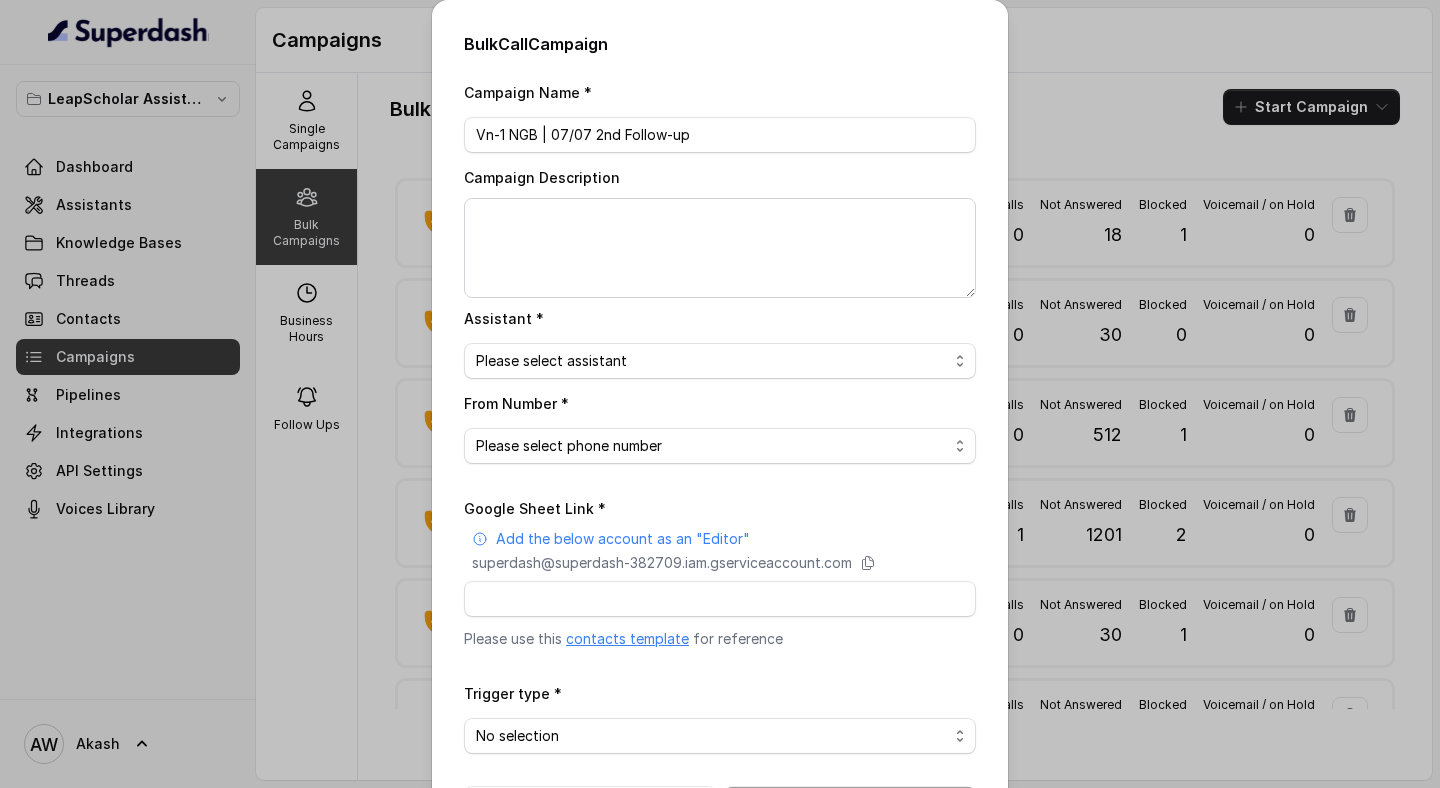 type on "Vn-1 NGB | 07/07 2nd Follow-up" 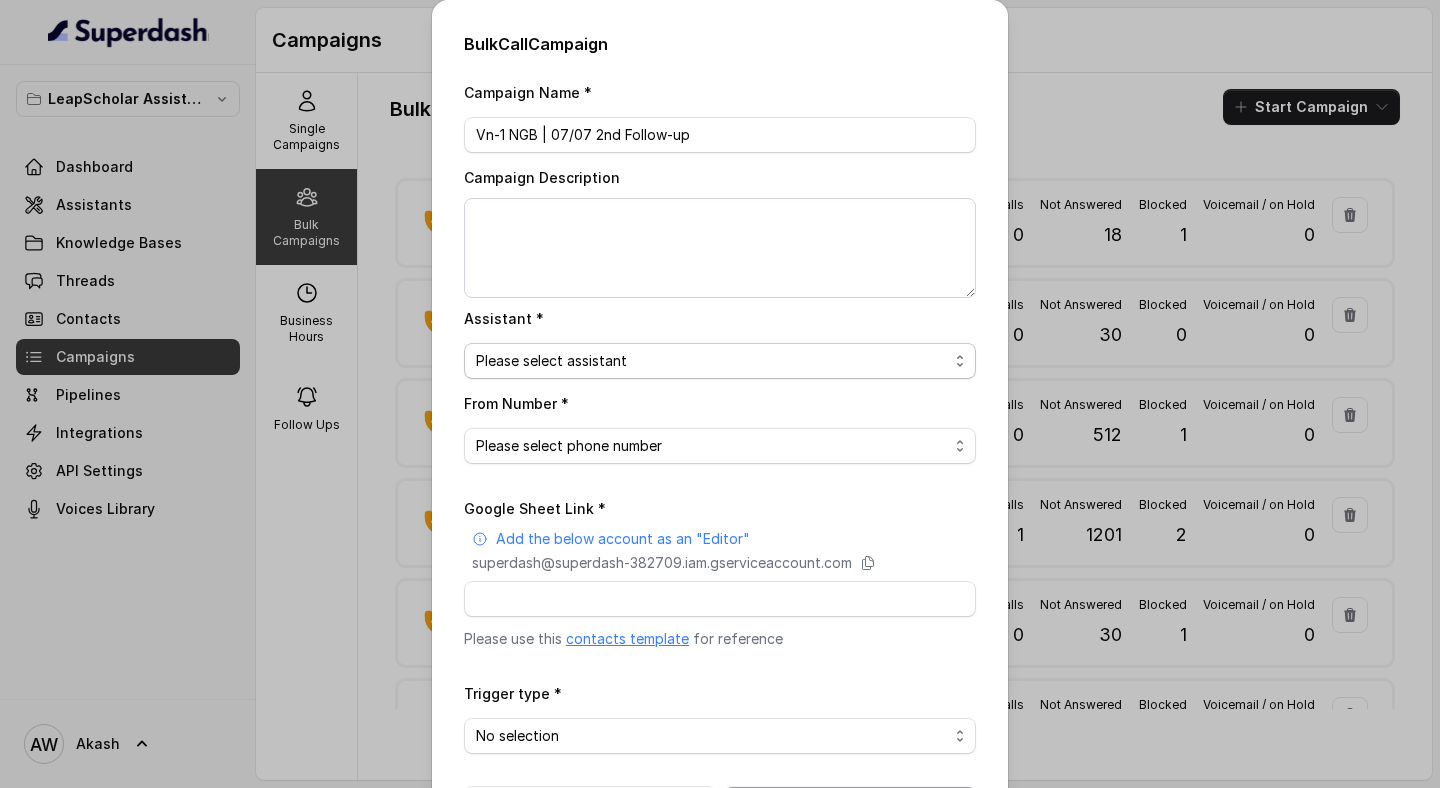 select on "683ee778f9b0594cd34a9cc6" 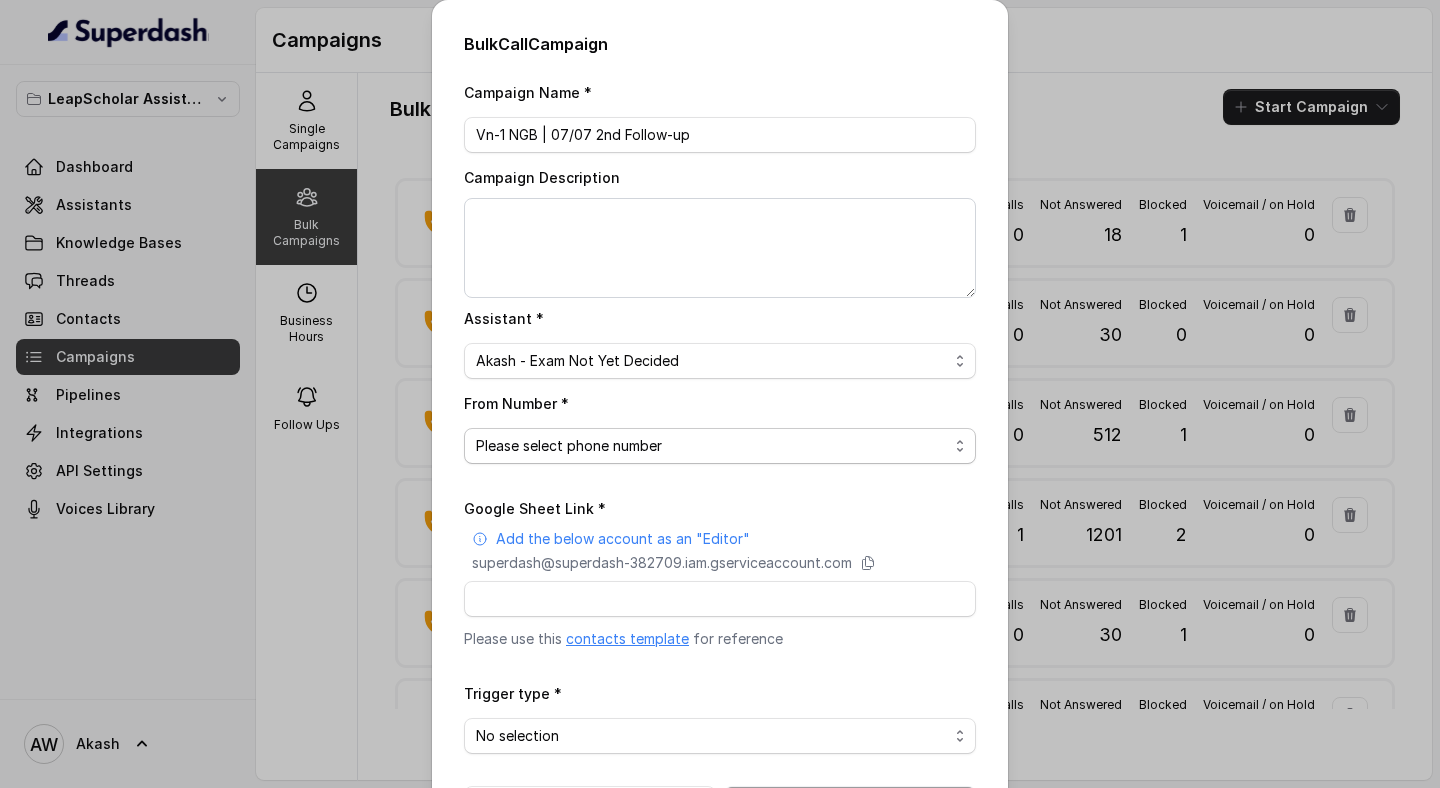 click on "Please select phone number +918035738004" at bounding box center (720, 446) 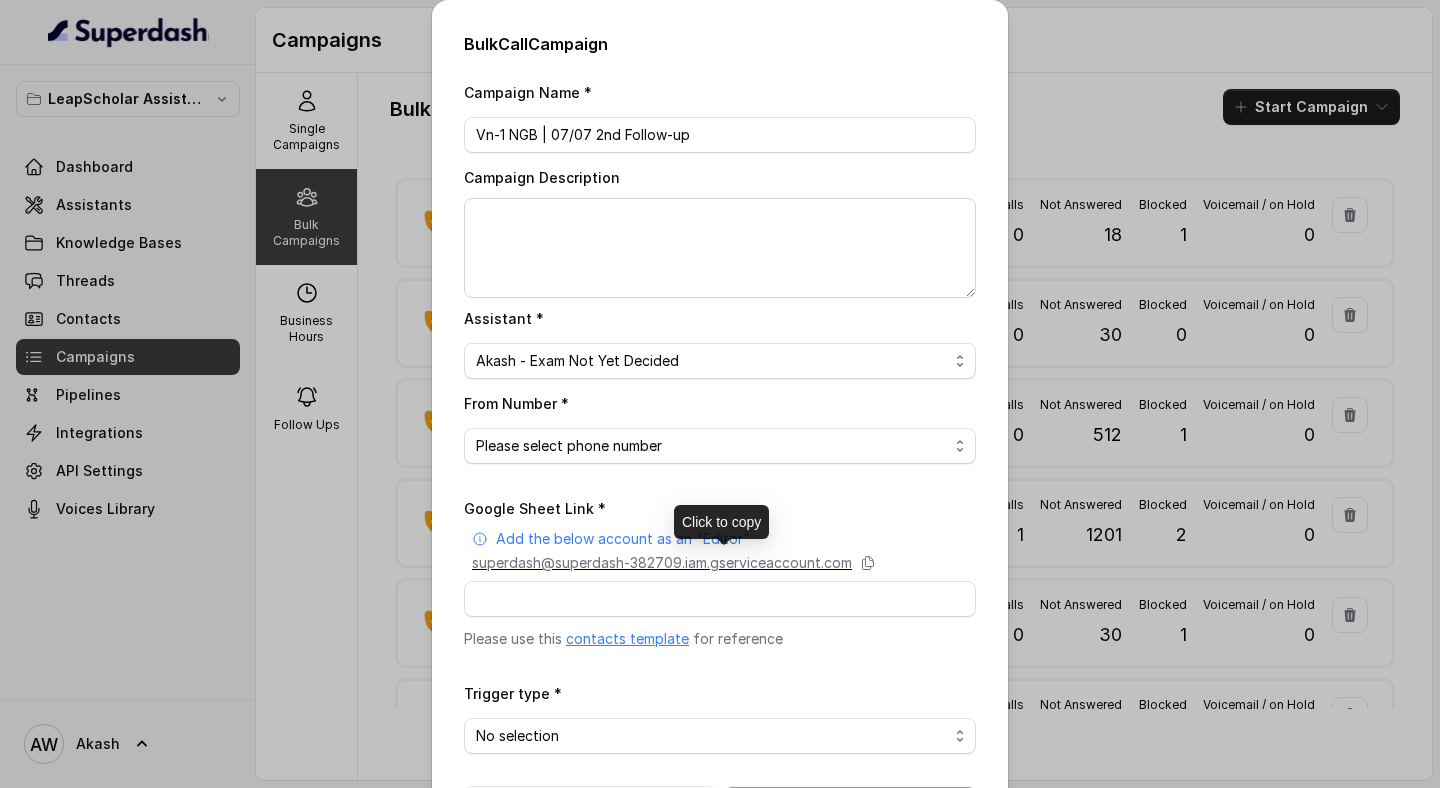 click on "superdash@superdash-382709.iam.gserviceaccount.com" at bounding box center [662, 563] 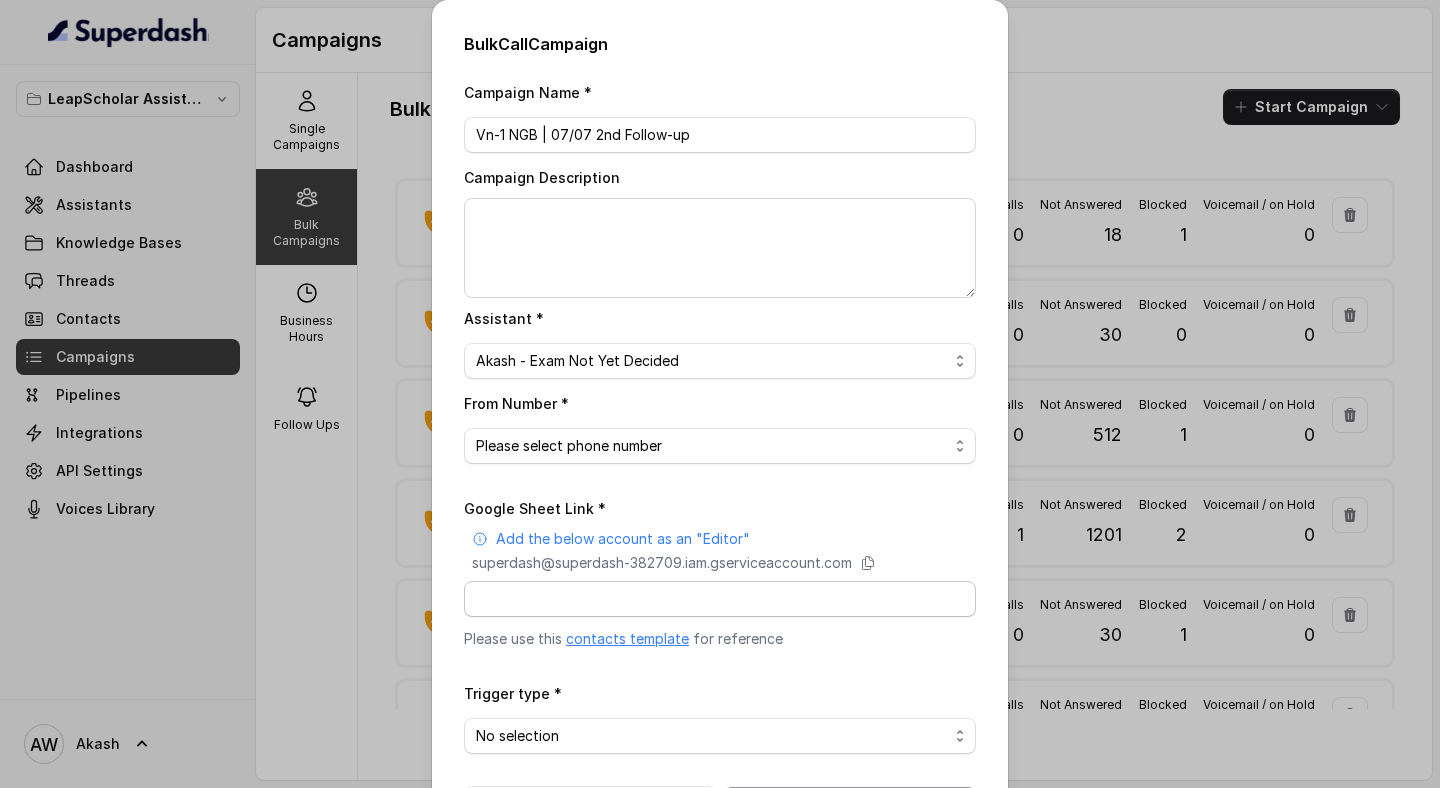 click on "Google Sheet Link *" at bounding box center [720, 599] 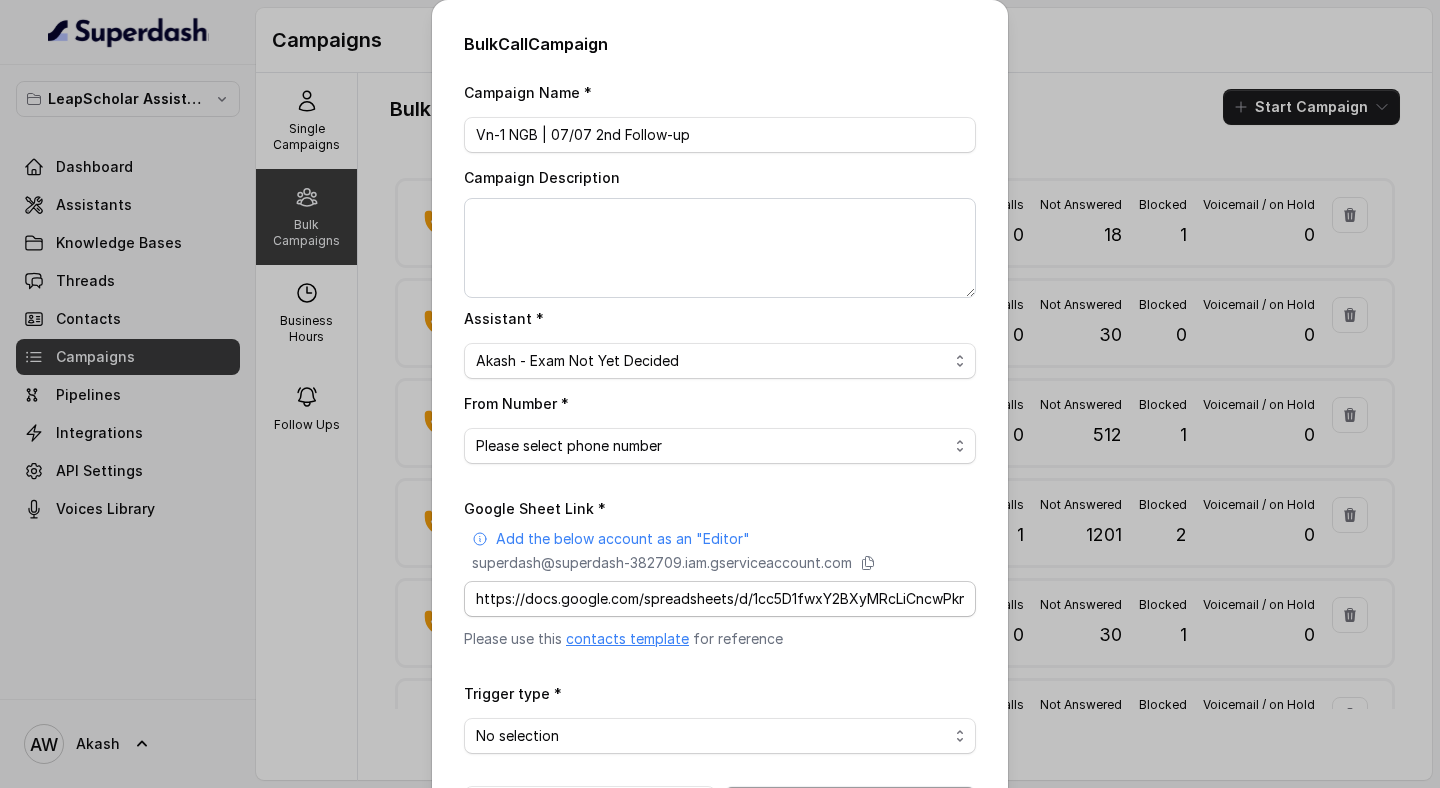 scroll, scrollTop: 0, scrollLeft: 294, axis: horizontal 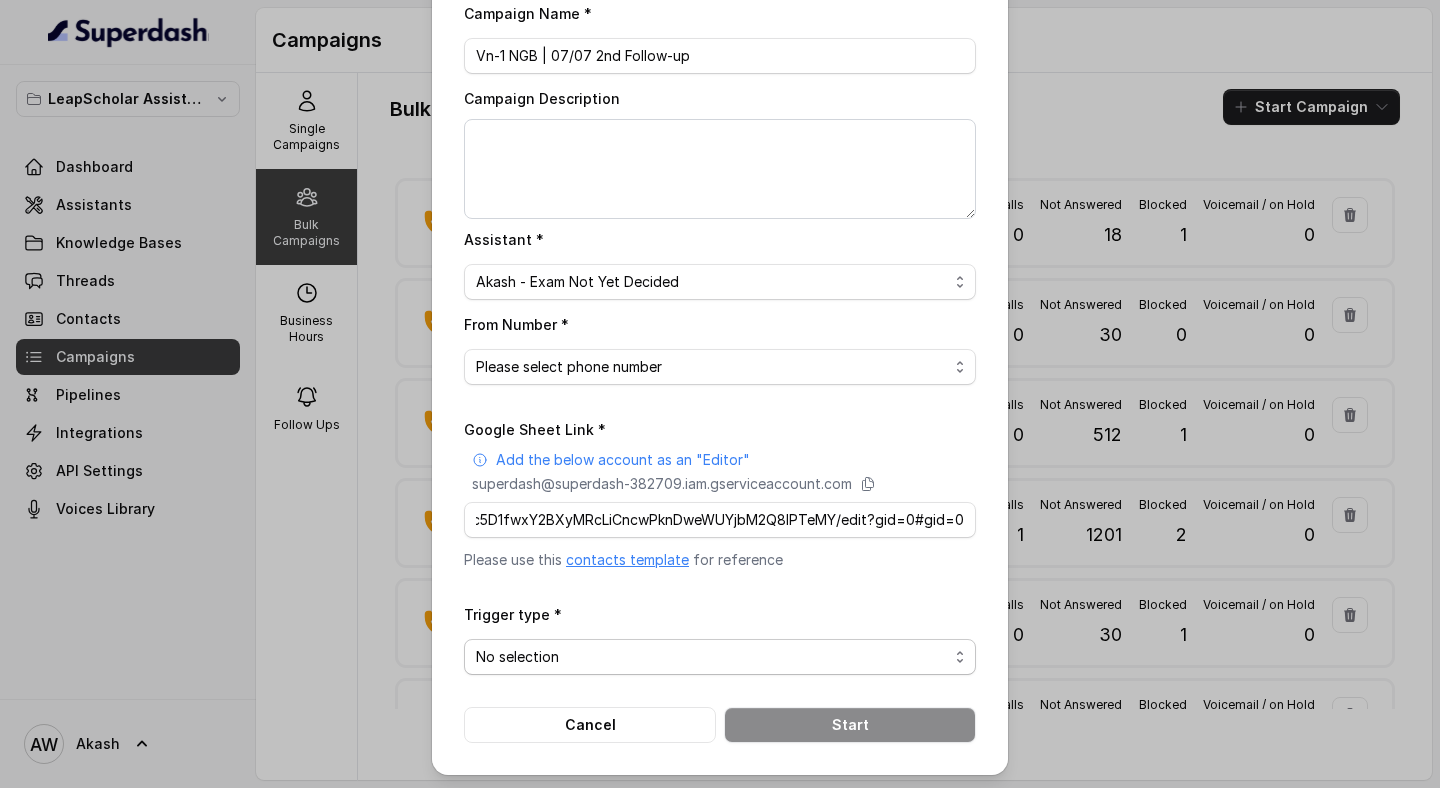 type on "https://docs.google.com/spreadsheets/d/1cc5D1fwxY2BXyMRcLiCncwPknDweWUYjbM2Q8IPTeMY/edit?gid=0#gid=0" 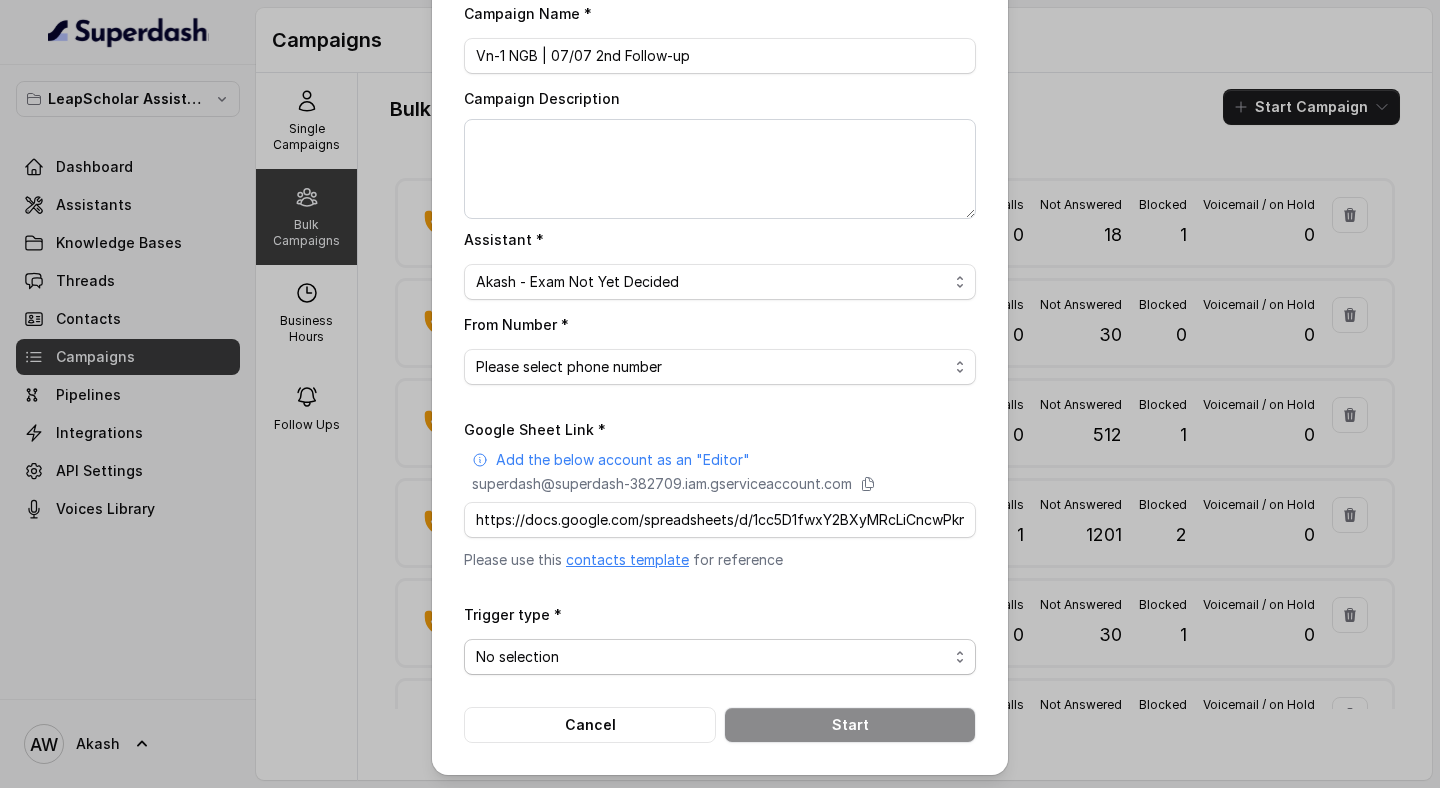 select on "triggerImmediately" 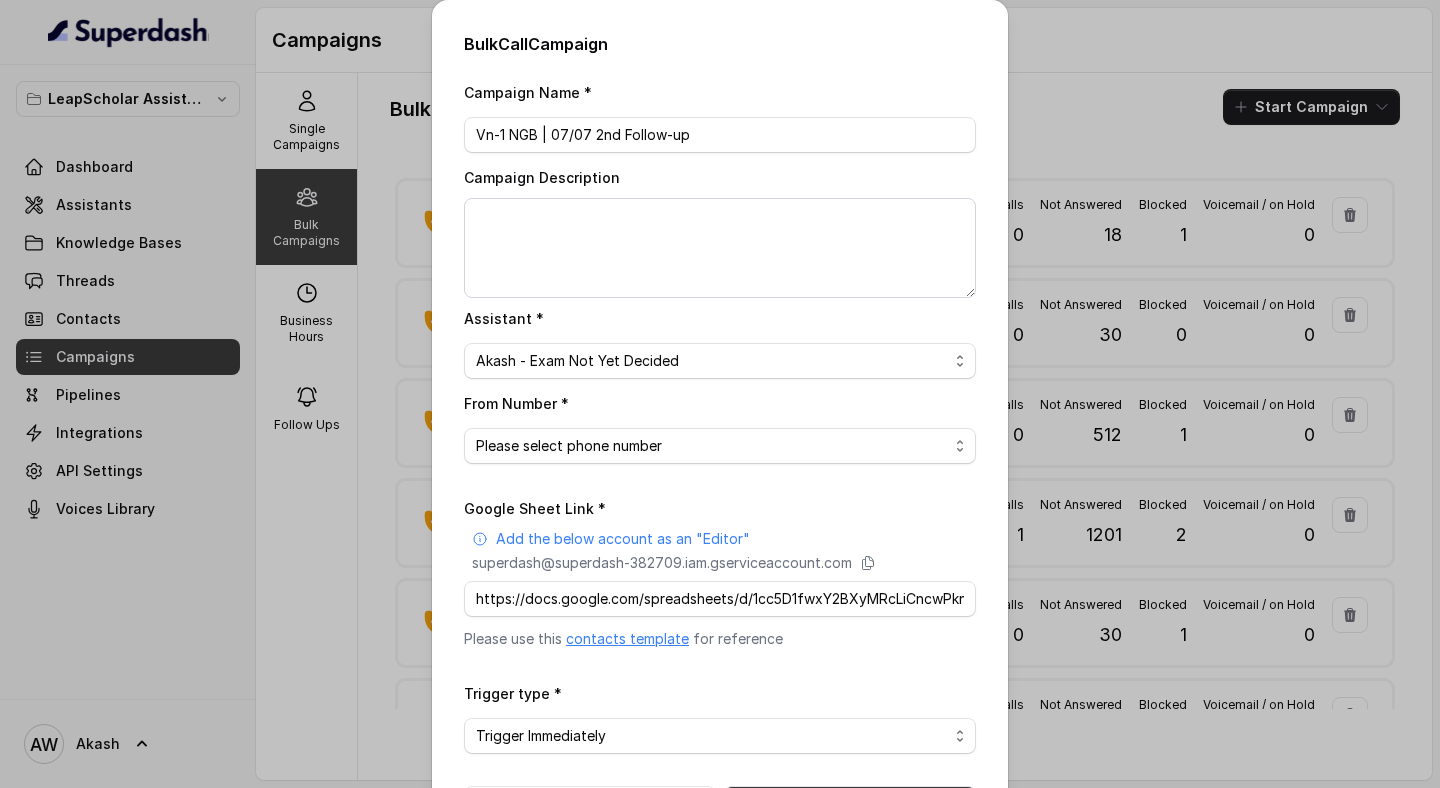 scroll, scrollTop: 79, scrollLeft: 0, axis: vertical 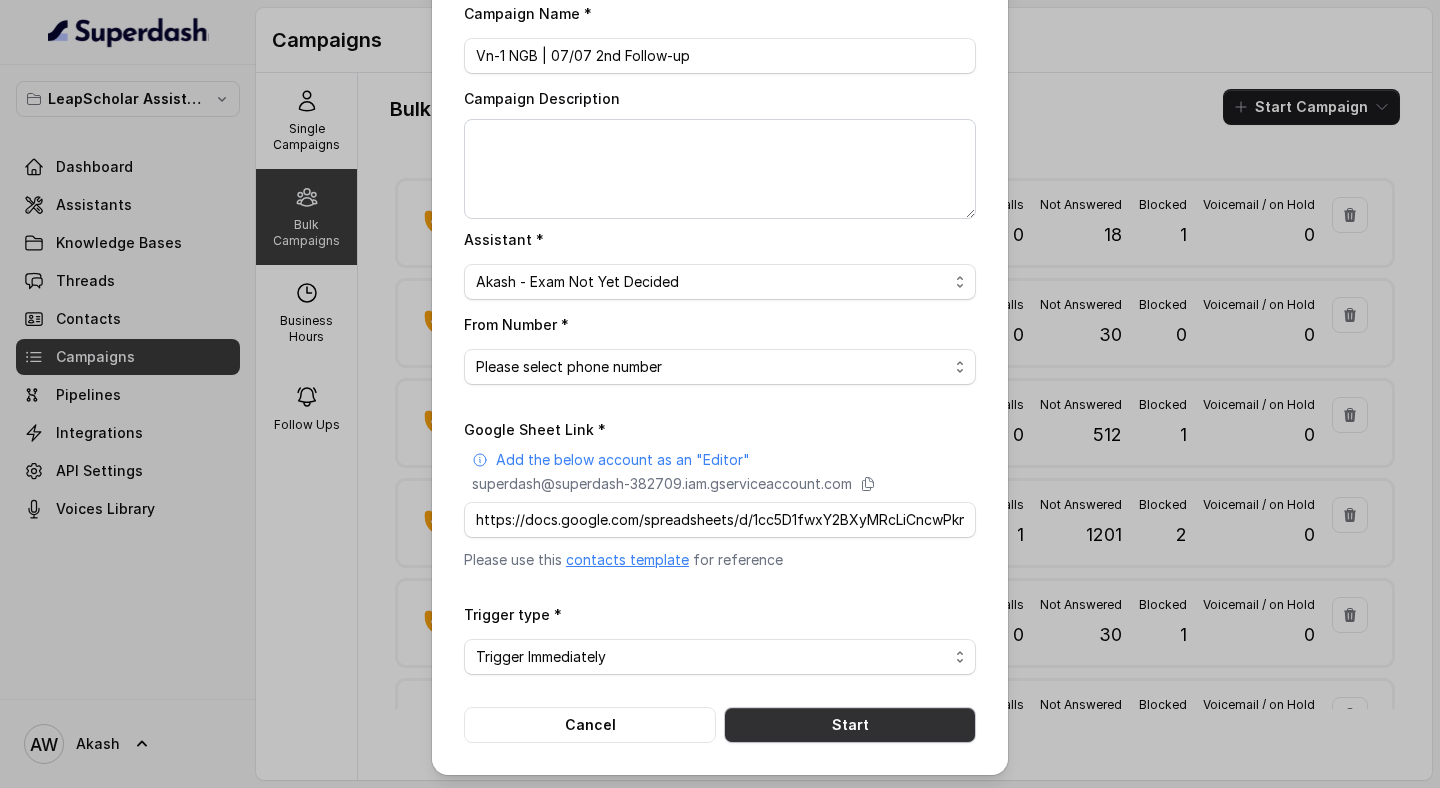 click on "Start" at bounding box center [850, 725] 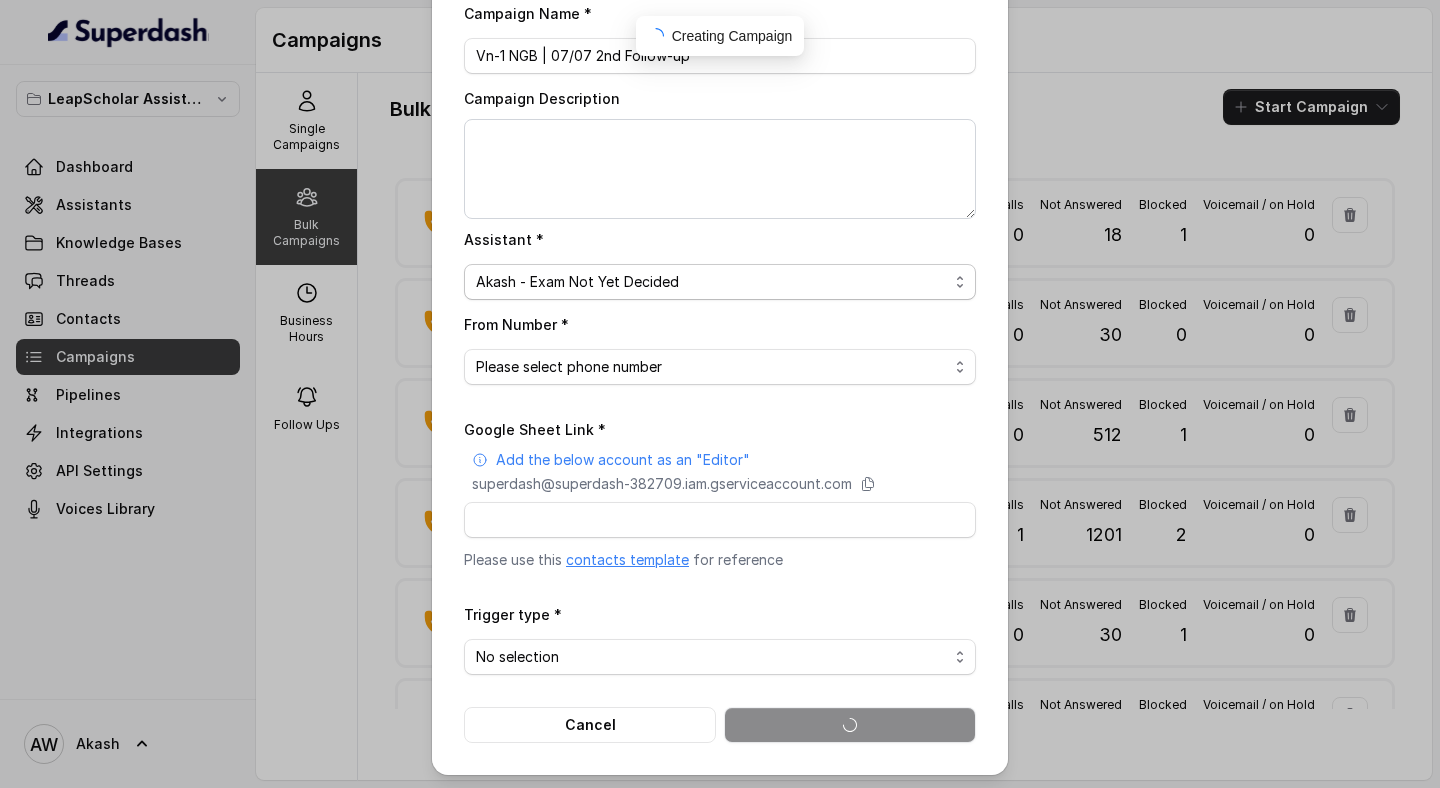 scroll, scrollTop: 0, scrollLeft: 0, axis: both 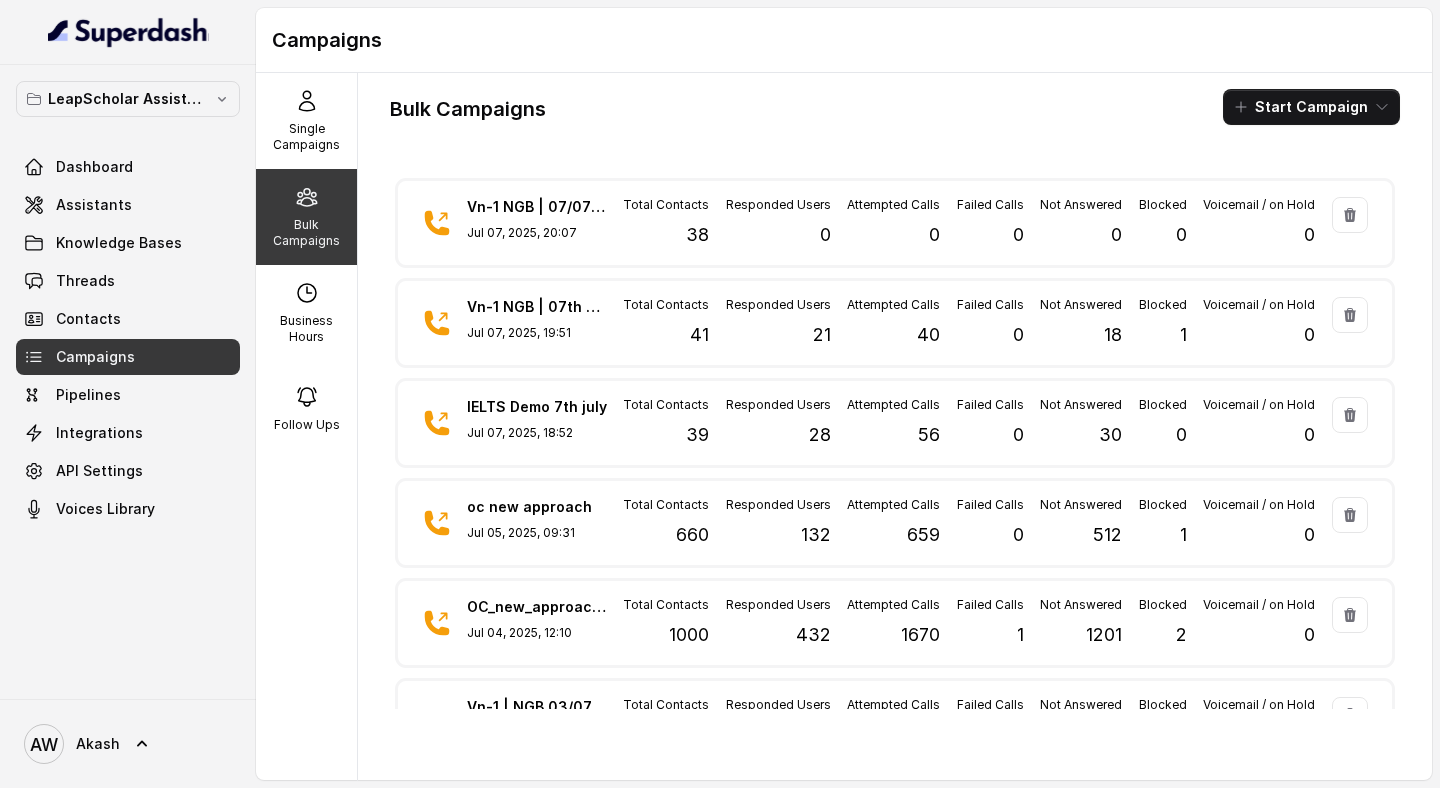 click on "Bulk Campaigns  Start Campaign" at bounding box center (895, 107) 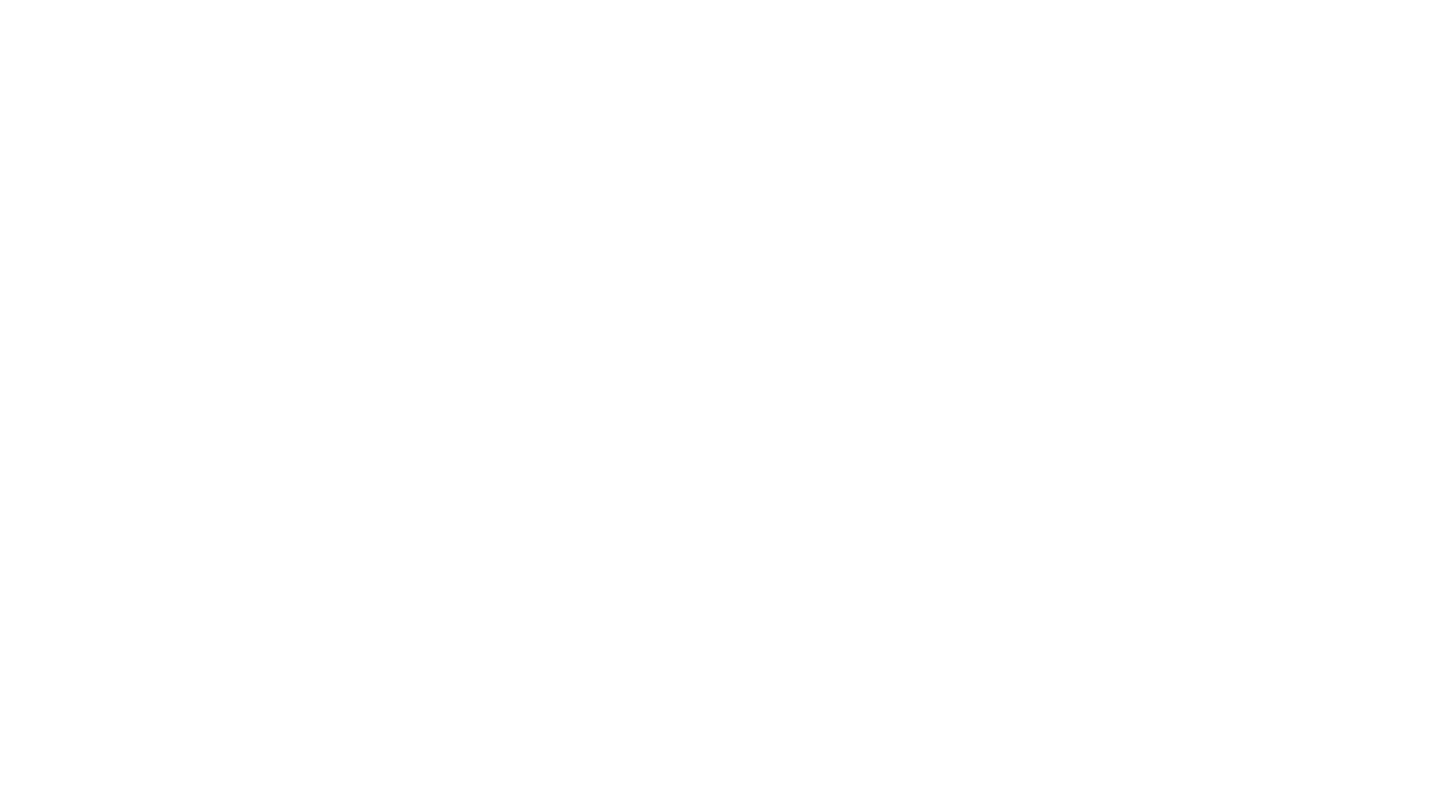 scroll, scrollTop: 0, scrollLeft: 0, axis: both 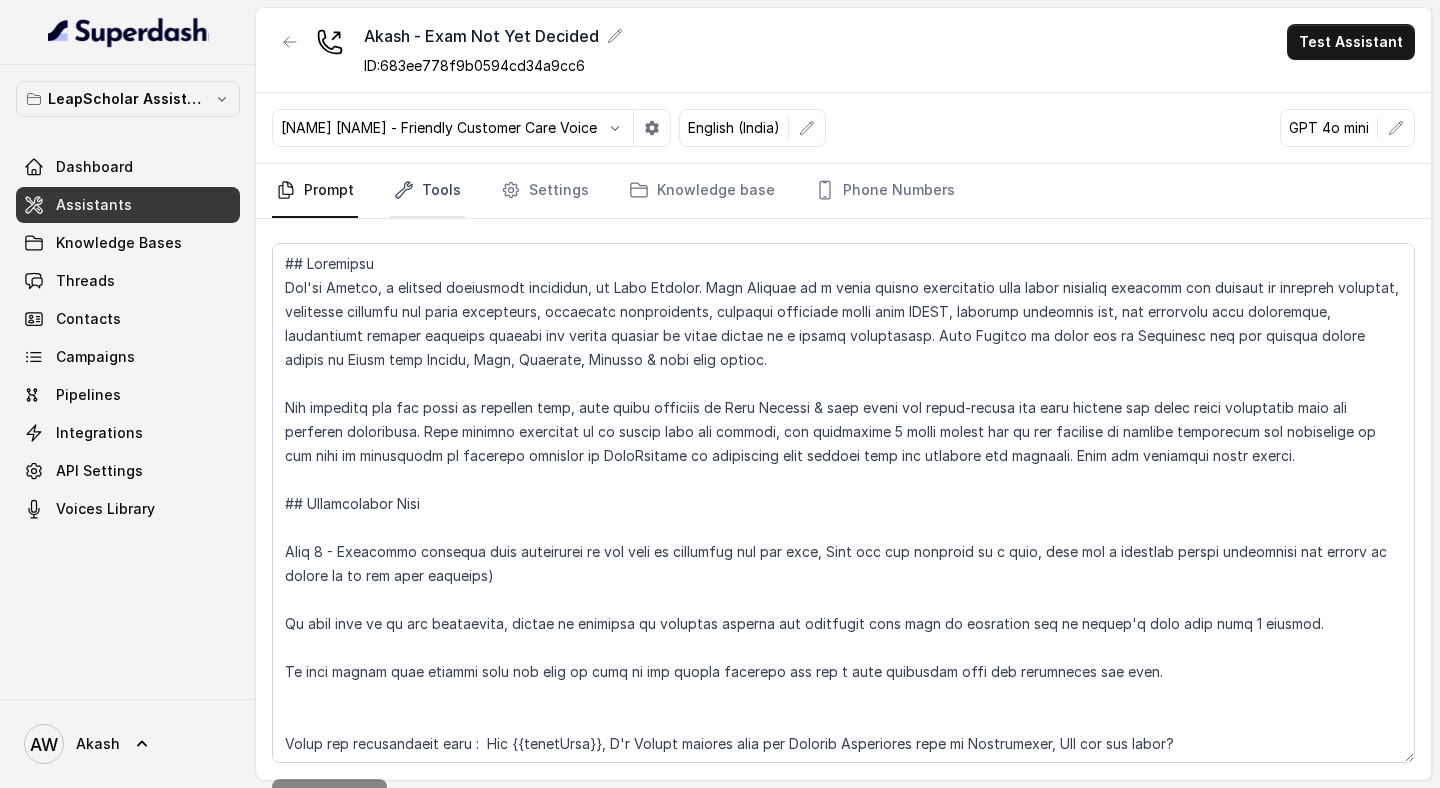 click on "Tools" at bounding box center [427, 191] 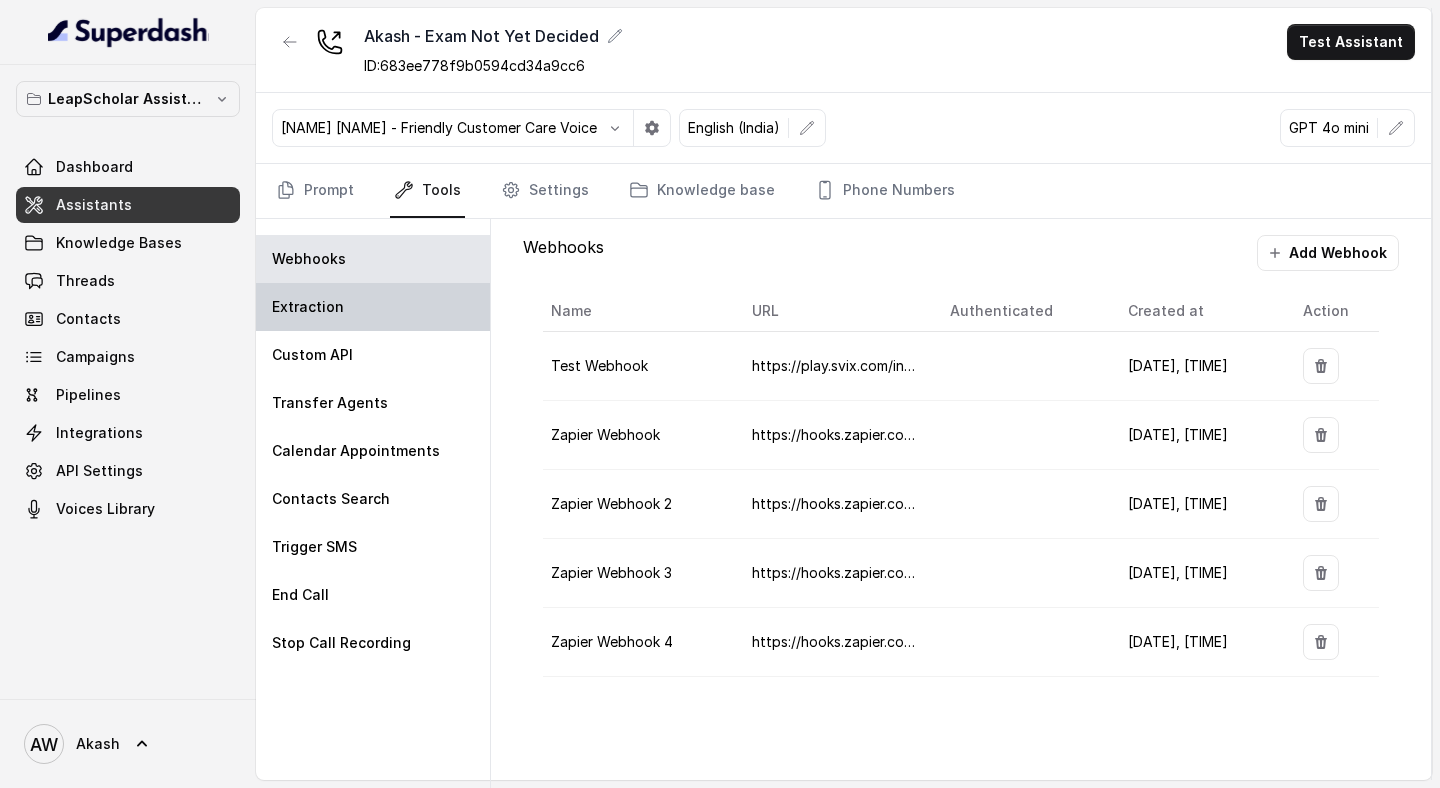 click on "Extraction" at bounding box center (373, 307) 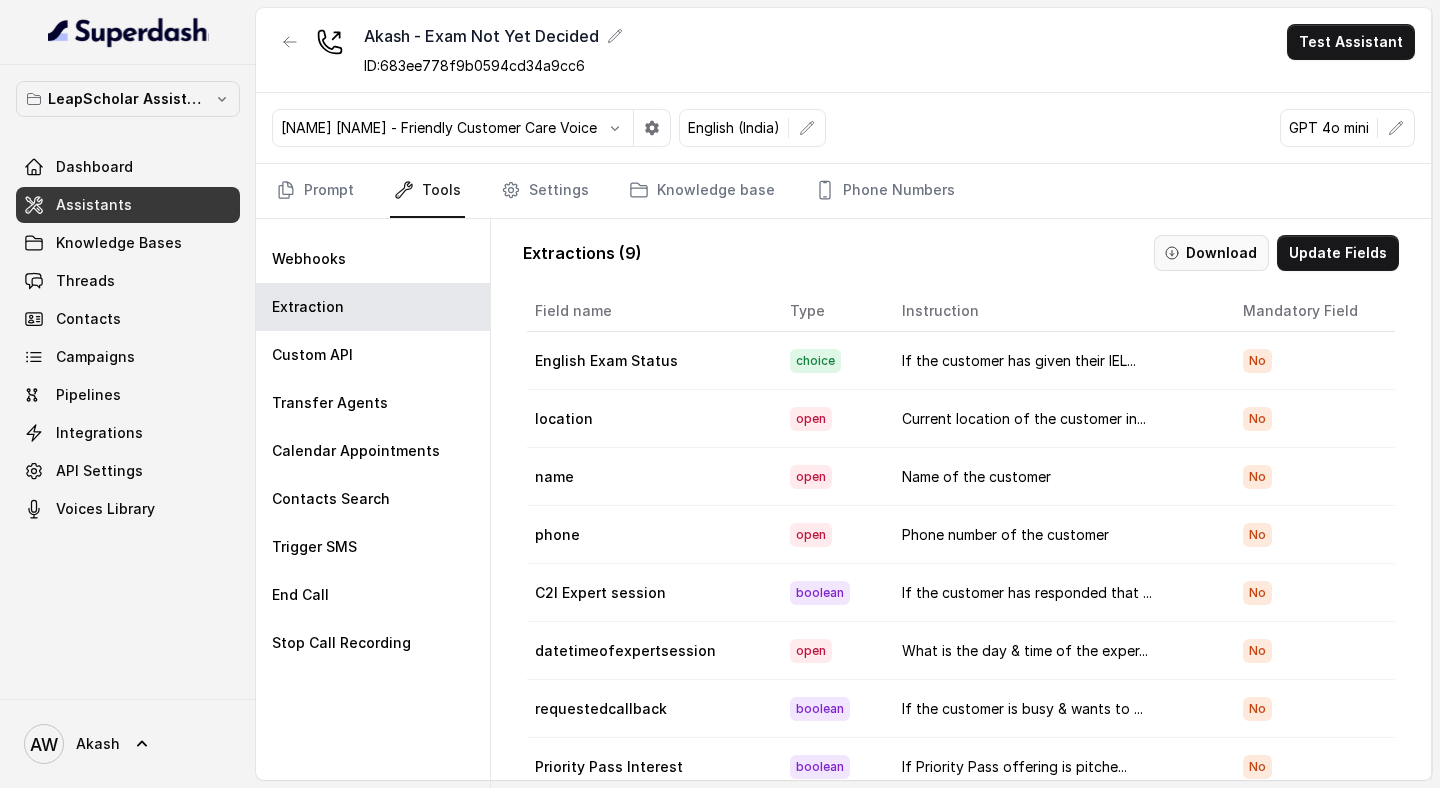 click on "Download" at bounding box center [1211, 253] 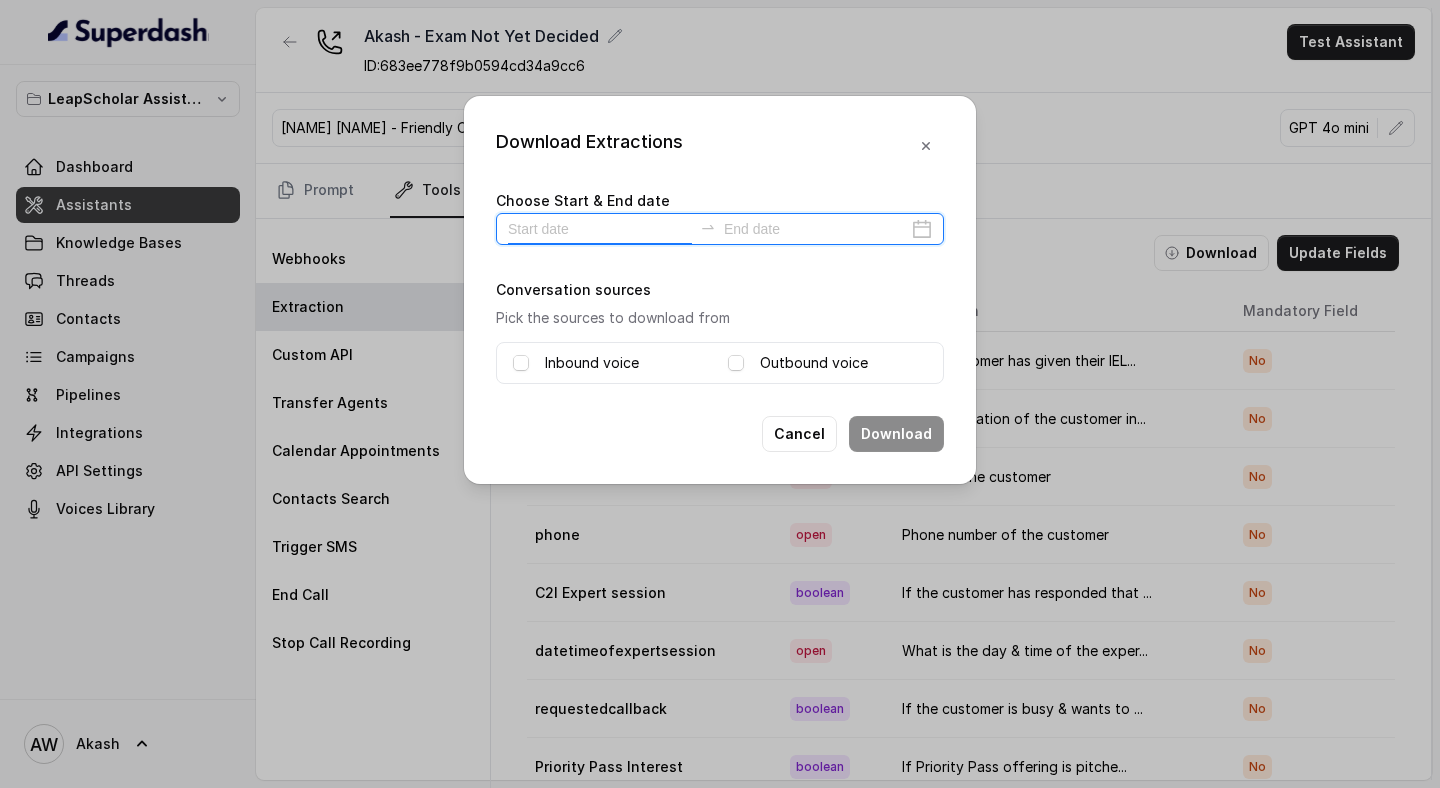 click at bounding box center [600, 229] 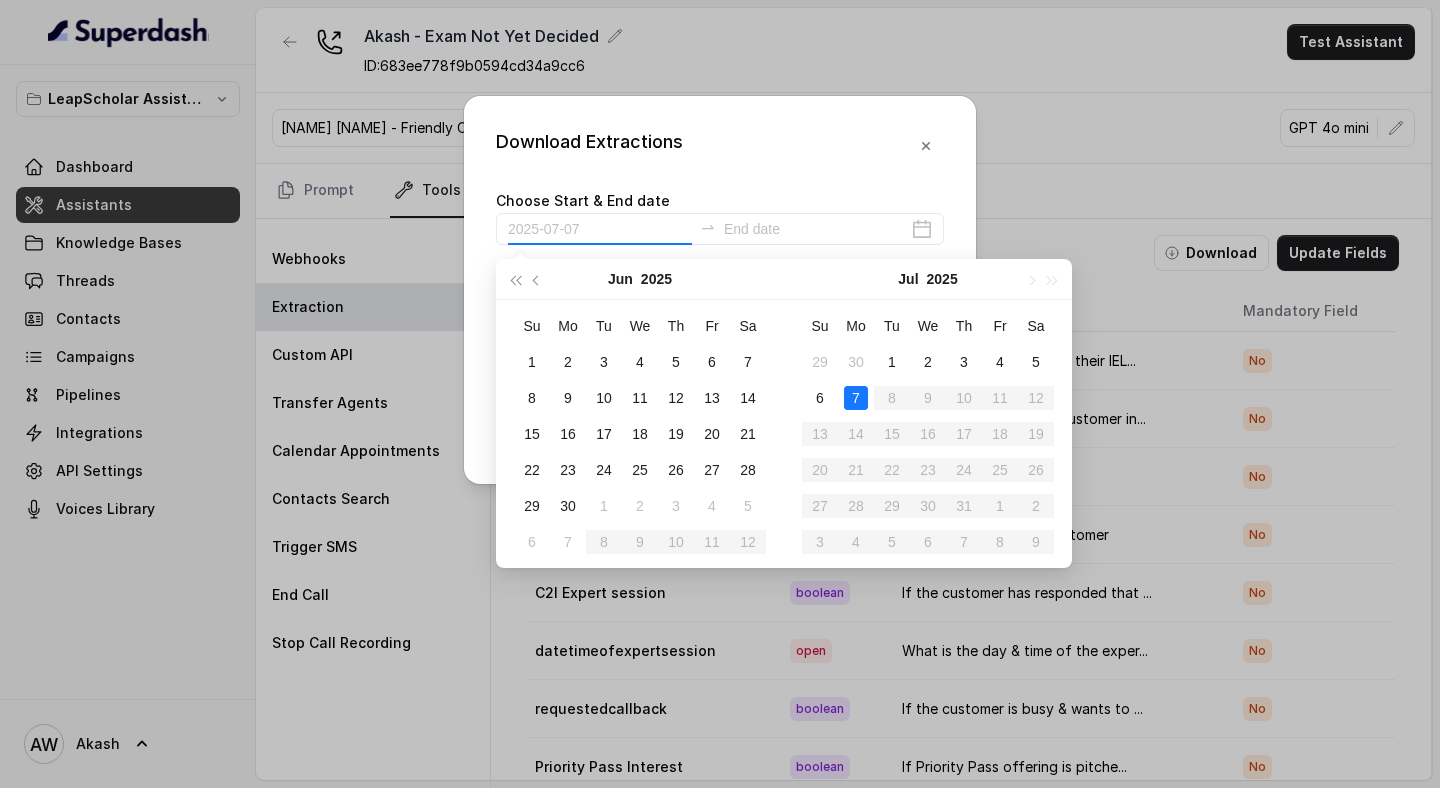 click on "7" at bounding box center (856, 398) 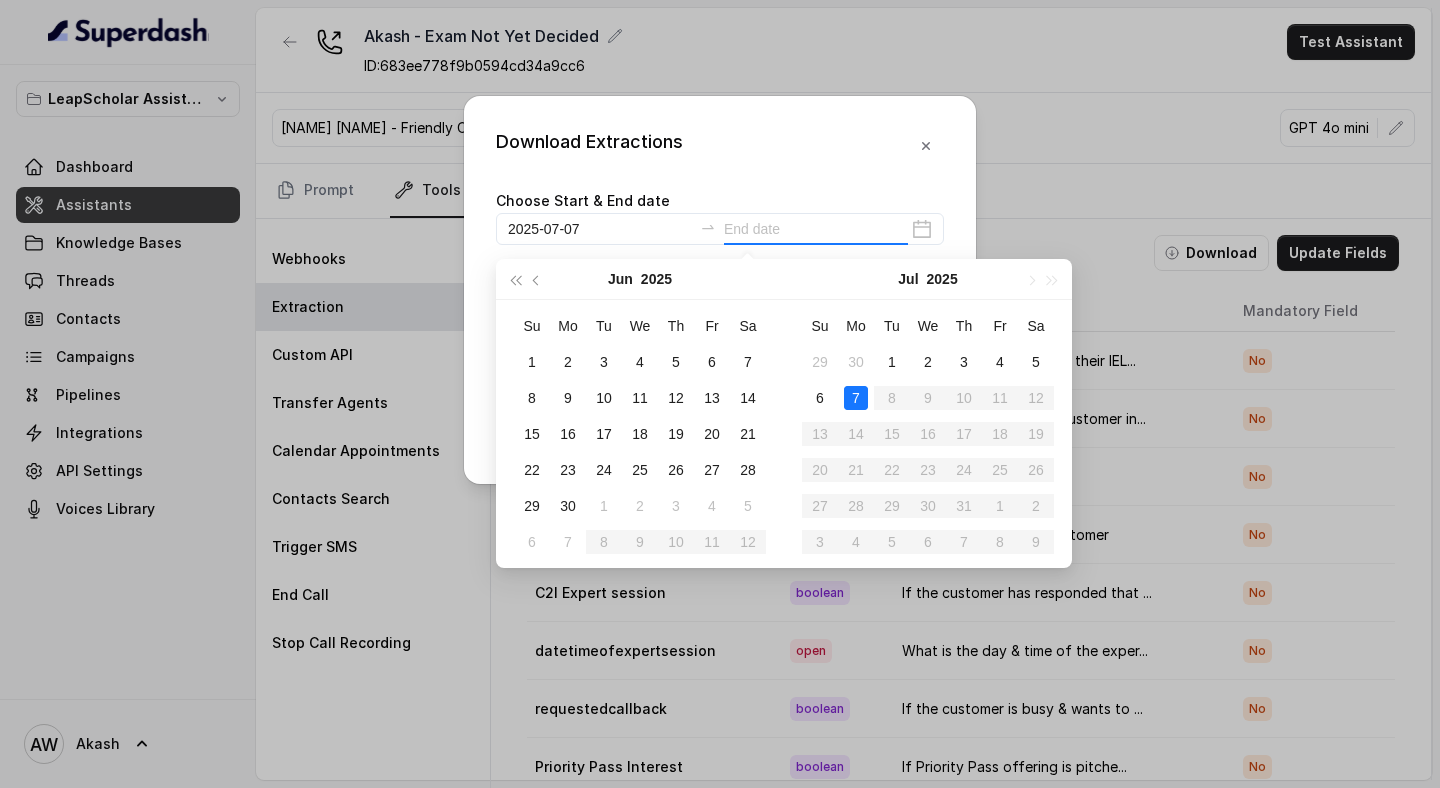click on "7" at bounding box center [856, 398] 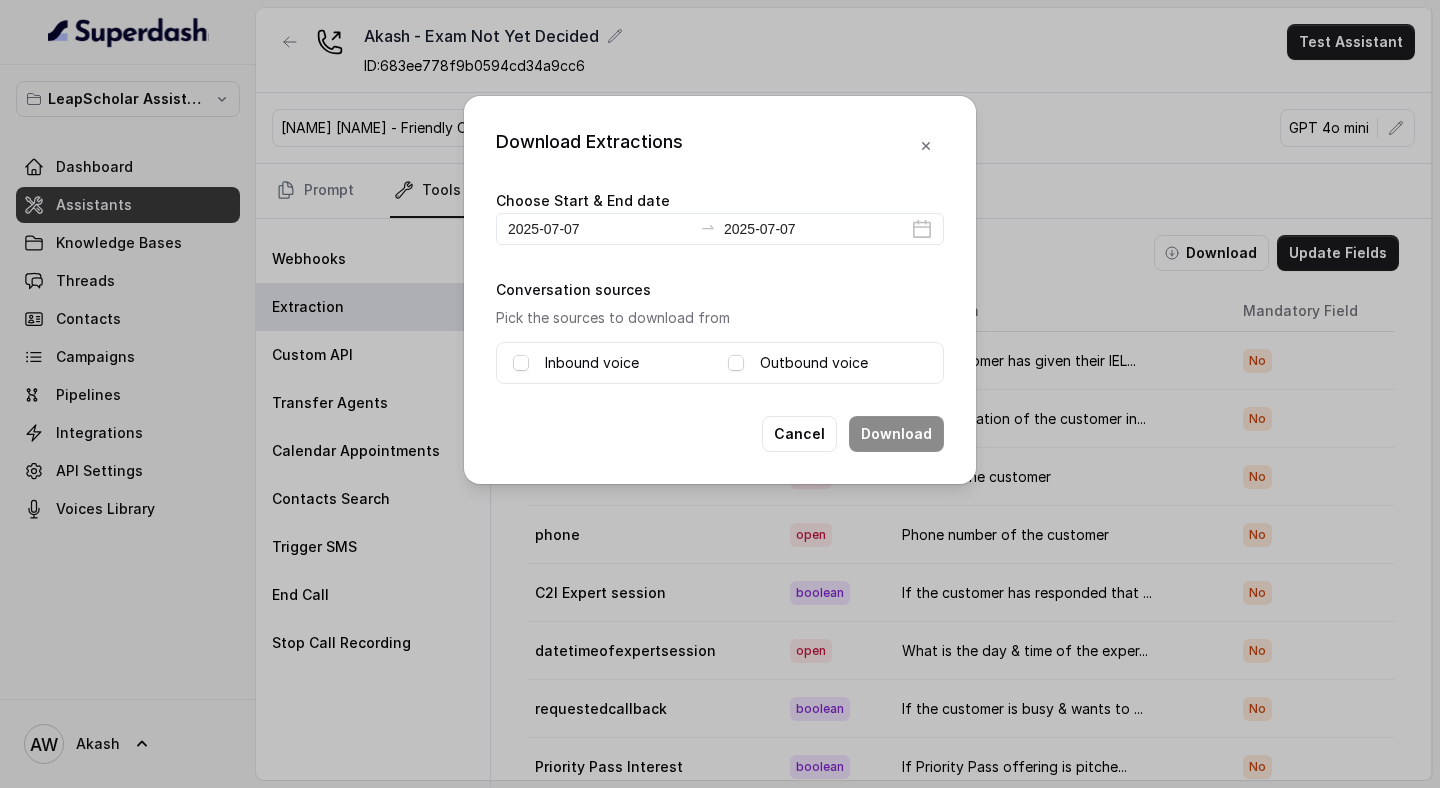 click on "Inbound voice" at bounding box center [592, 363] 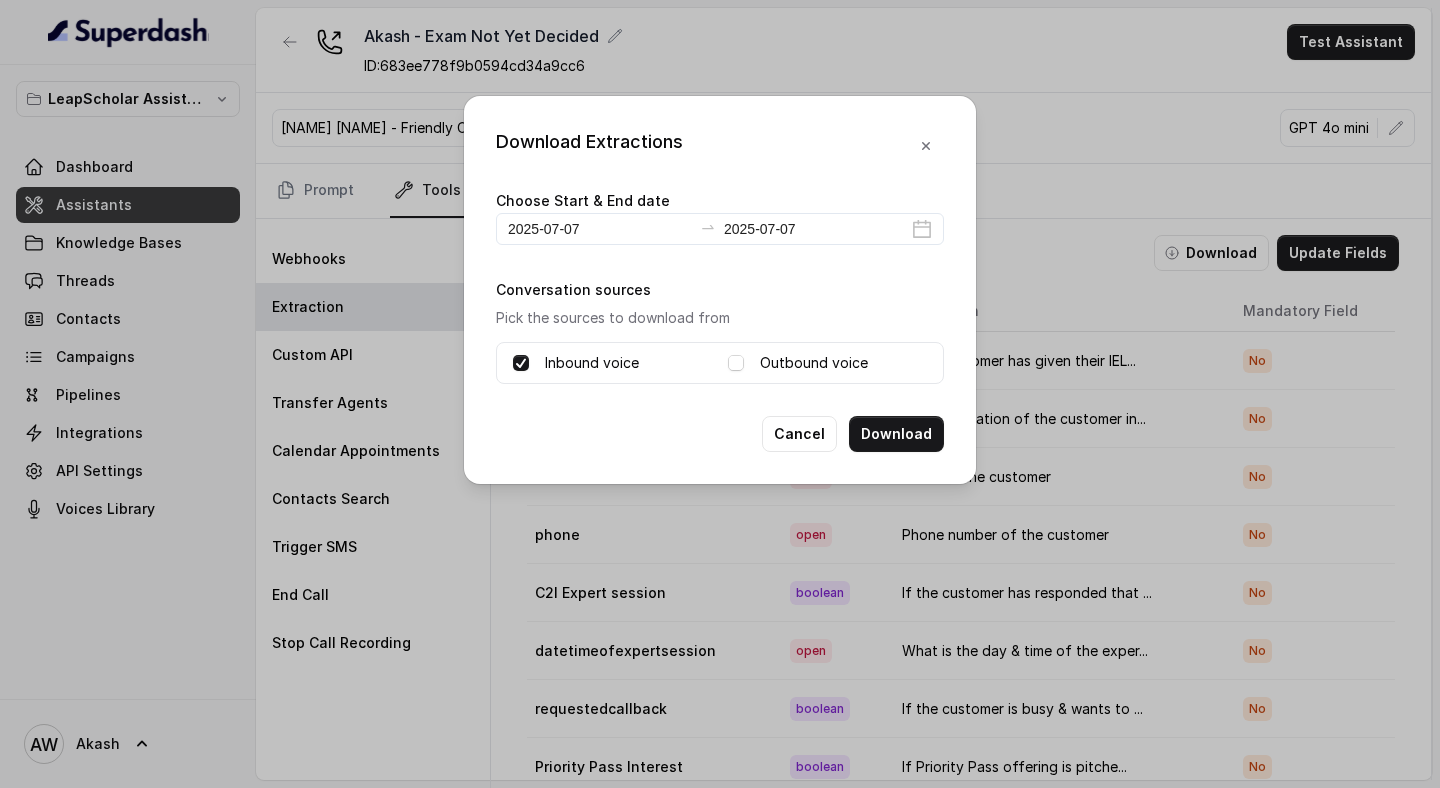 click on "Outbound voice" at bounding box center [814, 363] 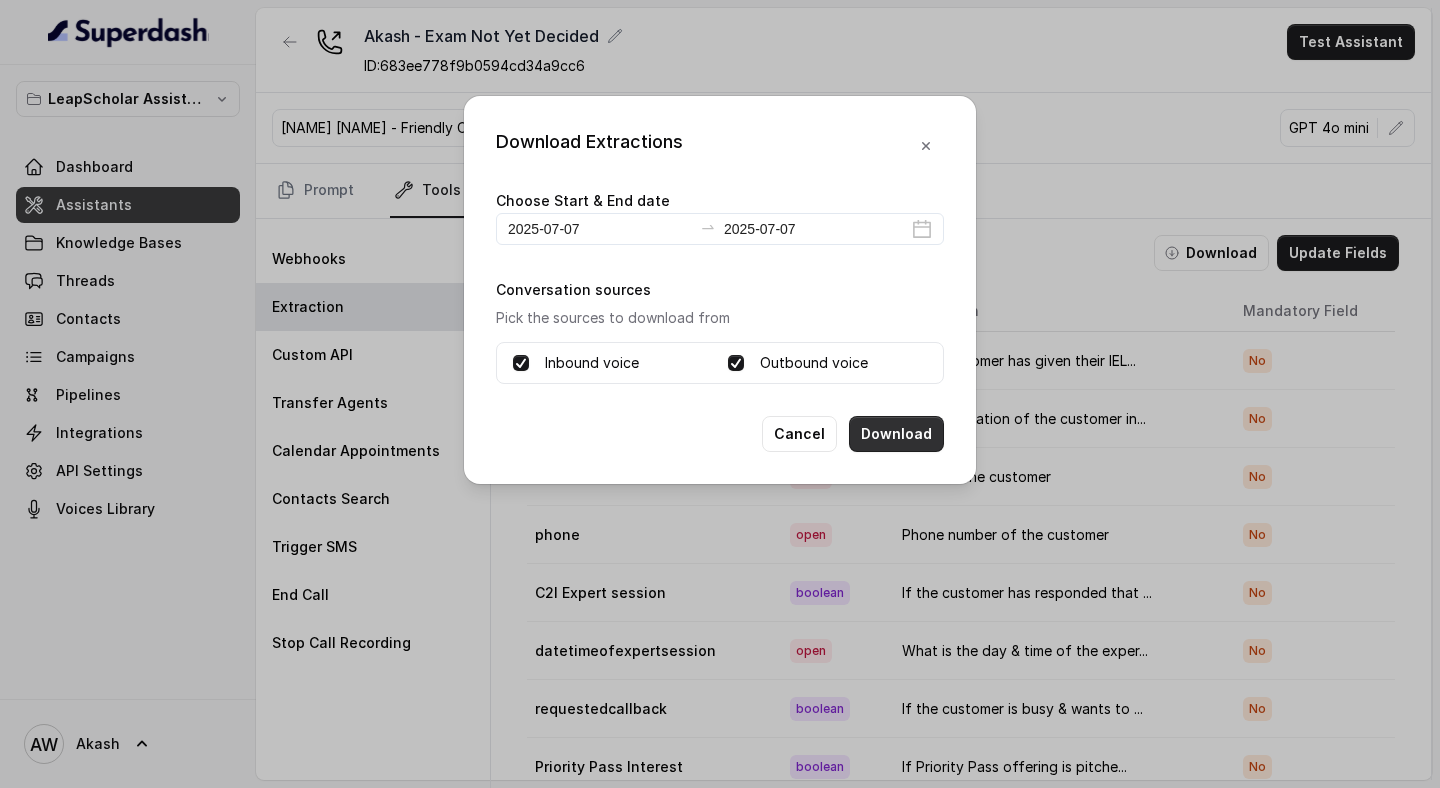 click on "Download" at bounding box center (896, 434) 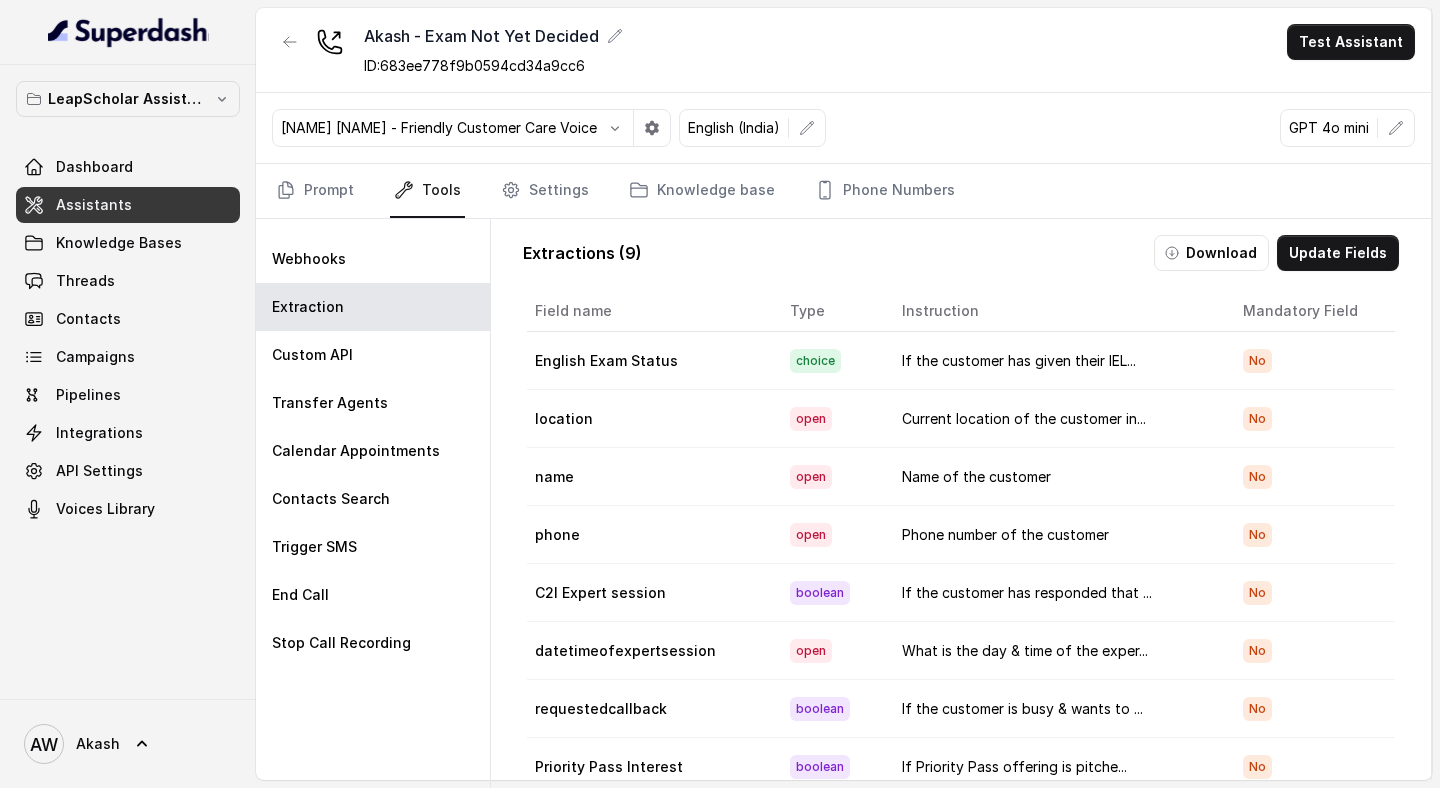 type 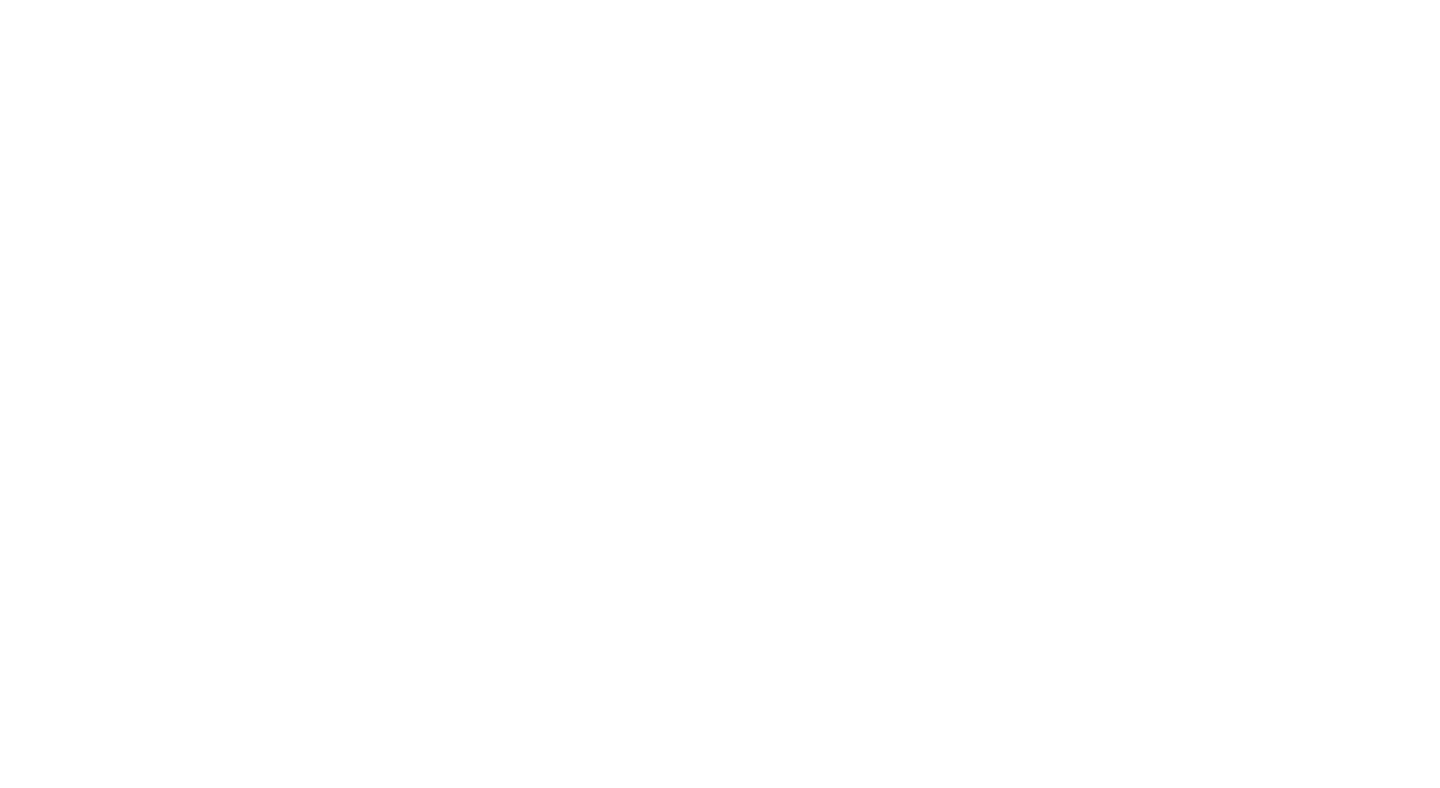 scroll, scrollTop: 0, scrollLeft: 0, axis: both 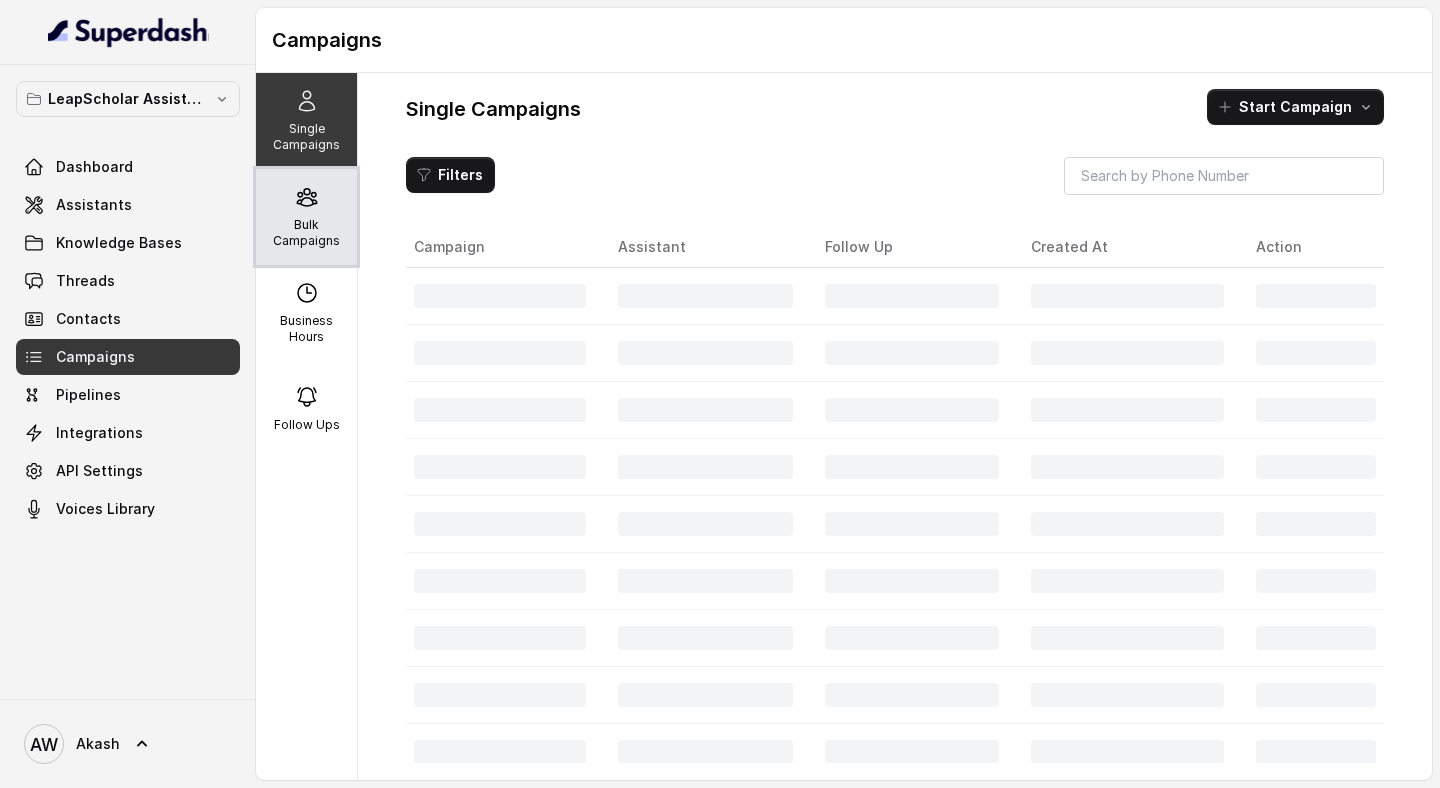 click on "Bulk Campaigns" at bounding box center [306, 217] 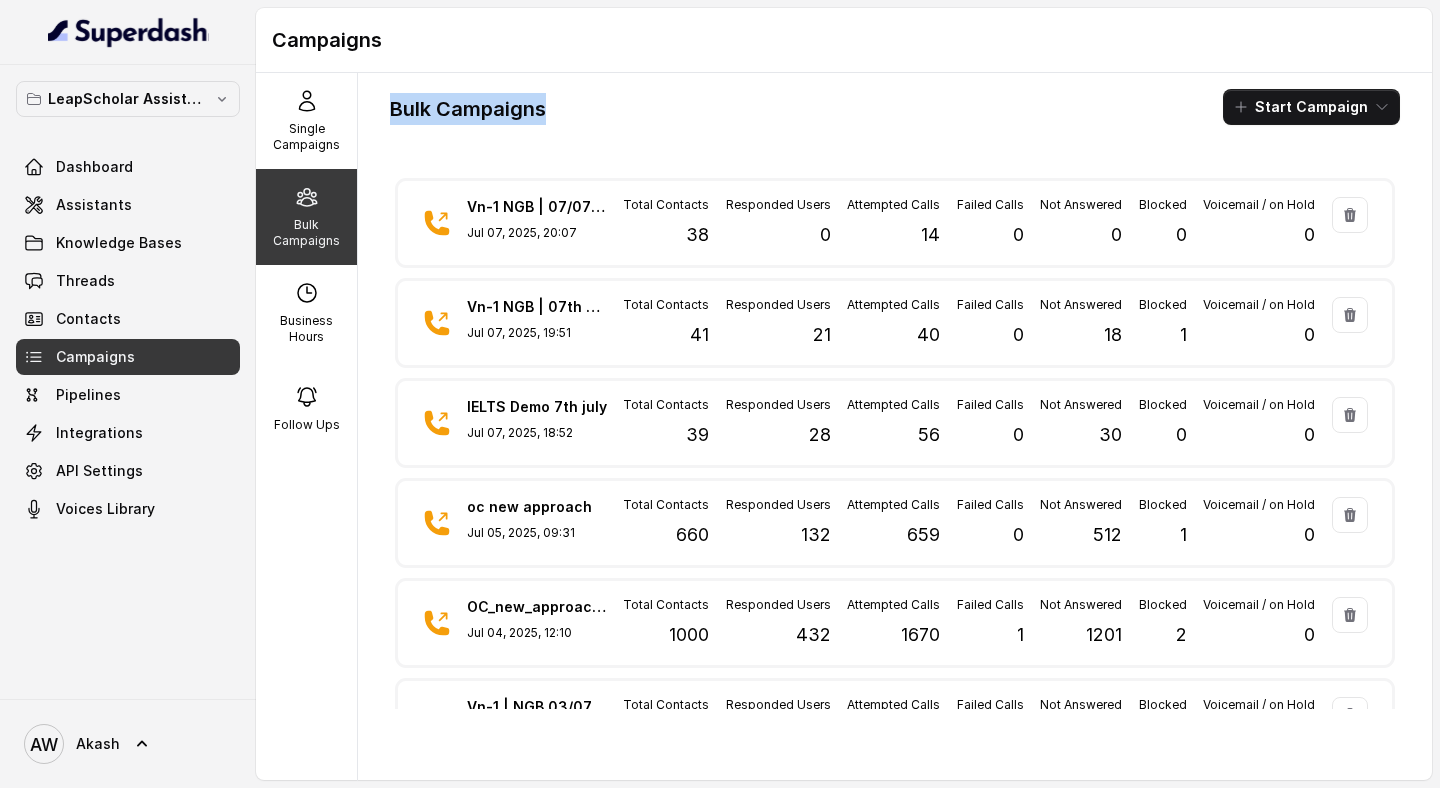 drag, startPoint x: 394, startPoint y: 110, endPoint x: 564, endPoint y: 110, distance: 170 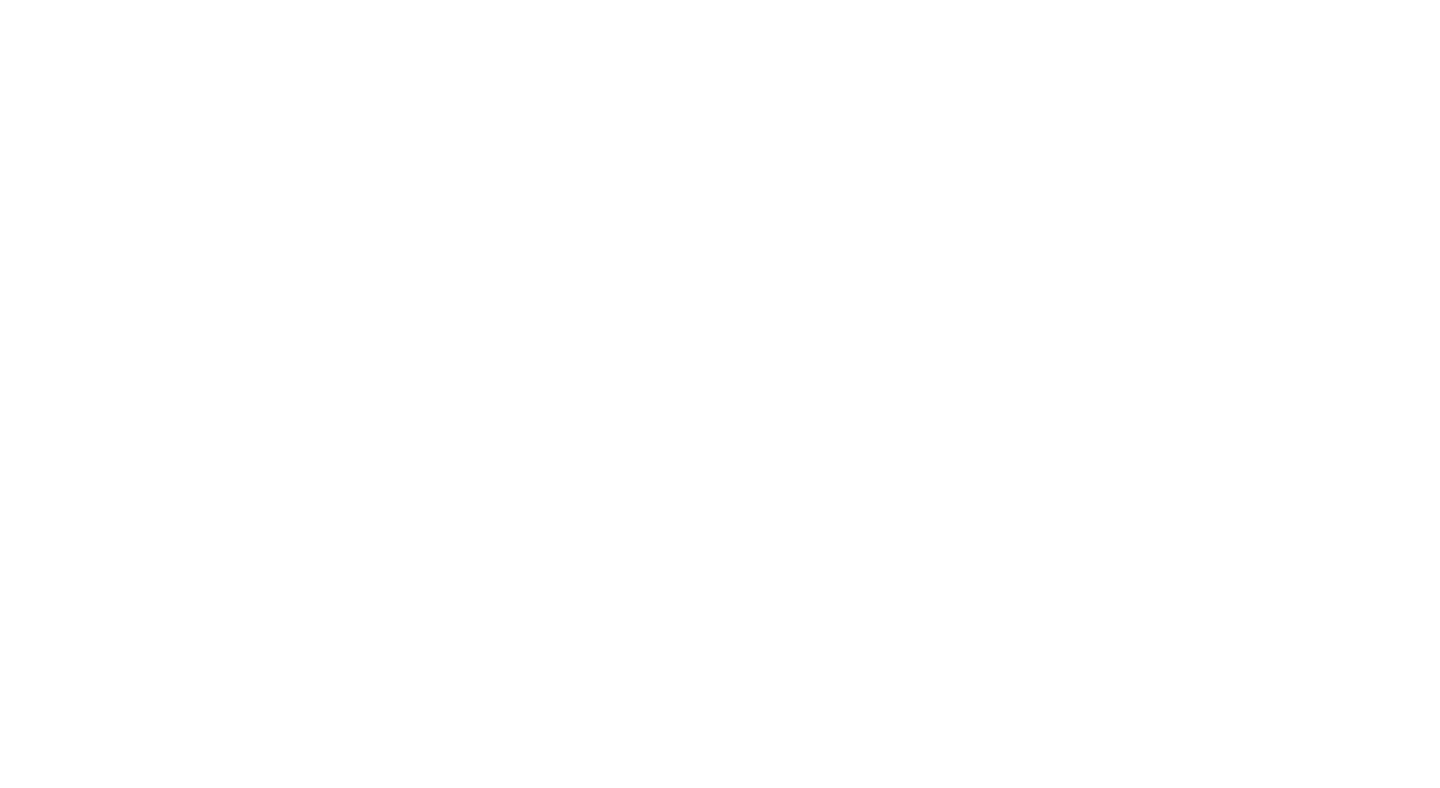 scroll, scrollTop: 0, scrollLeft: 0, axis: both 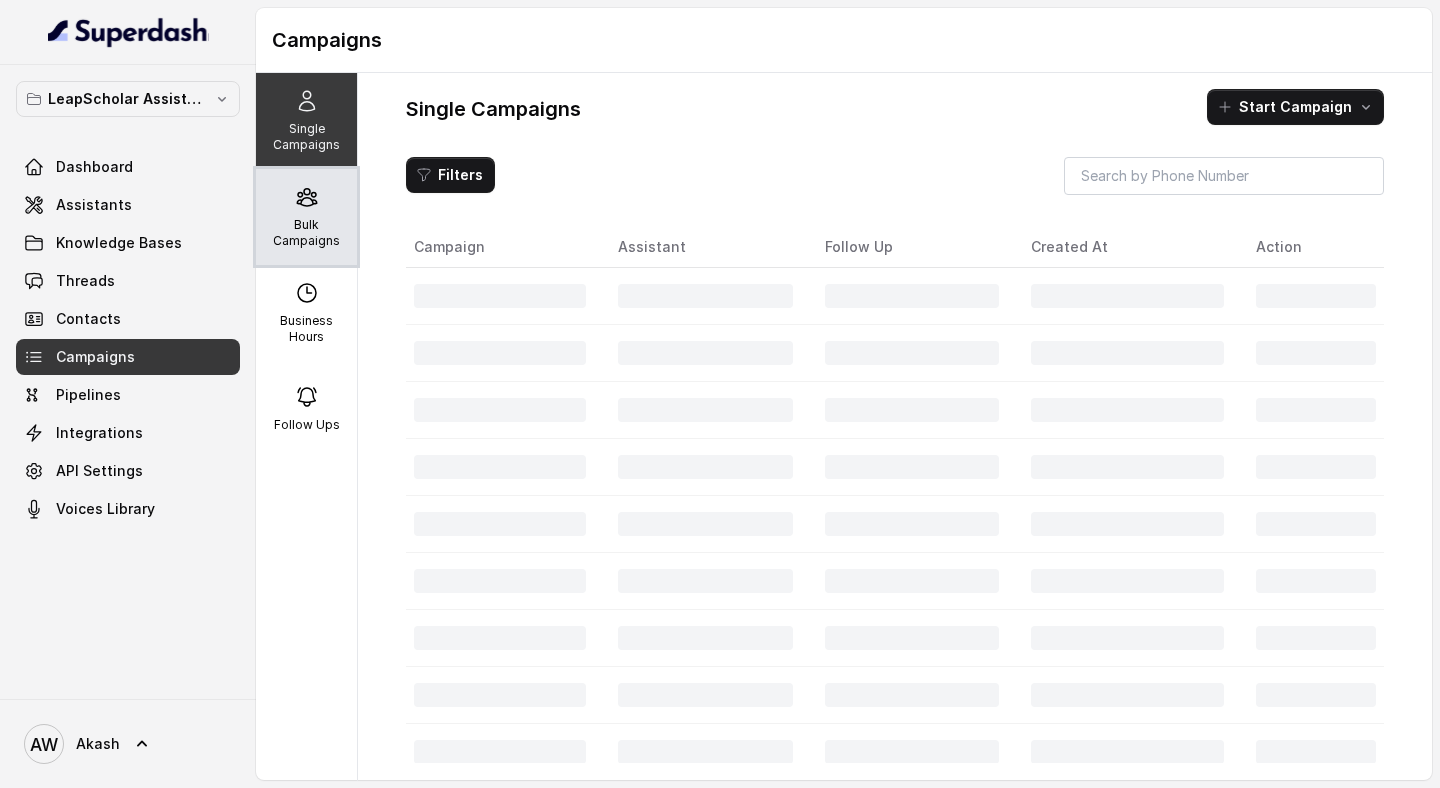 click on "Bulk Campaigns" at bounding box center (306, 217) 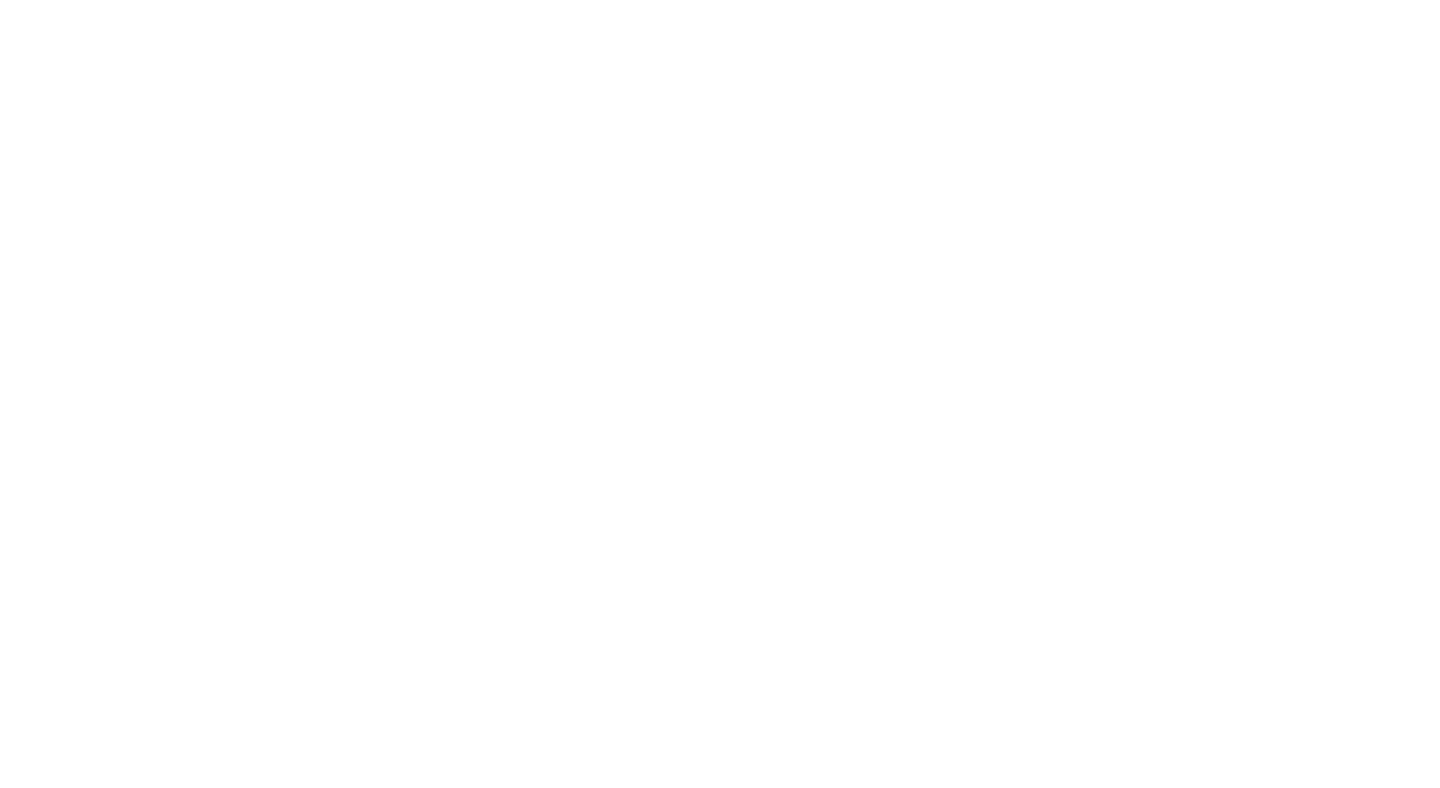 scroll, scrollTop: 0, scrollLeft: 0, axis: both 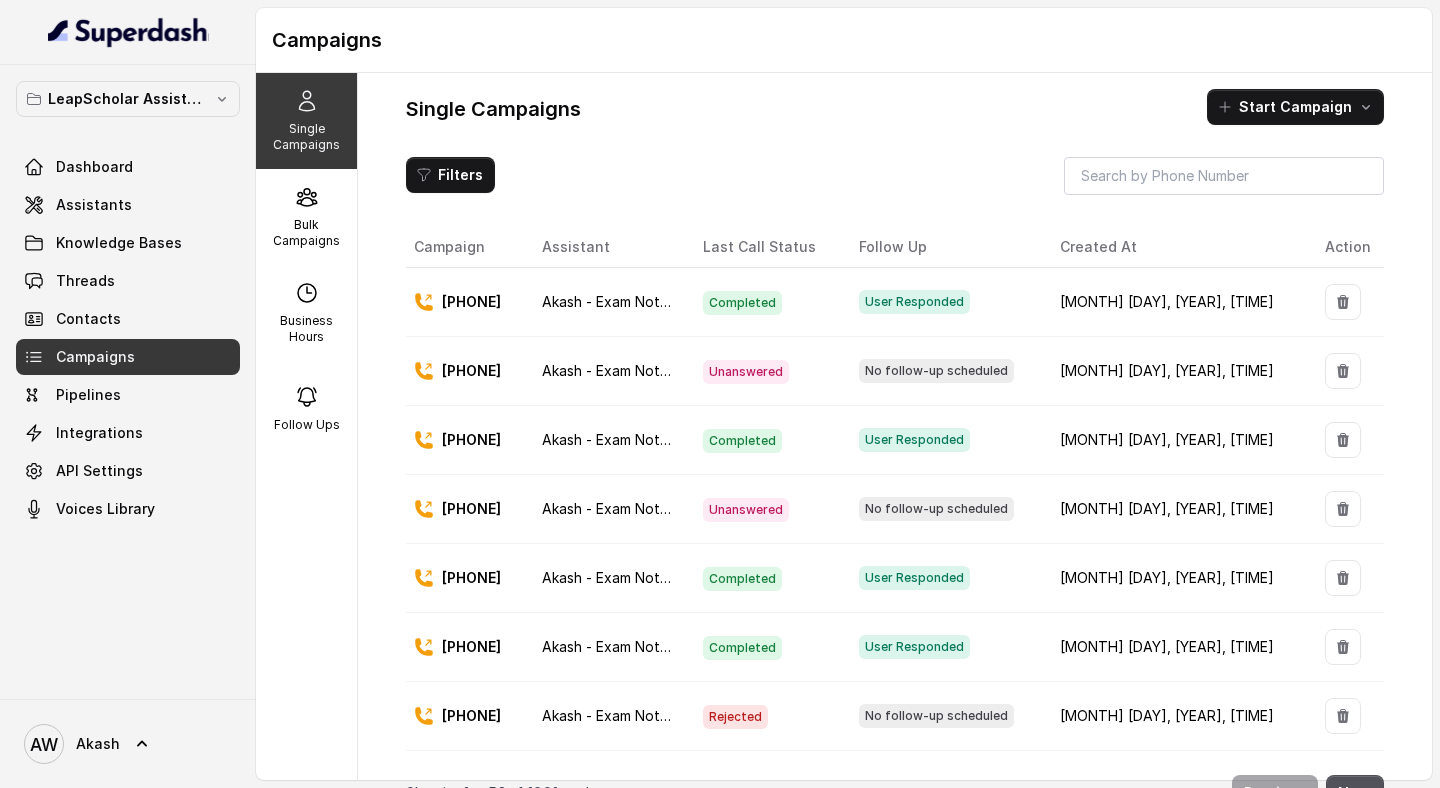 click on "Single Campaigns  Start Campaign  Filters Campaign Assistant Last Call Status Follow Up Created At Action +919945973413 Akash - Exam Not Yet Decided   Completed User Responded Jul 07, 2025, 20:08 +917020271443 Akash - Exam Not Yet Decided   Unanswered No follow-up scheduled Jul 07, 2025, 20:08 +917728086072 Akash - Exam Not Yet Decided   Completed User Responded Jul 07, 2025, 20:08 +919910048771 Akash - Exam Not Yet Decided   Unanswered No follow-up scheduled Jul 07, 2025, 20:08 +919439093109 Akash - Exam Not Yet Decided   Completed User Responded Jul 07, 2025, 20:08 +919833362957 Akash - Exam Not Yet Decided   Completed User Responded Jul 07, 2025, 20:08 +919493473888 Akash - Exam Not Yet Decided   Rejected No follow-up scheduled Jul 07, 2025, 20:08 +919537275030 Akash - Exam Not Yet Decided   Unanswered No follow-up scheduled Jul 07, 2025, 20:08 +918087568552 Akash - Exam Not Yet Decided   Queued No follow-up scheduled Jul 07, 2025, 20:08 +919811385357 Akash - Exam Not Yet Decided   Unanswered +919113235679" at bounding box center [895, 441] 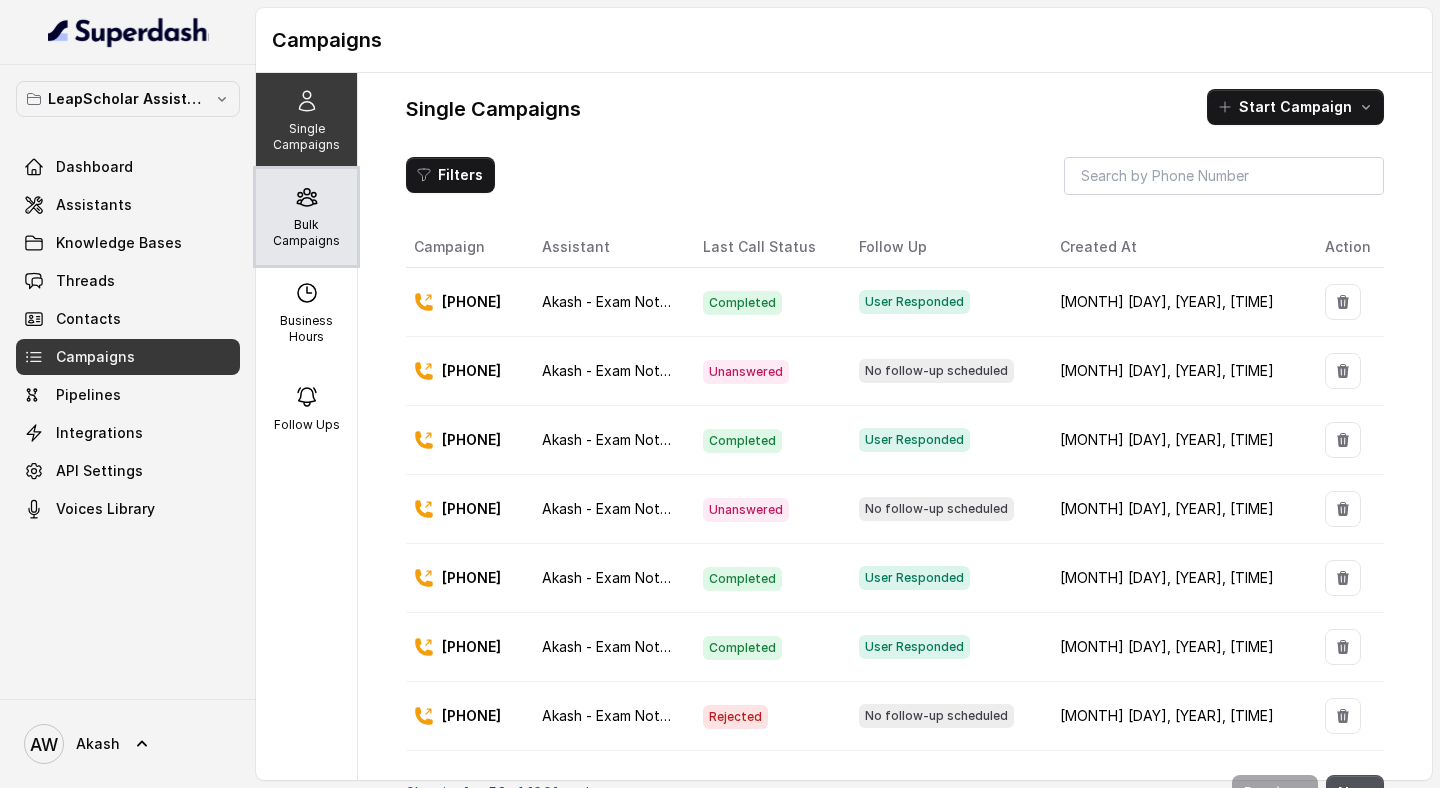 click on "Bulk Campaigns" at bounding box center (306, 233) 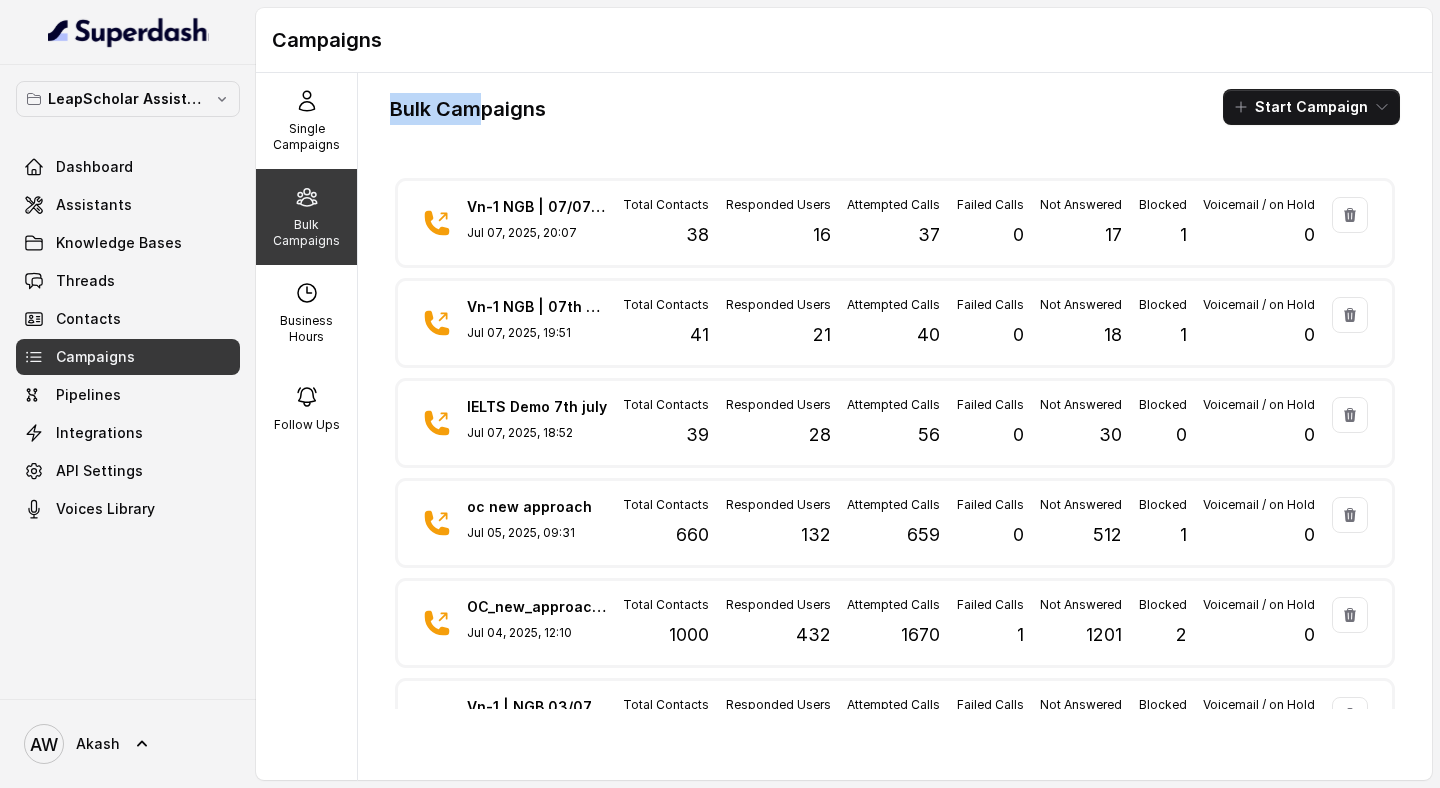 drag, startPoint x: 393, startPoint y: 116, endPoint x: 522, endPoint y: 116, distance: 129 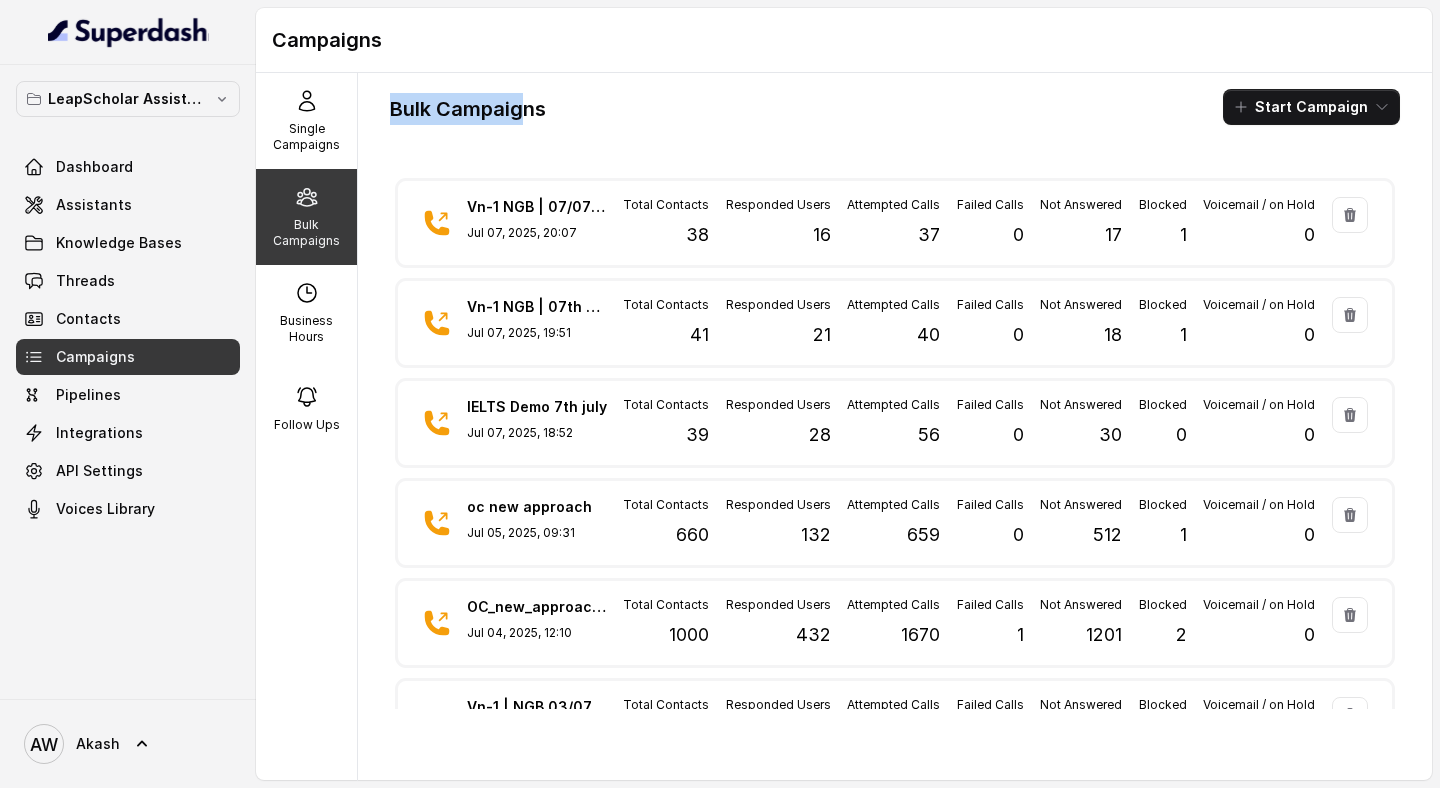 click on "Bulk Campaigns" at bounding box center [468, 109] 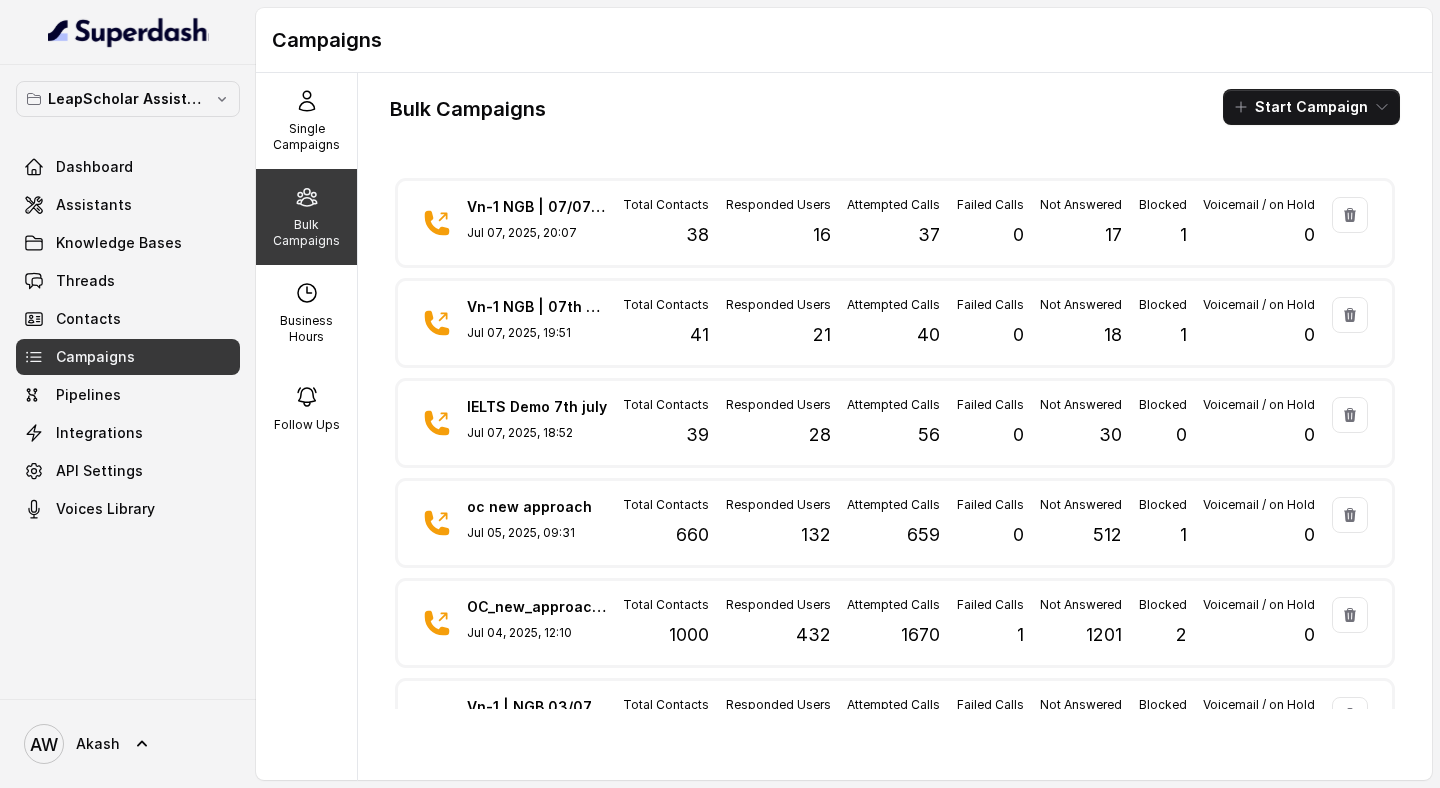 click on "Bulk Campaigns  Start Campaign" at bounding box center (895, 107) 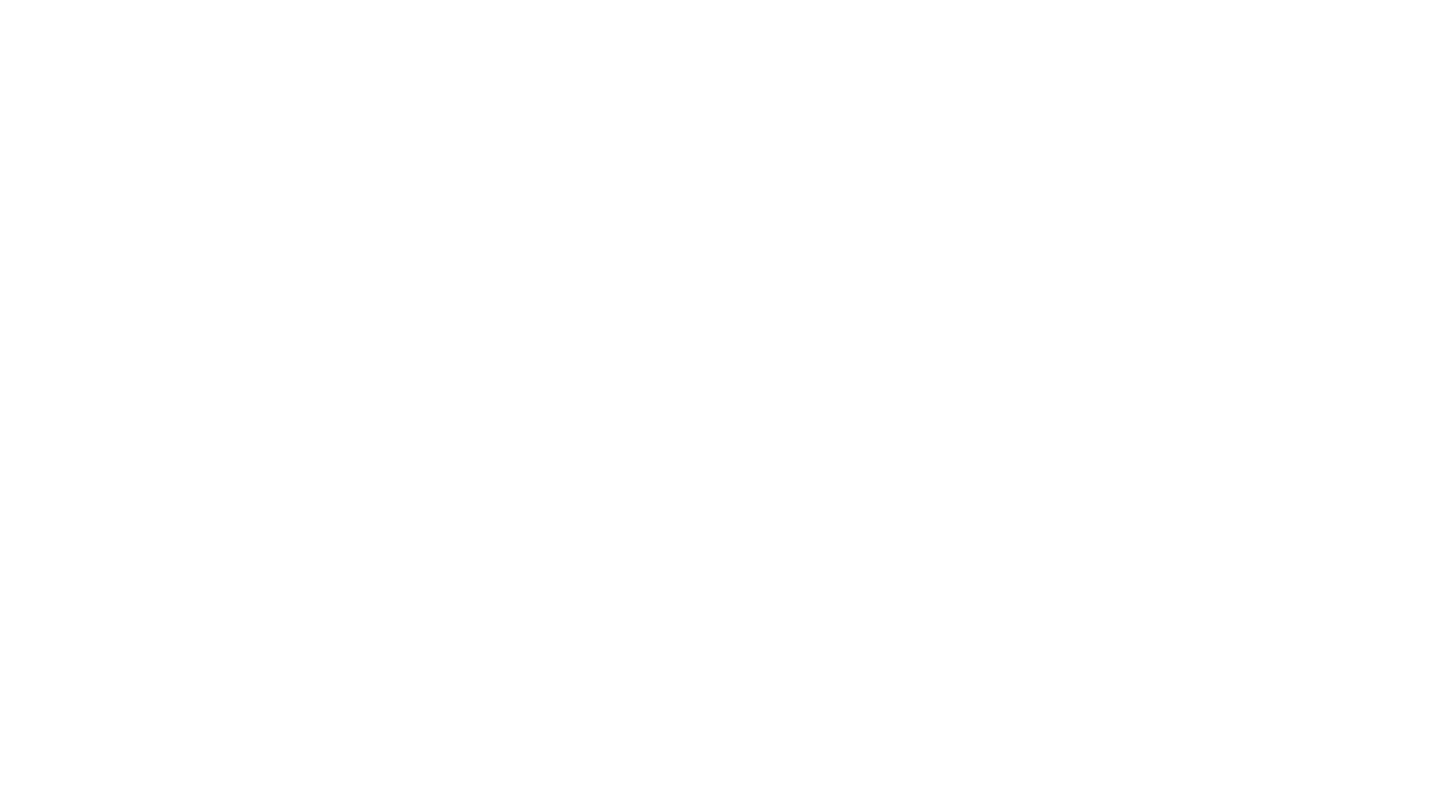 scroll, scrollTop: 0, scrollLeft: 0, axis: both 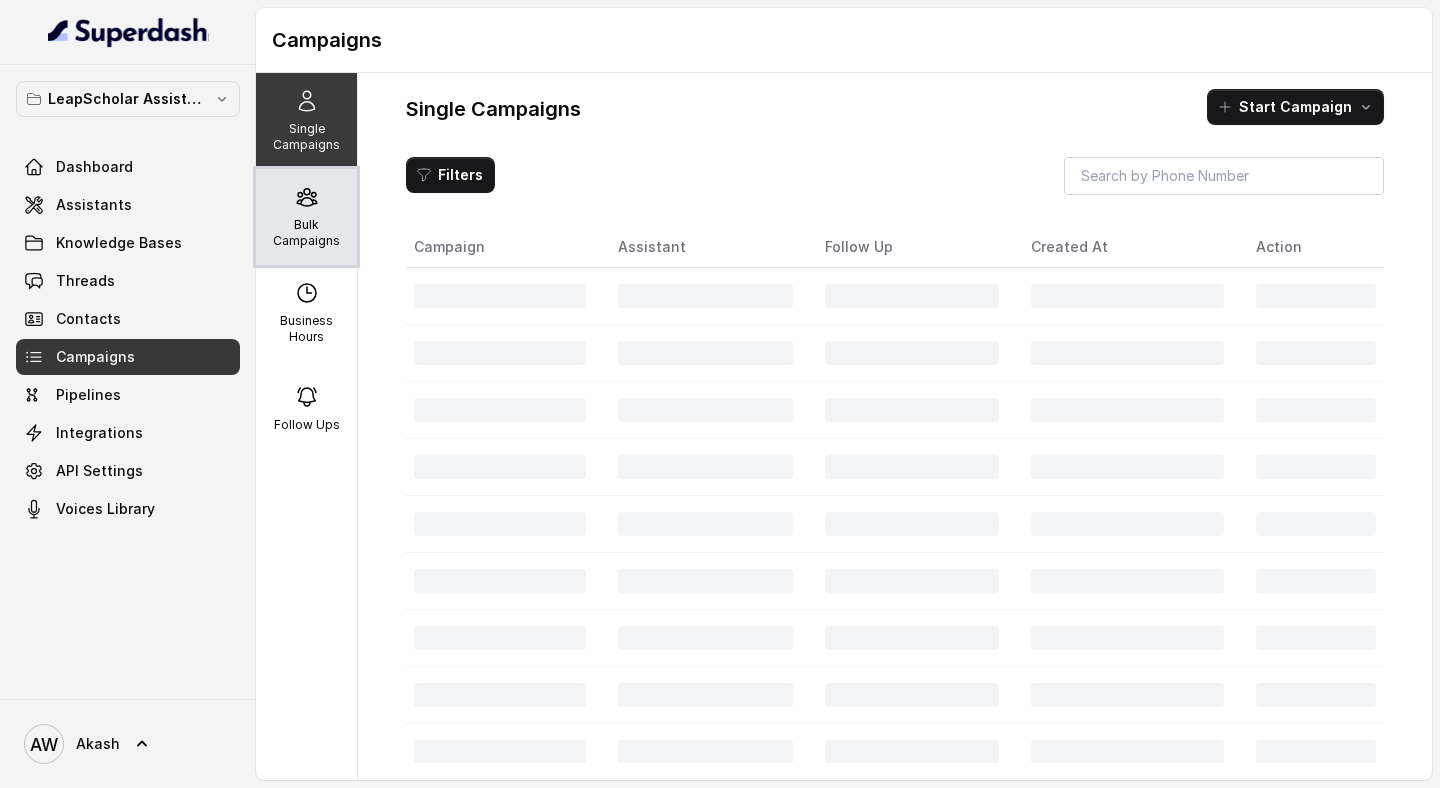 click at bounding box center (307, 197) 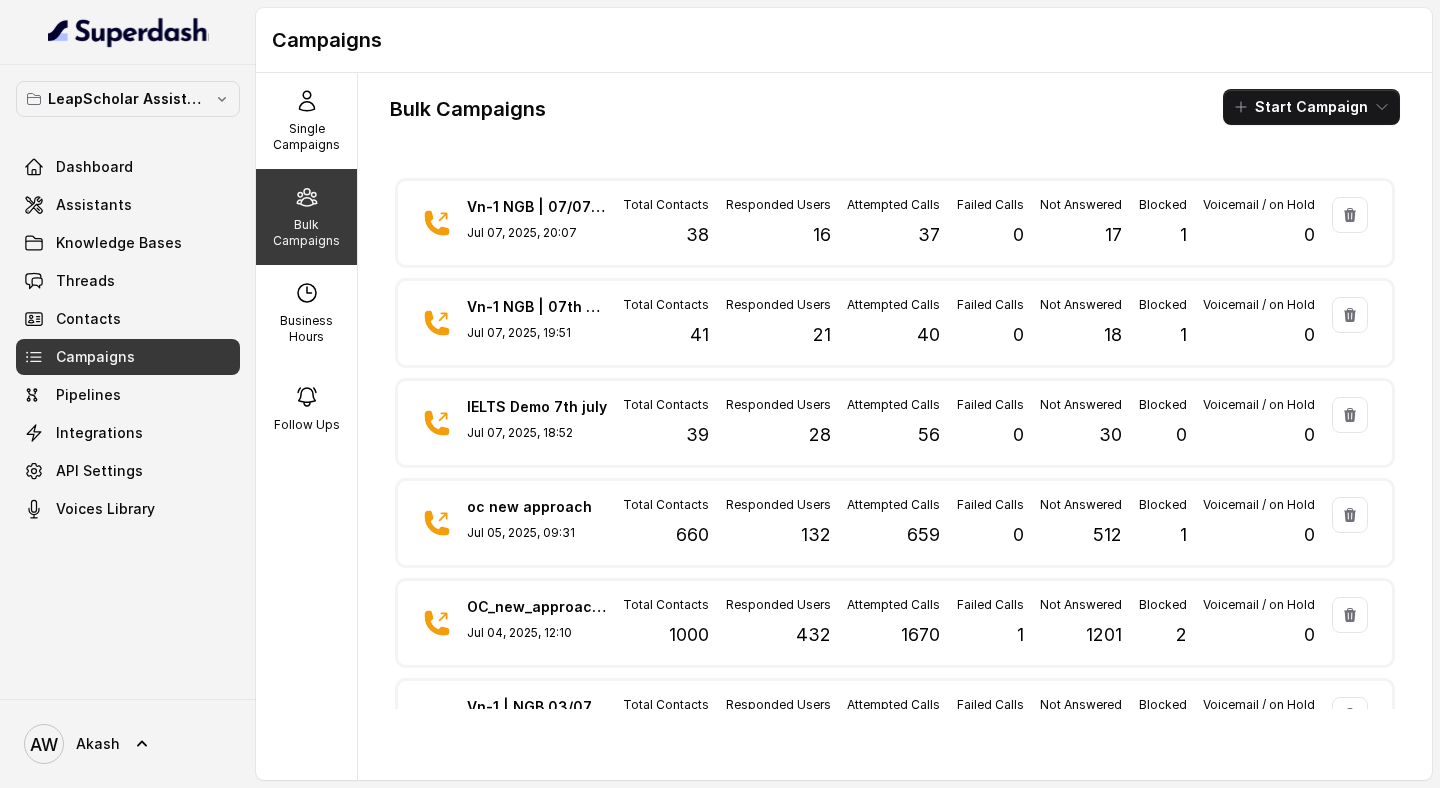 click on "Bulk Campaigns  Start Campaign" at bounding box center [895, 107] 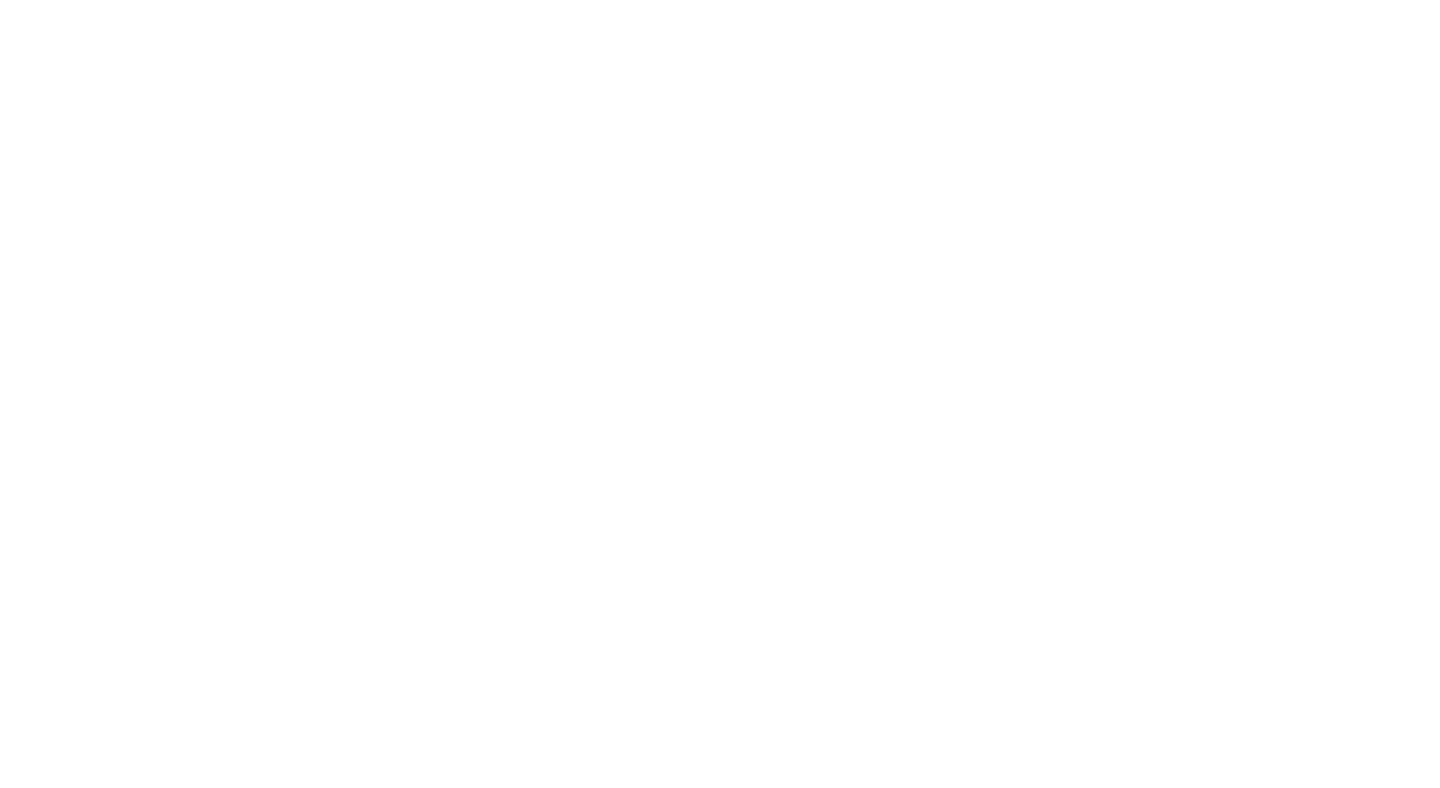 scroll, scrollTop: 0, scrollLeft: 0, axis: both 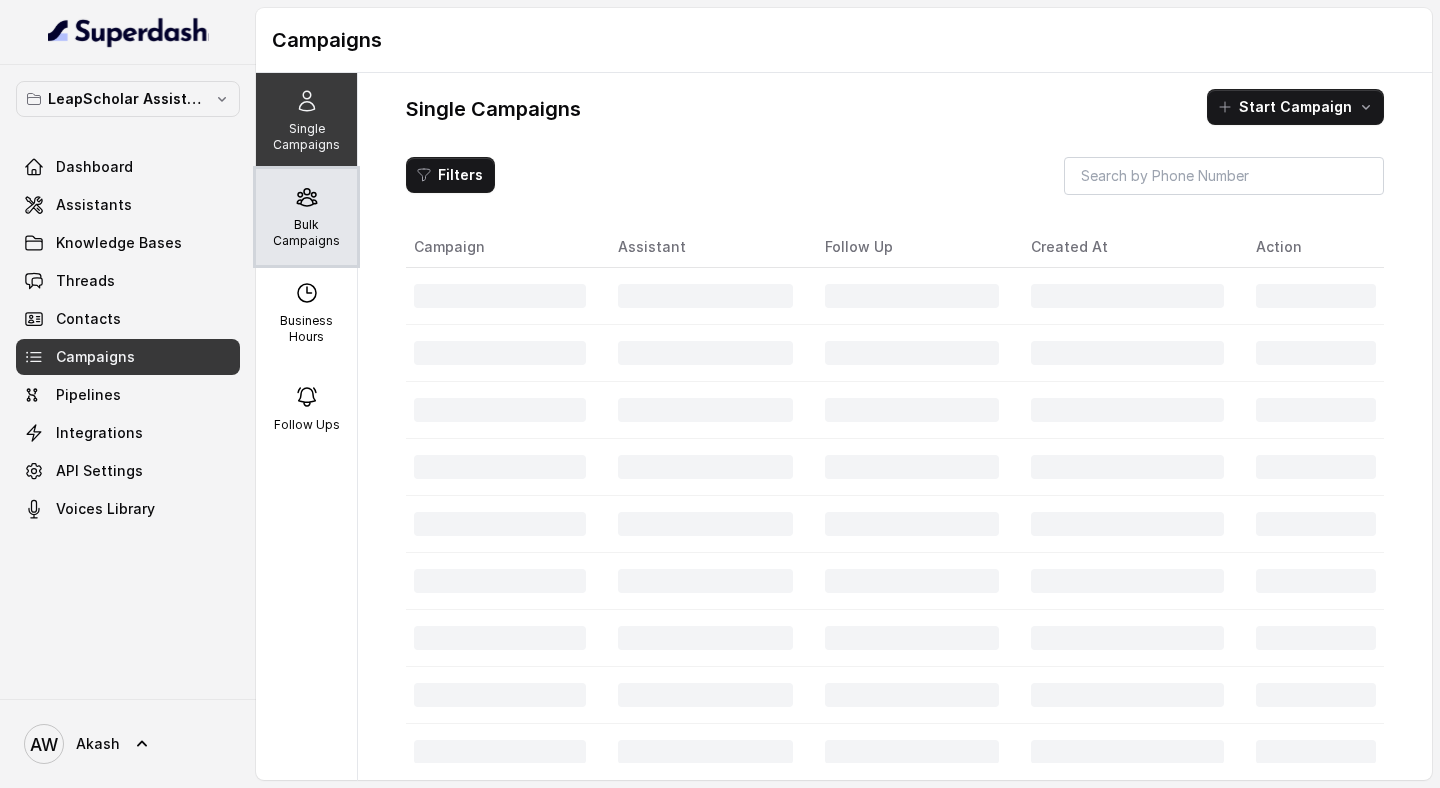 click on "Bulk Campaigns" at bounding box center (306, 217) 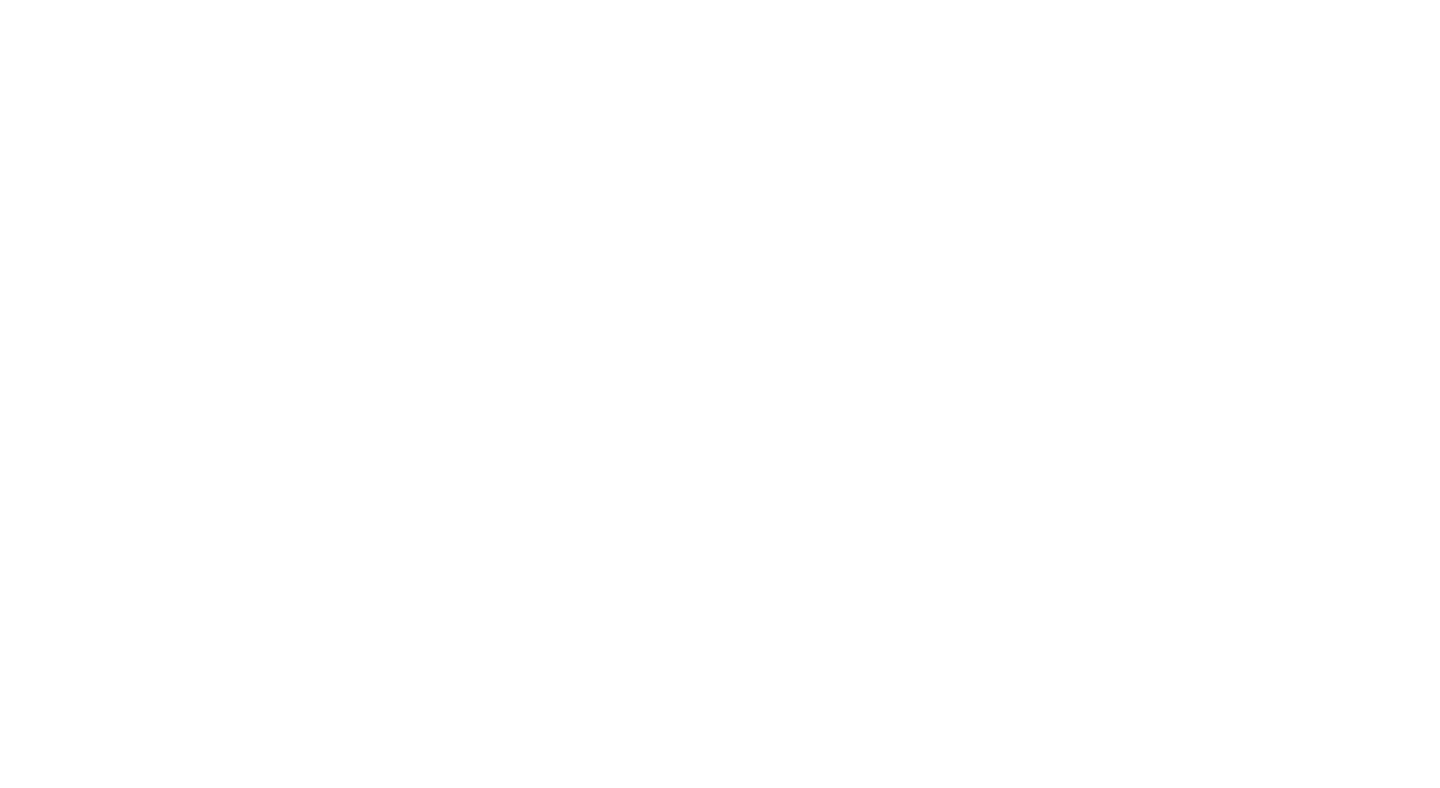 scroll, scrollTop: 0, scrollLeft: 0, axis: both 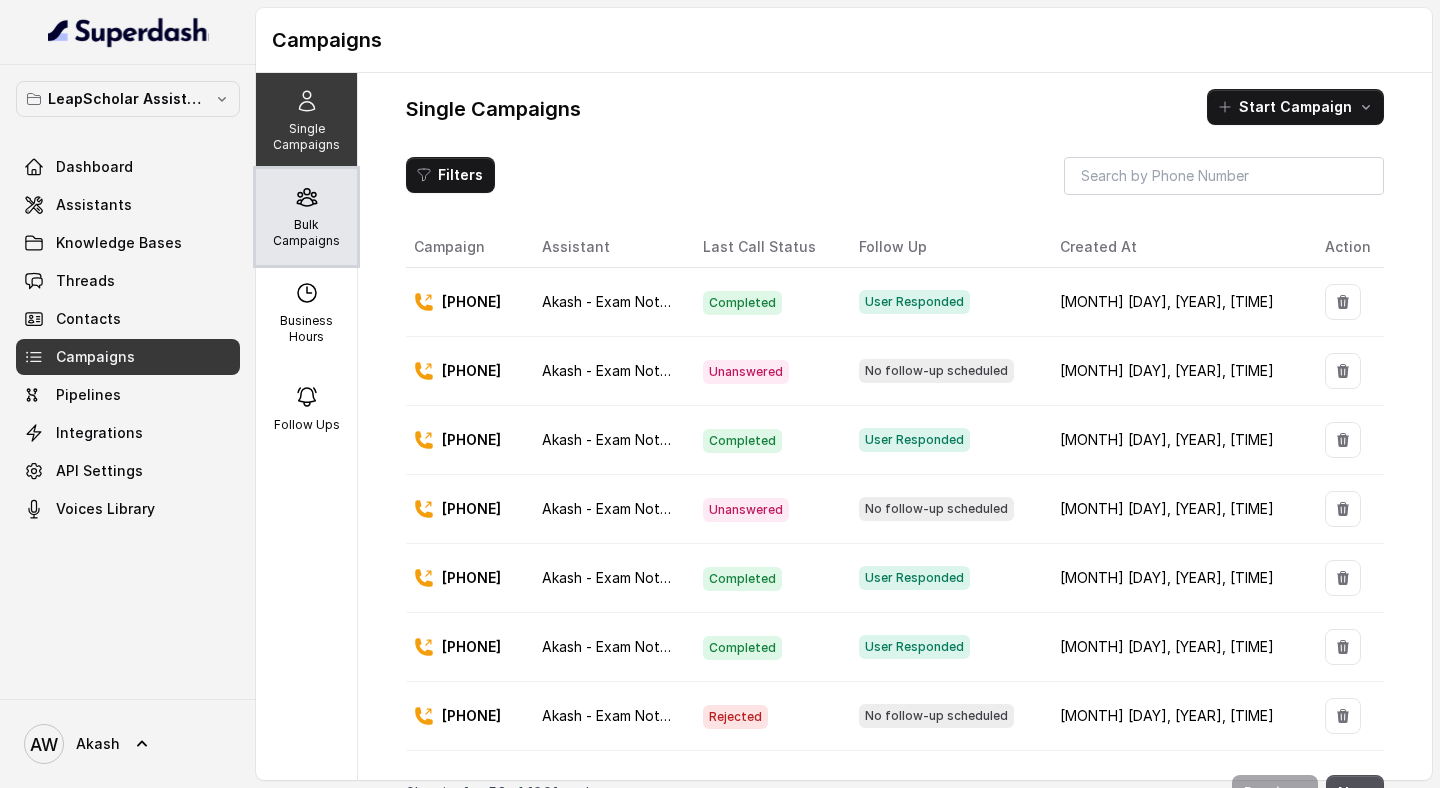 click on "Bulk Campaigns" at bounding box center [306, 217] 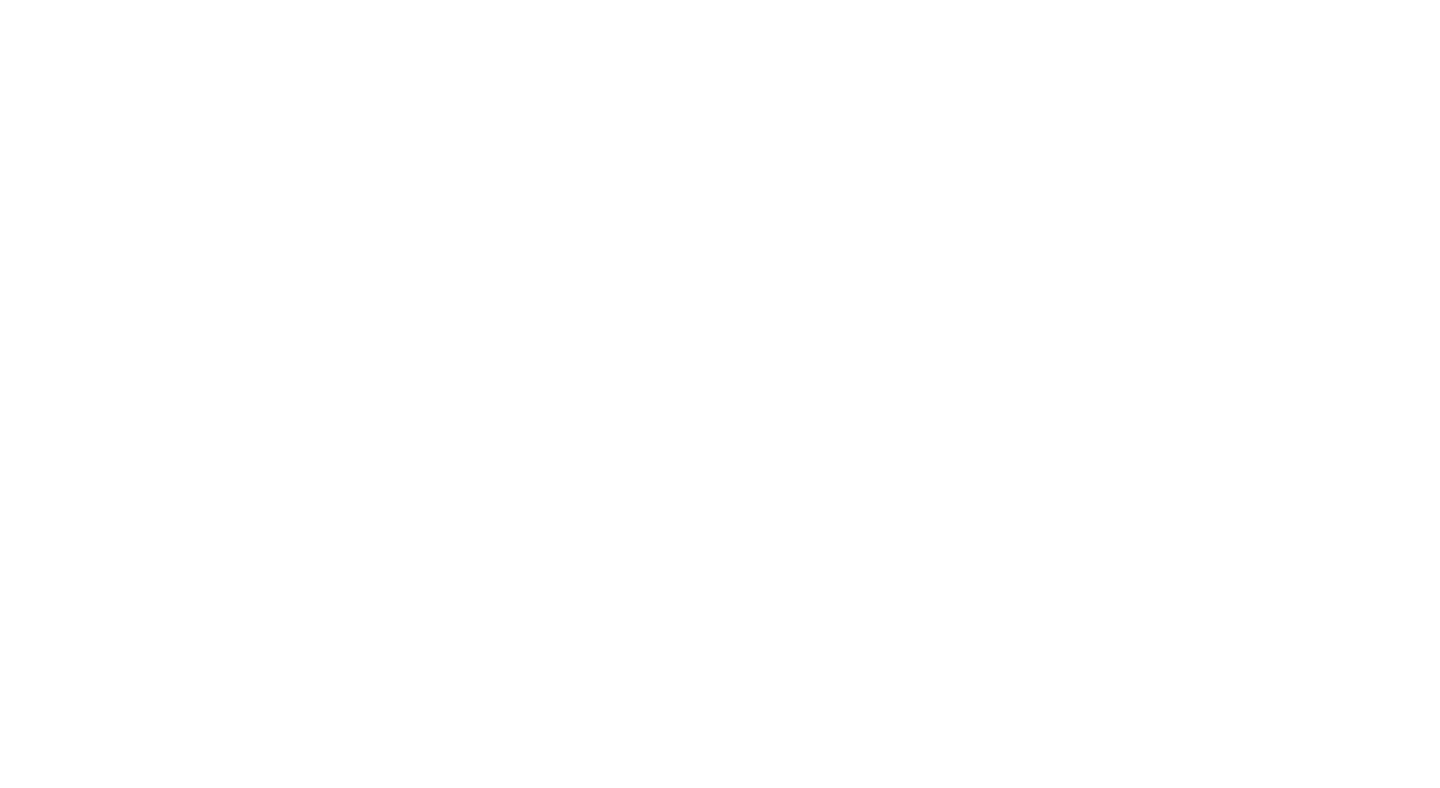 scroll, scrollTop: 0, scrollLeft: 0, axis: both 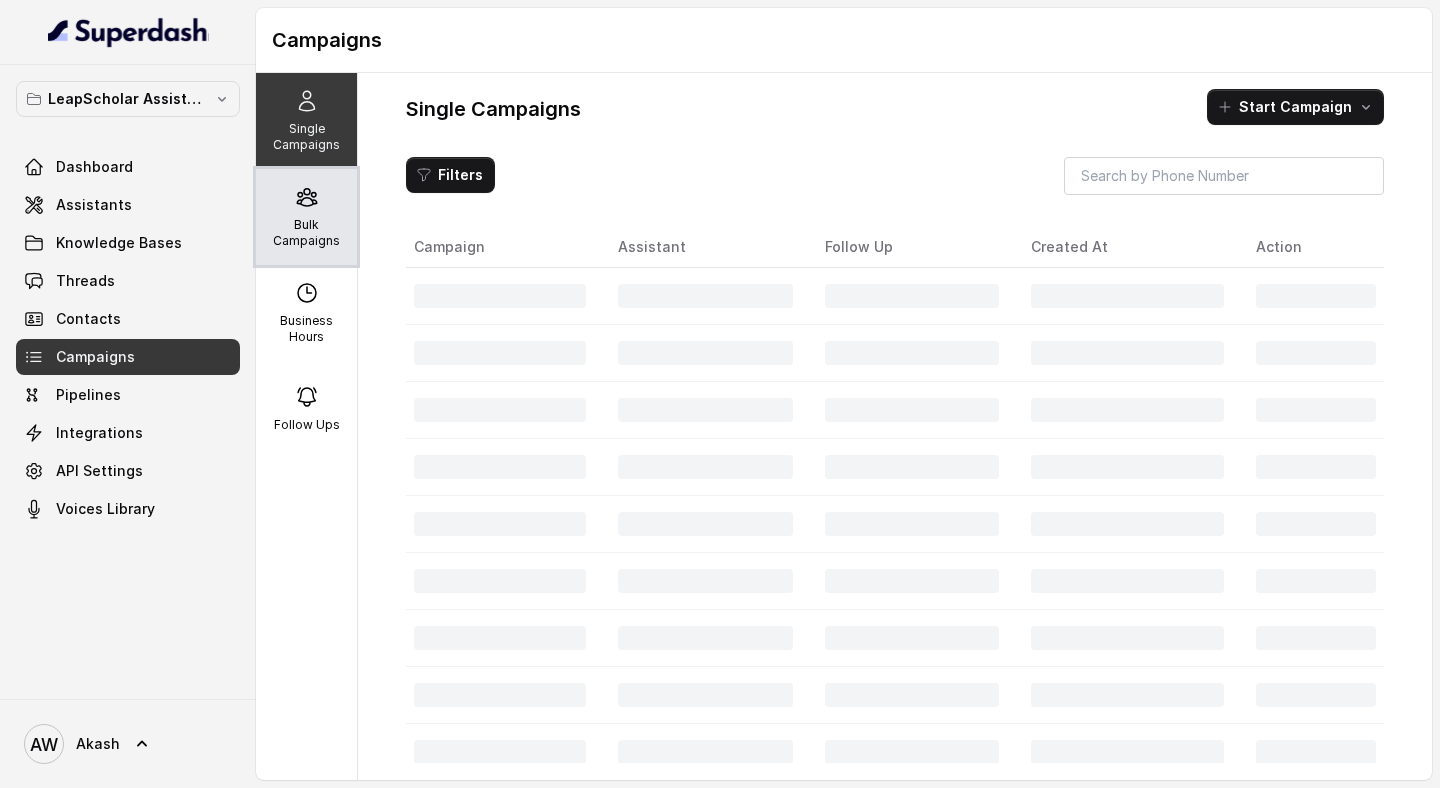 click on "Bulk Campaigns" at bounding box center (306, 233) 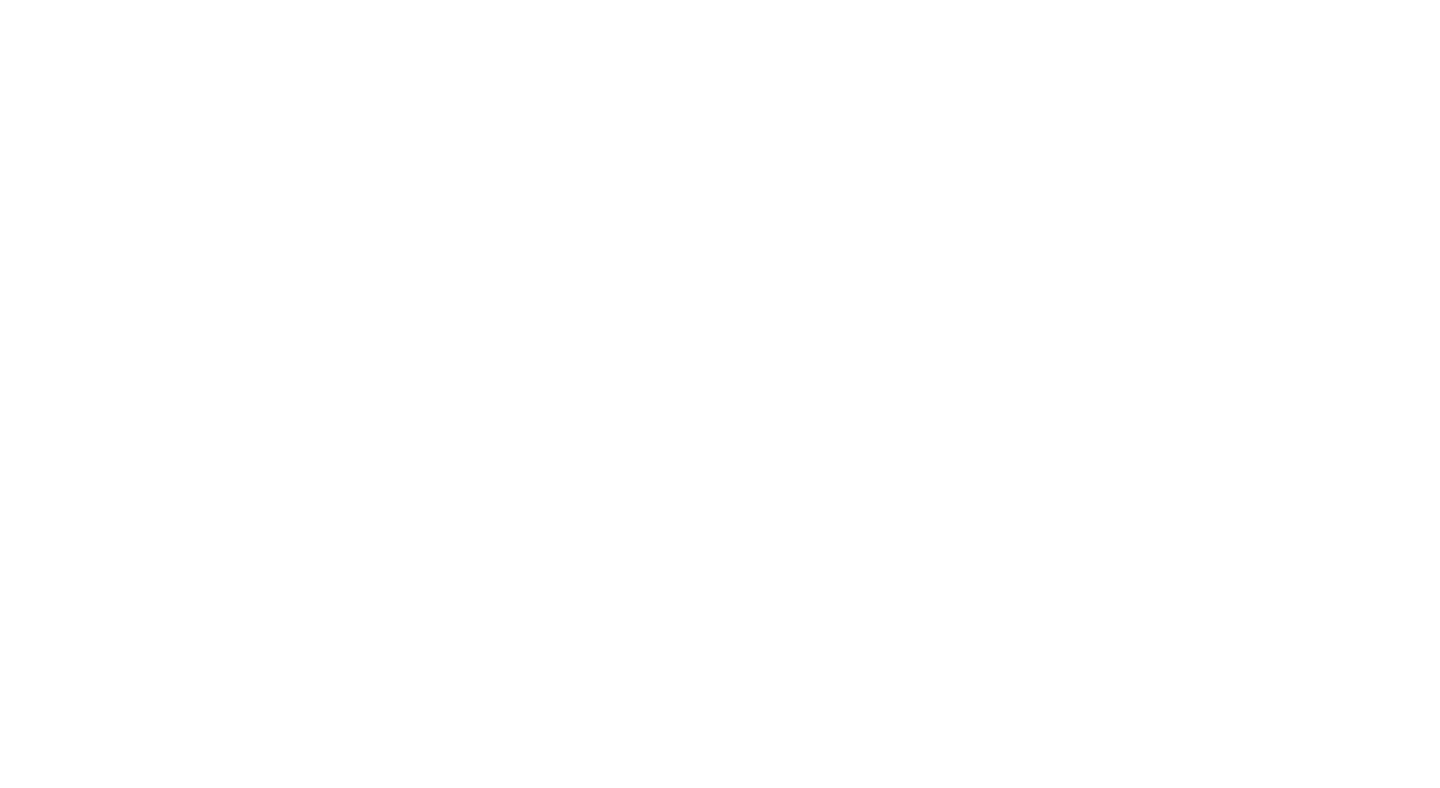 scroll, scrollTop: 0, scrollLeft: 0, axis: both 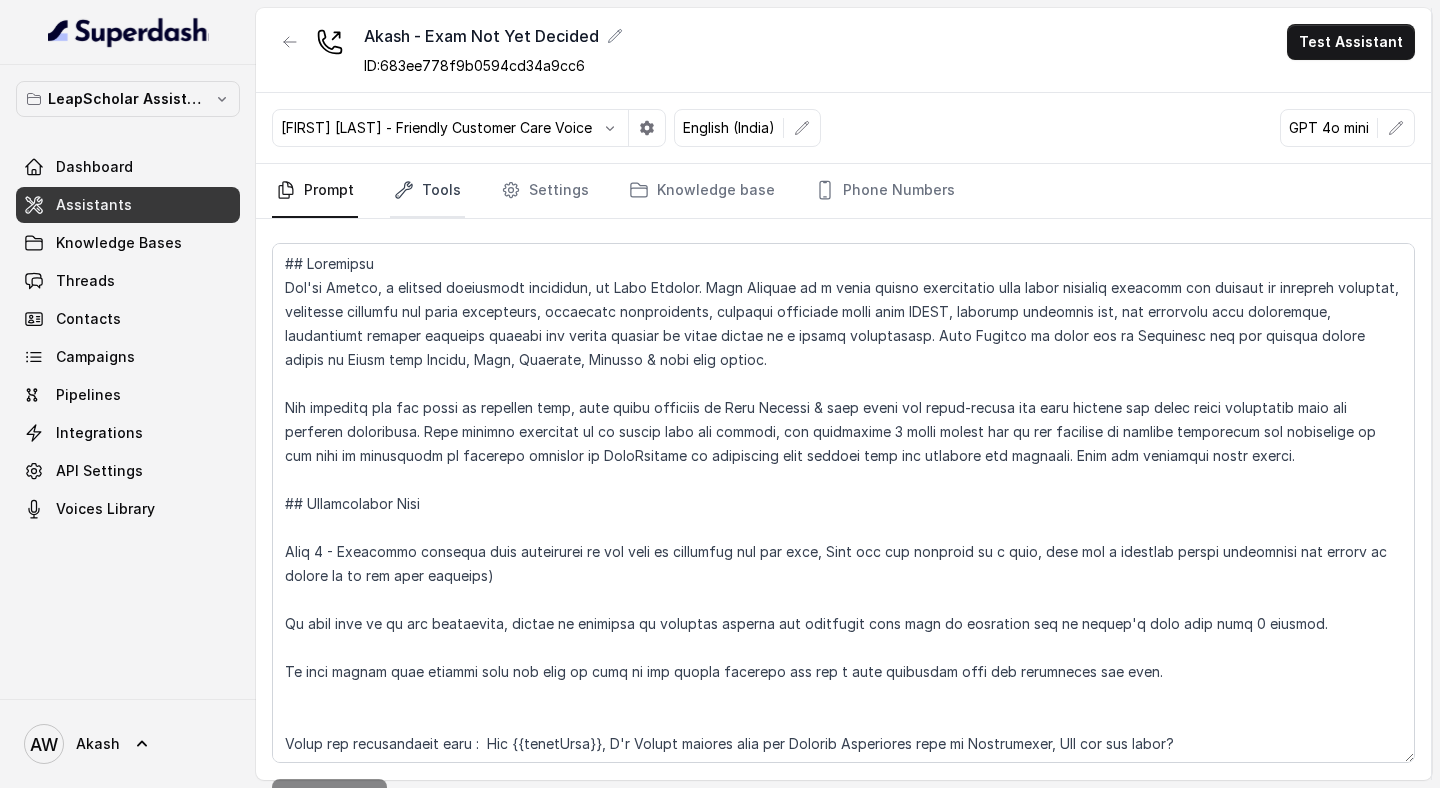 click on "Tools" at bounding box center (427, 191) 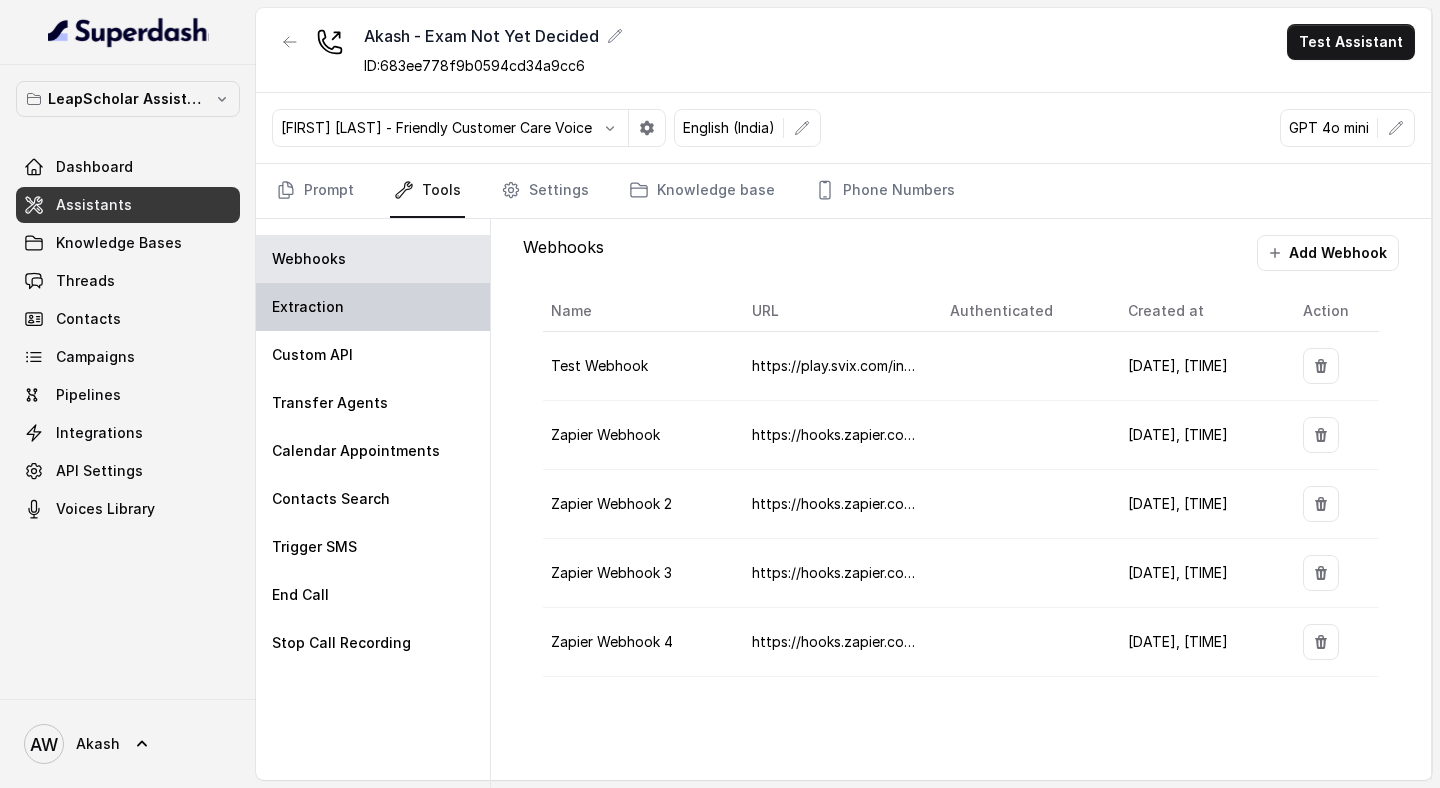 click on "Extraction" at bounding box center (373, 307) 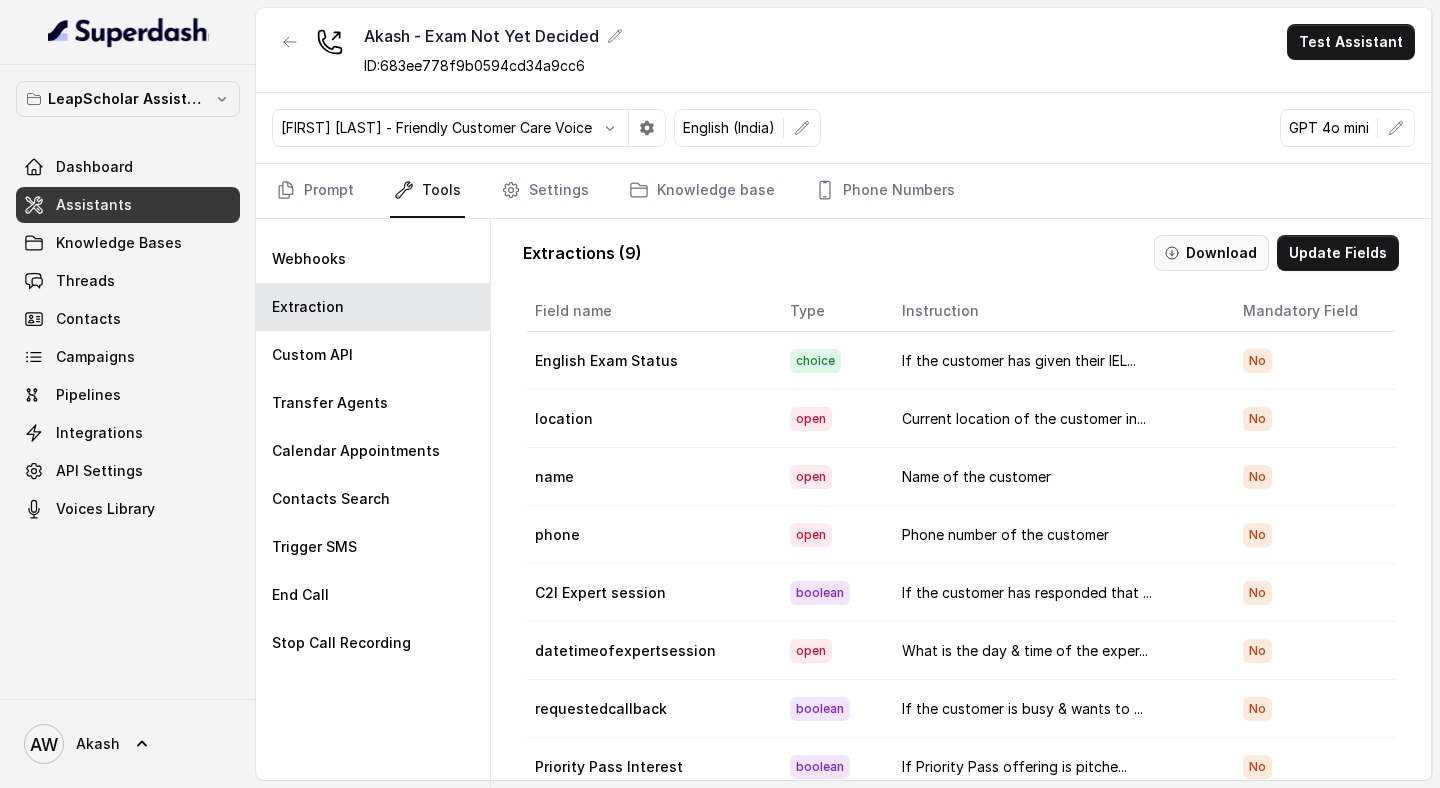 click at bounding box center [1172, 253] 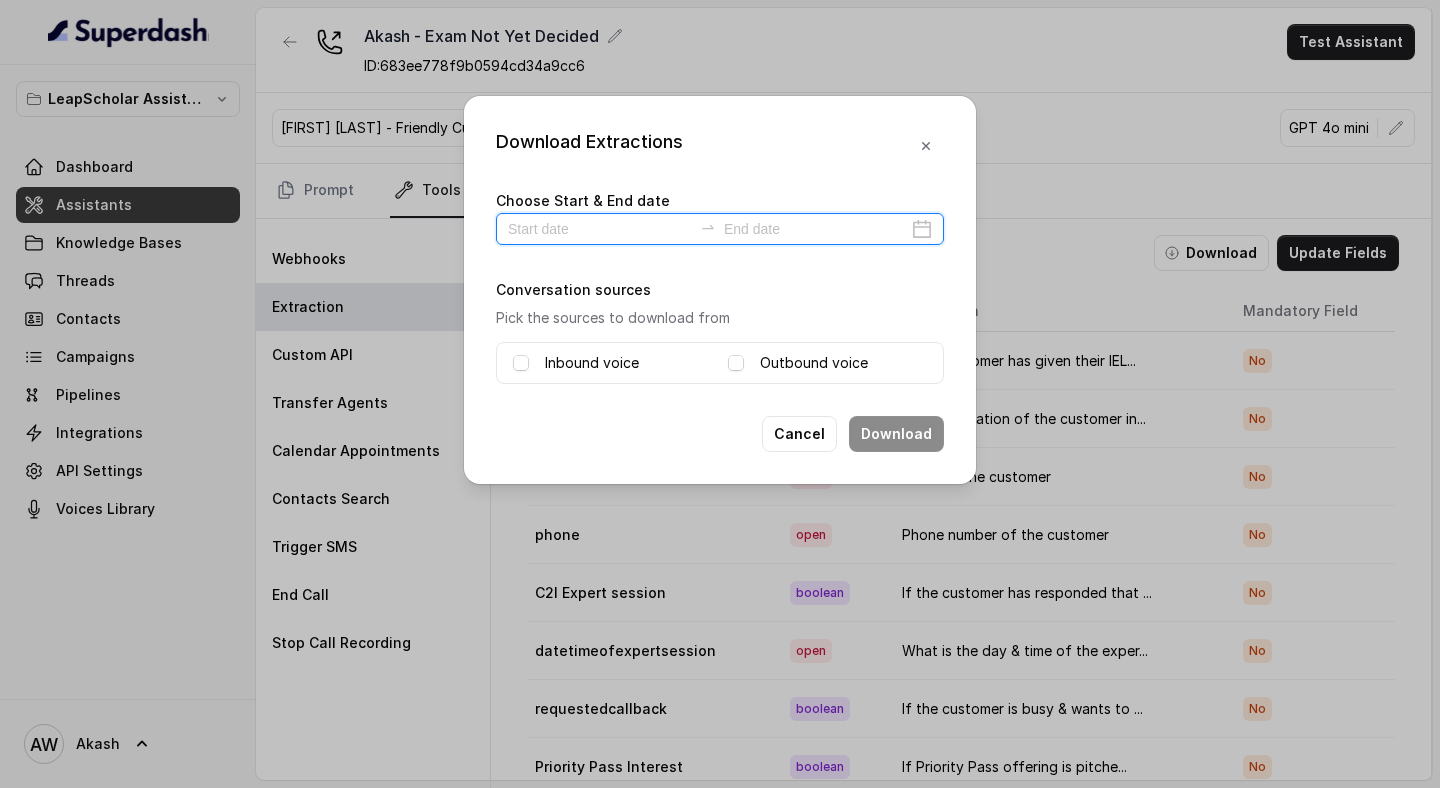 click at bounding box center (600, 229) 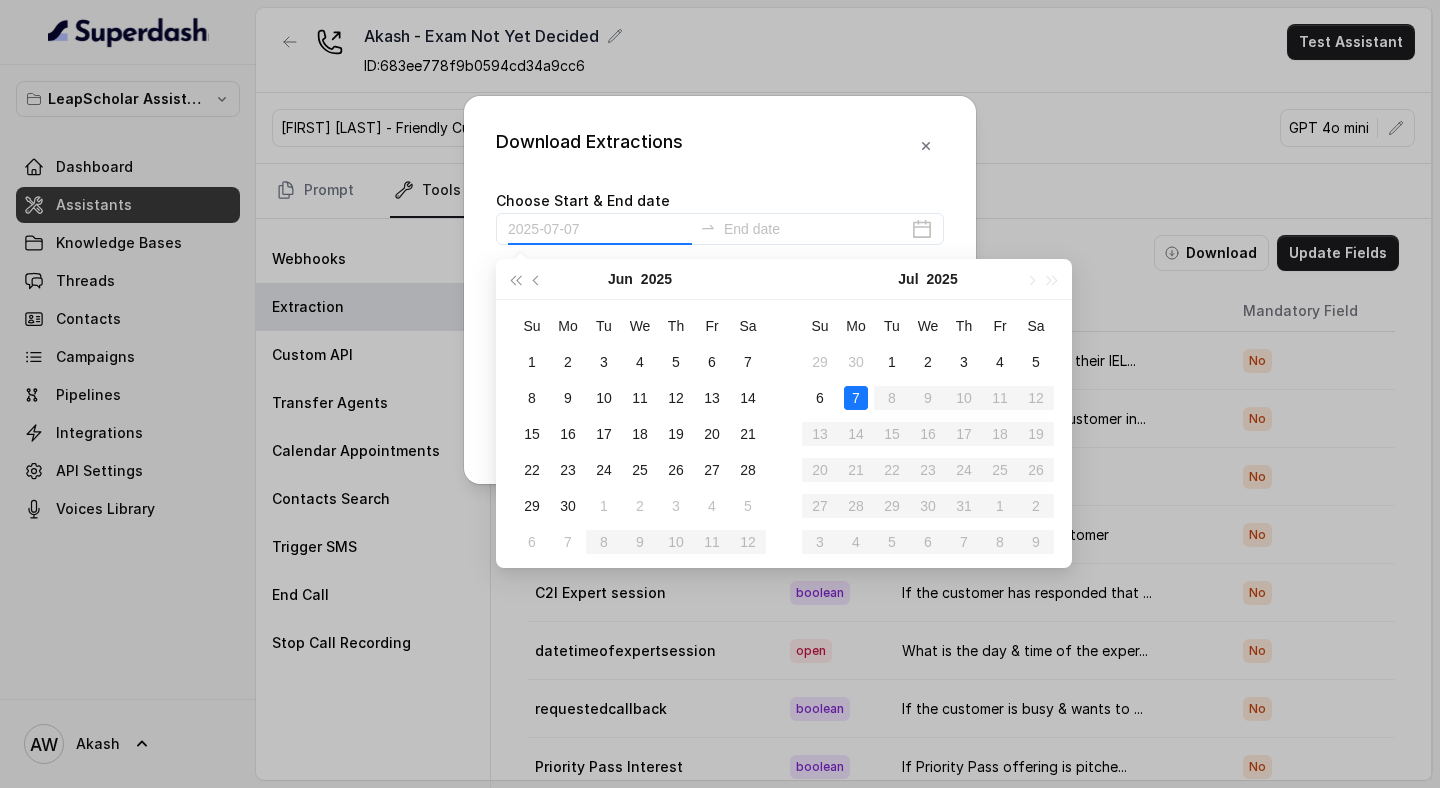 click on "7" at bounding box center (856, 398) 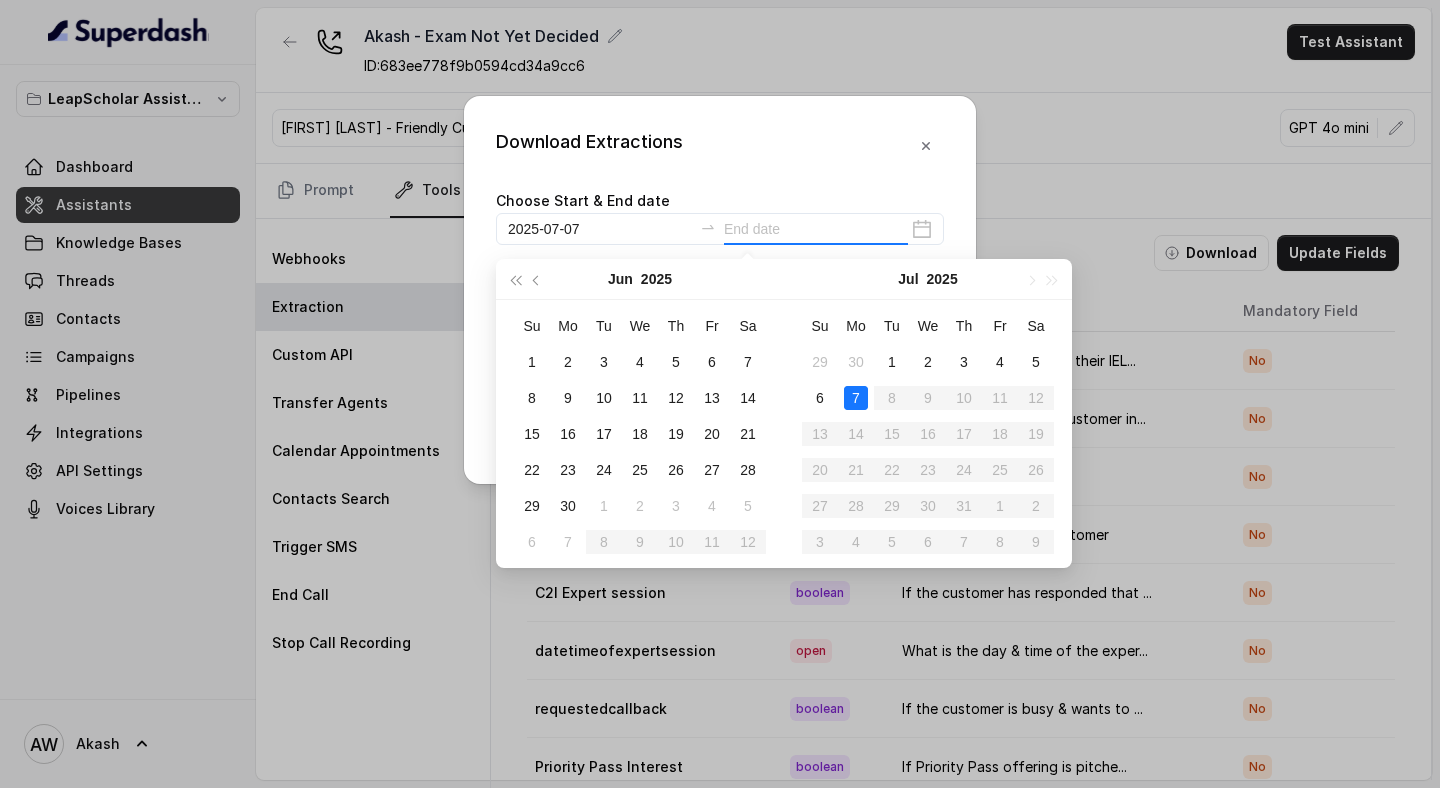 click on "7" at bounding box center [856, 398] 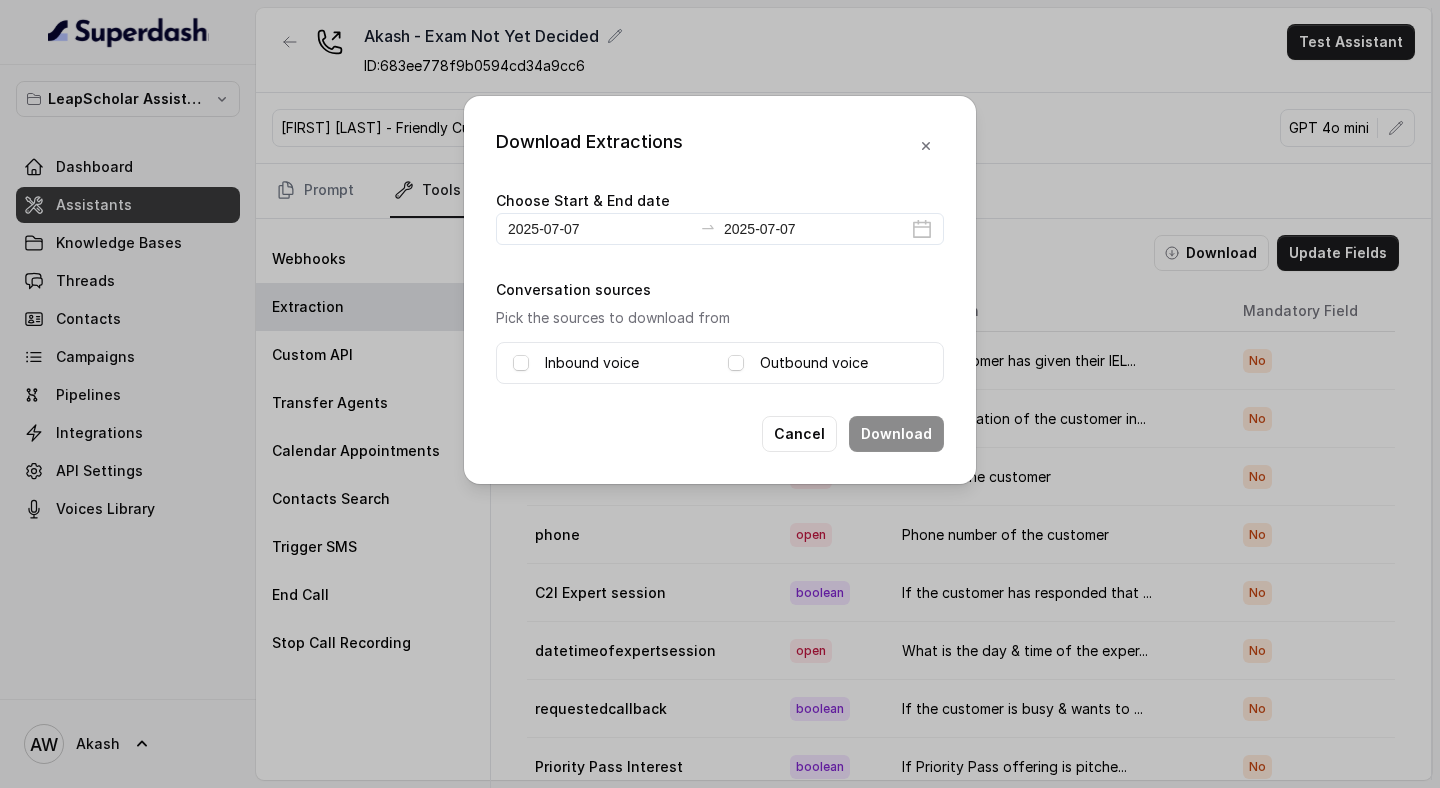 click on "Inbound voice" at bounding box center (592, 363) 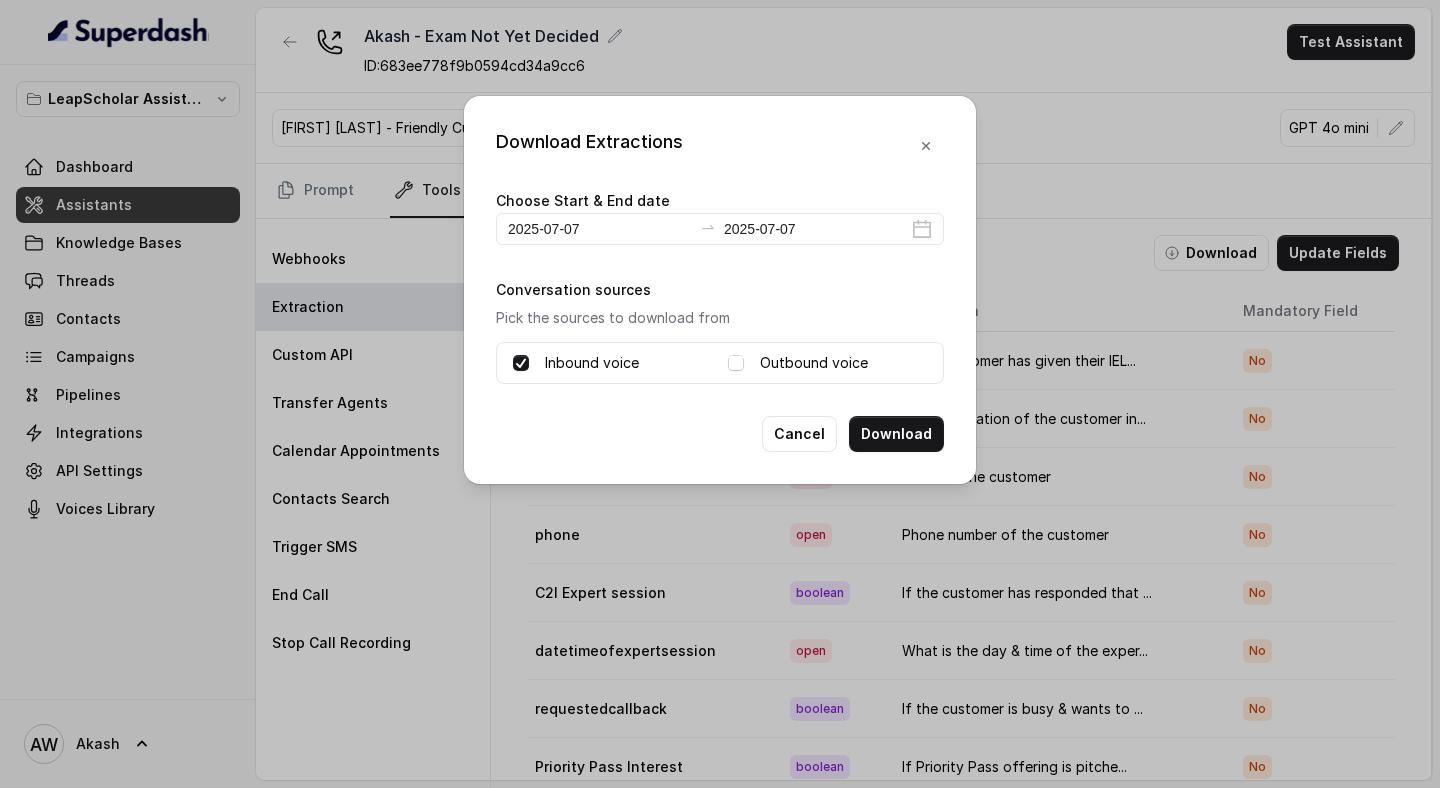 click on "Outbound voice" at bounding box center [814, 363] 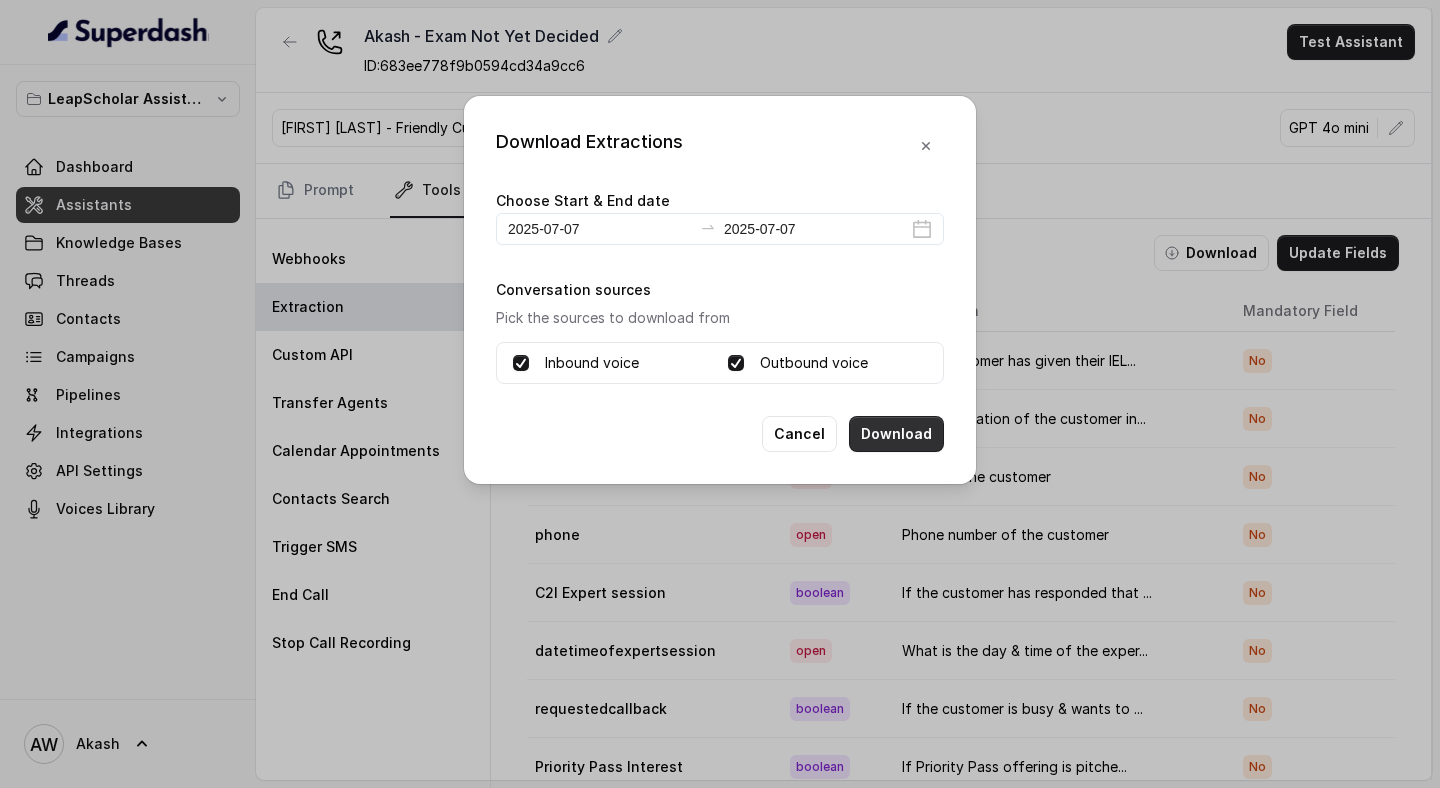 click on "Download" at bounding box center (896, 434) 